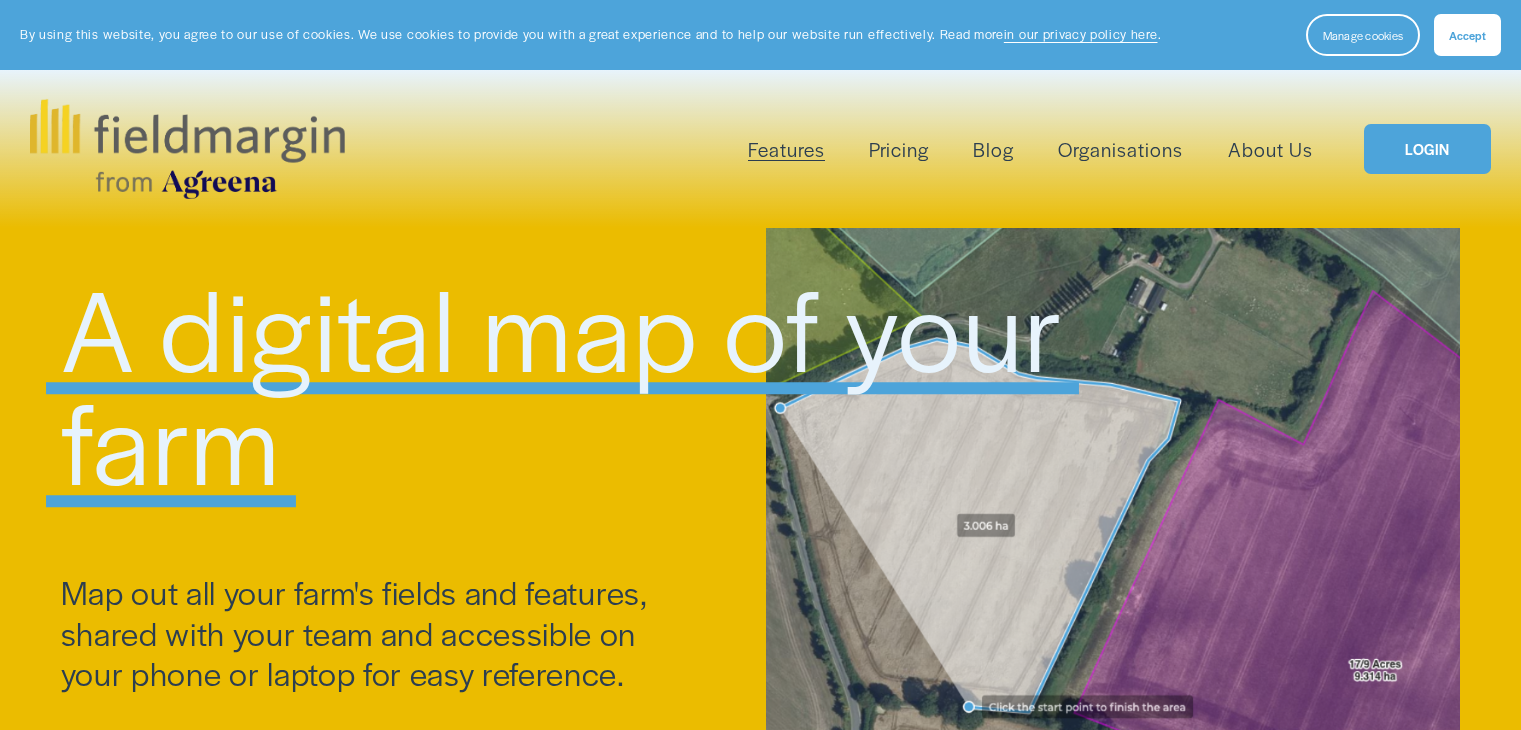 scroll, scrollTop: 0, scrollLeft: 0, axis: both 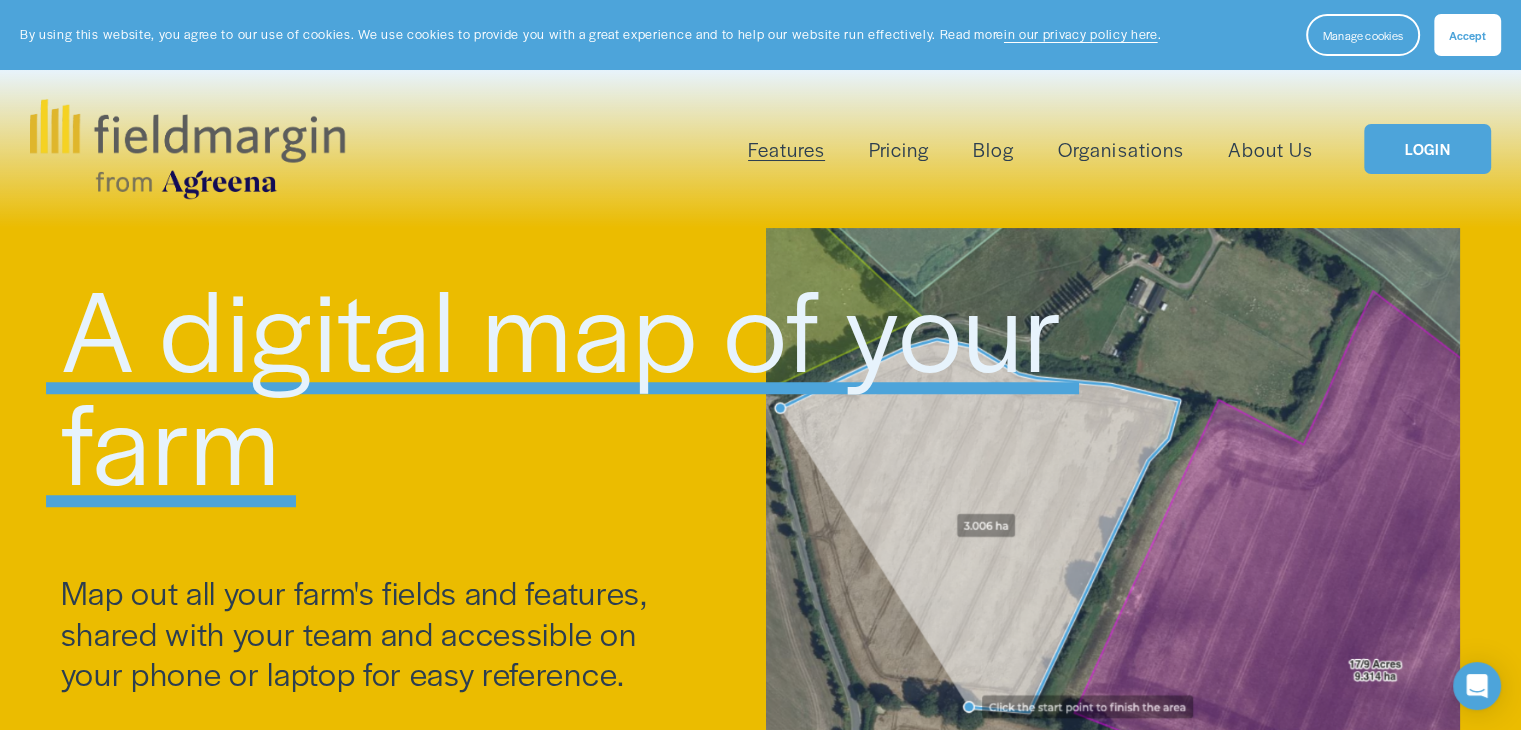 click on "Accept" at bounding box center [1467, 35] 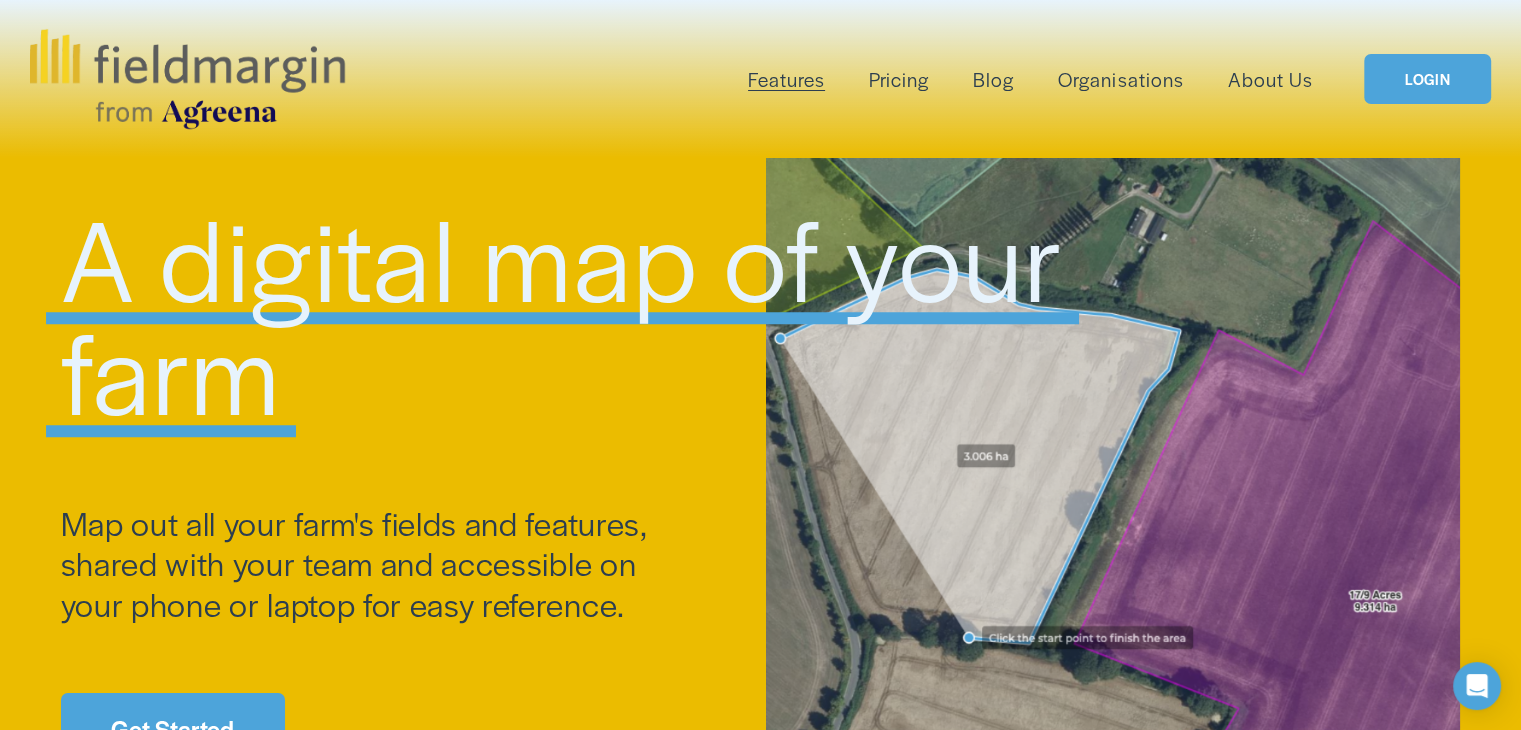 click on "LOGIN" at bounding box center [1427, 79] 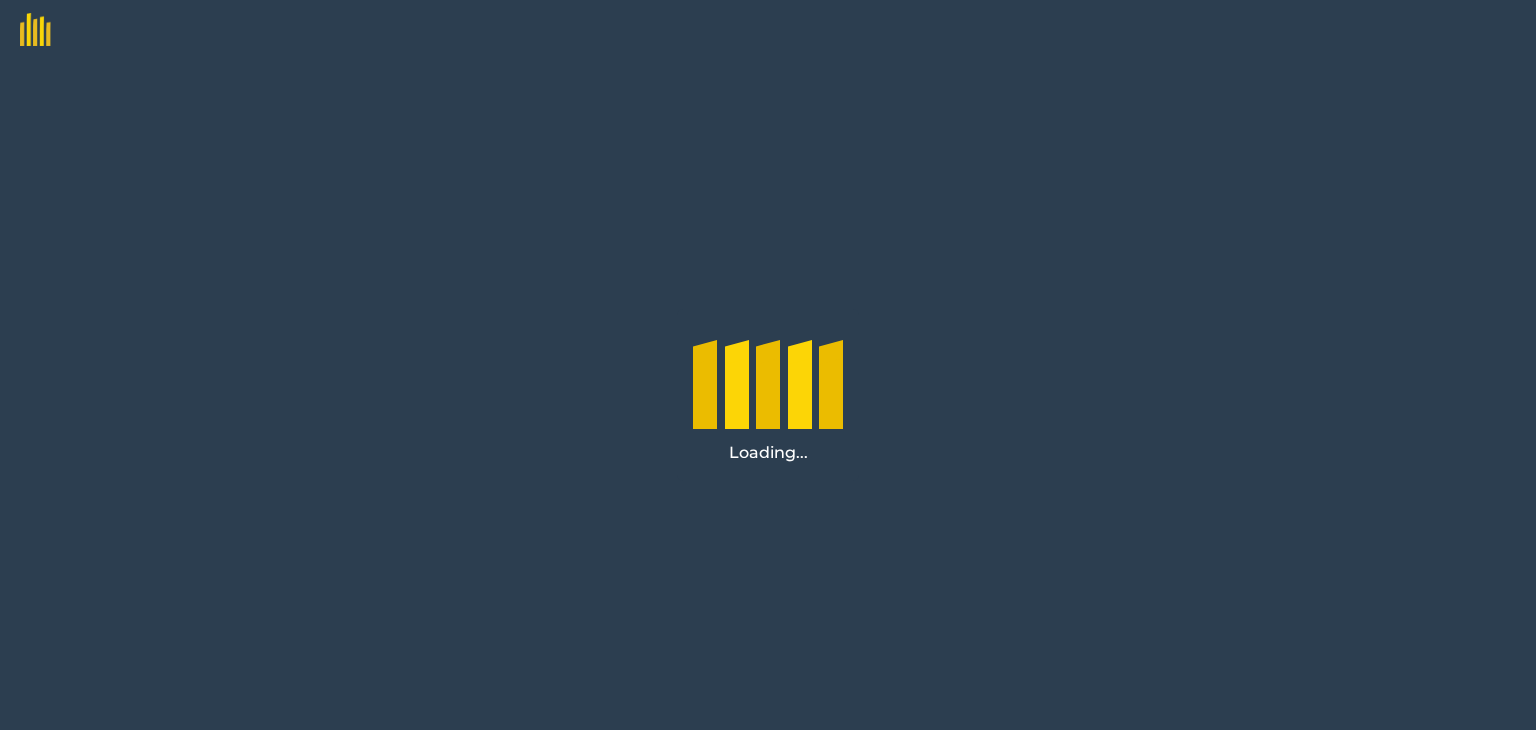 scroll, scrollTop: 0, scrollLeft: 0, axis: both 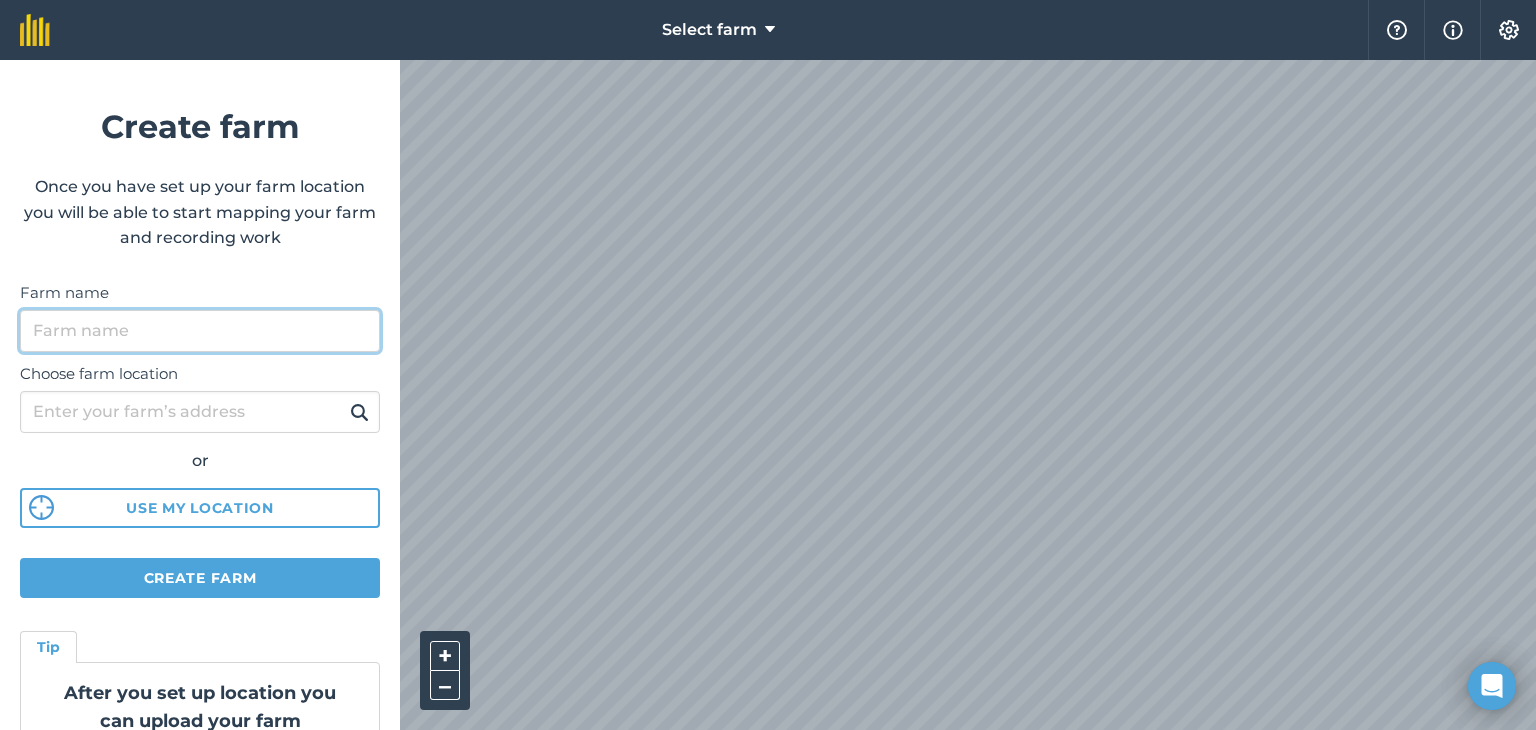 drag, startPoint x: 0, startPoint y: 0, endPoint x: 207, endPoint y: 322, distance: 382.7963 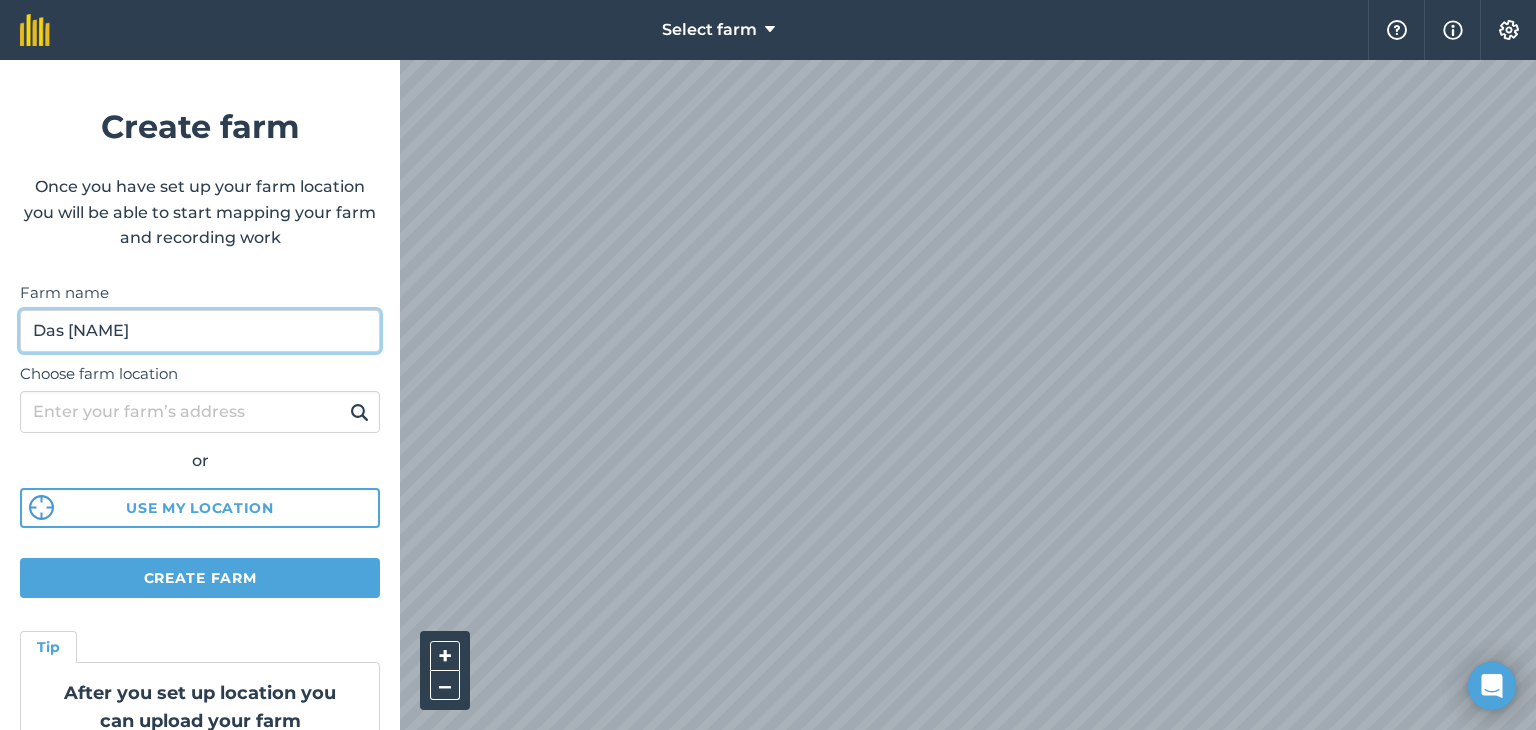 type on "Das [NAME]" 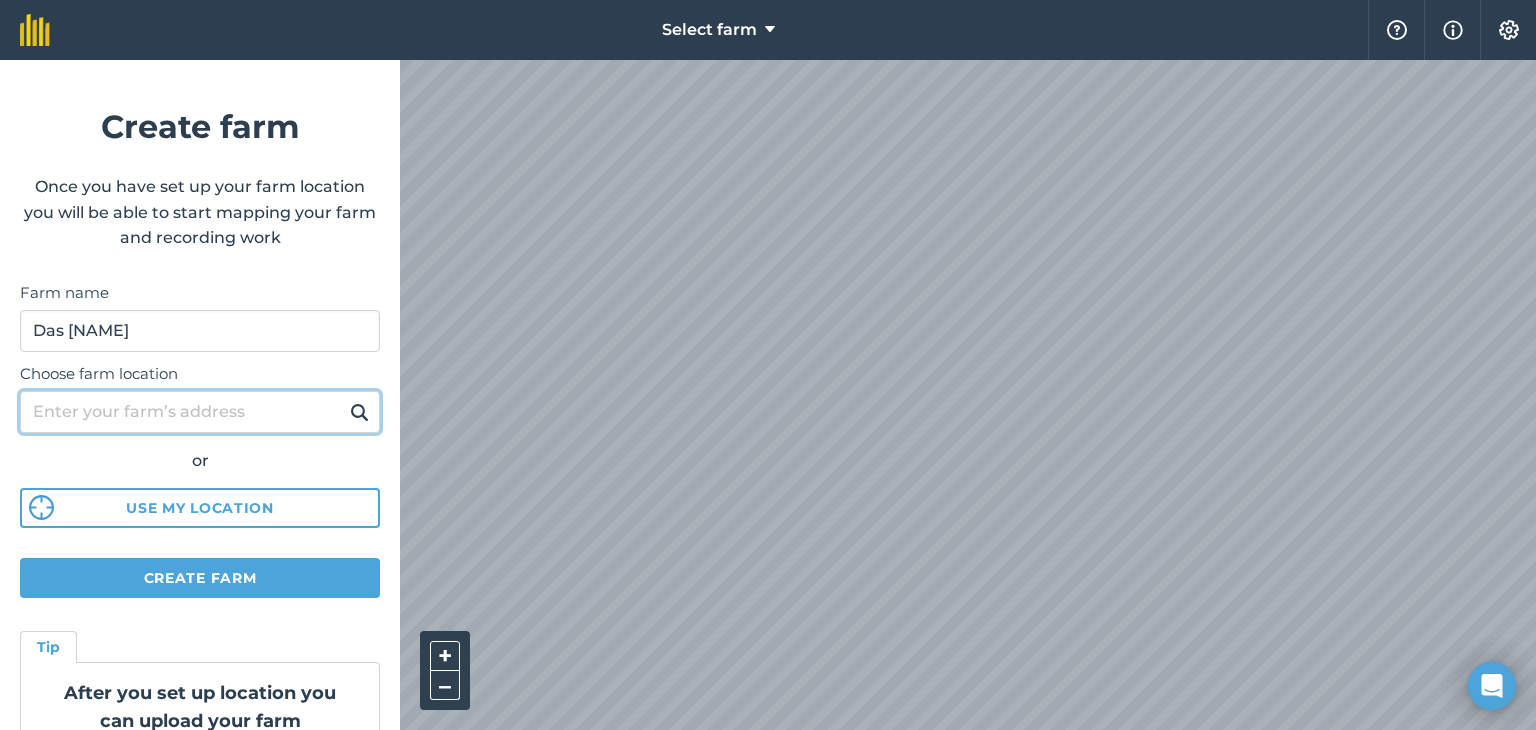click on "Choose farm location" at bounding box center [200, 412] 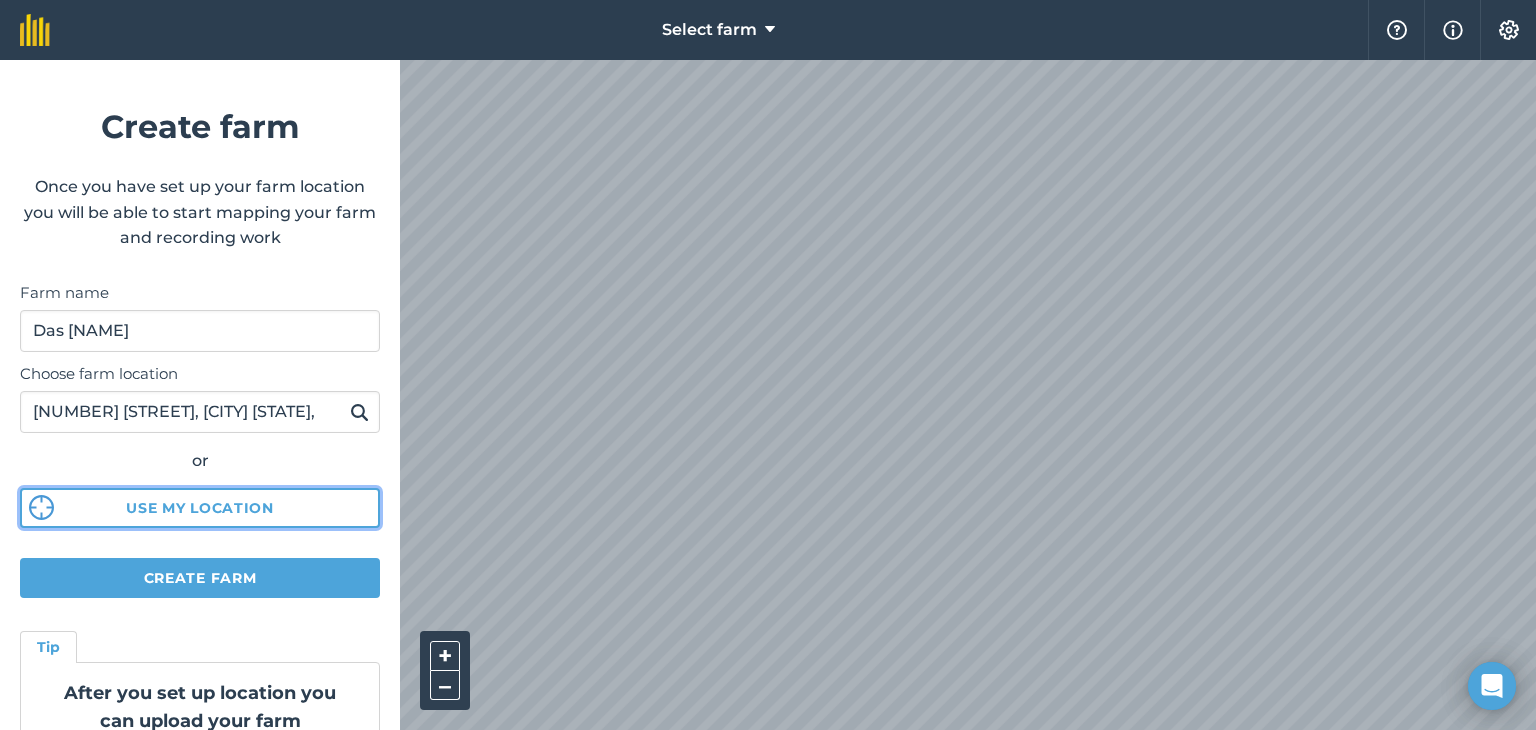 click on "Use my location" at bounding box center (200, 508) 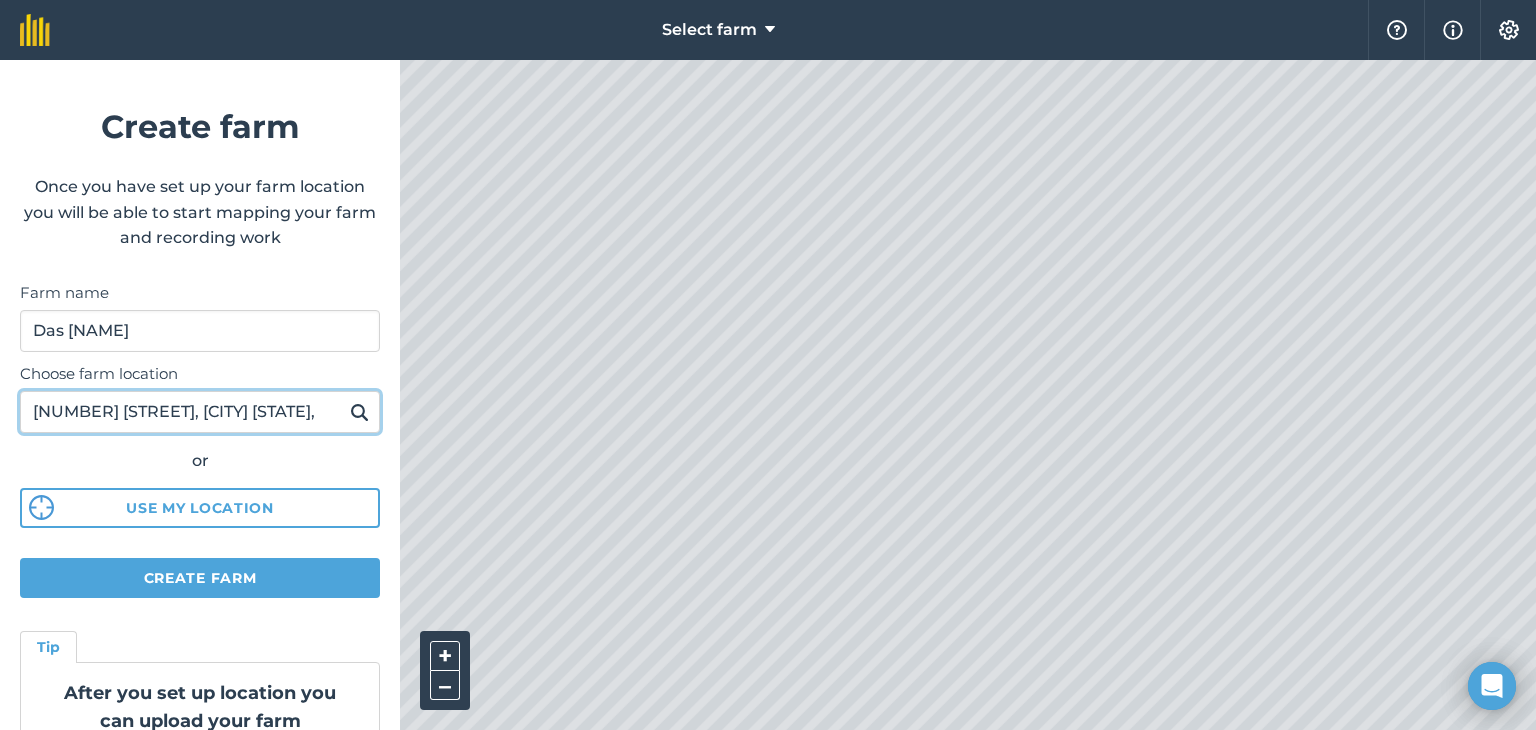 click on "[NUMBER] [STREET], [CITY] [STATE]," at bounding box center [200, 412] 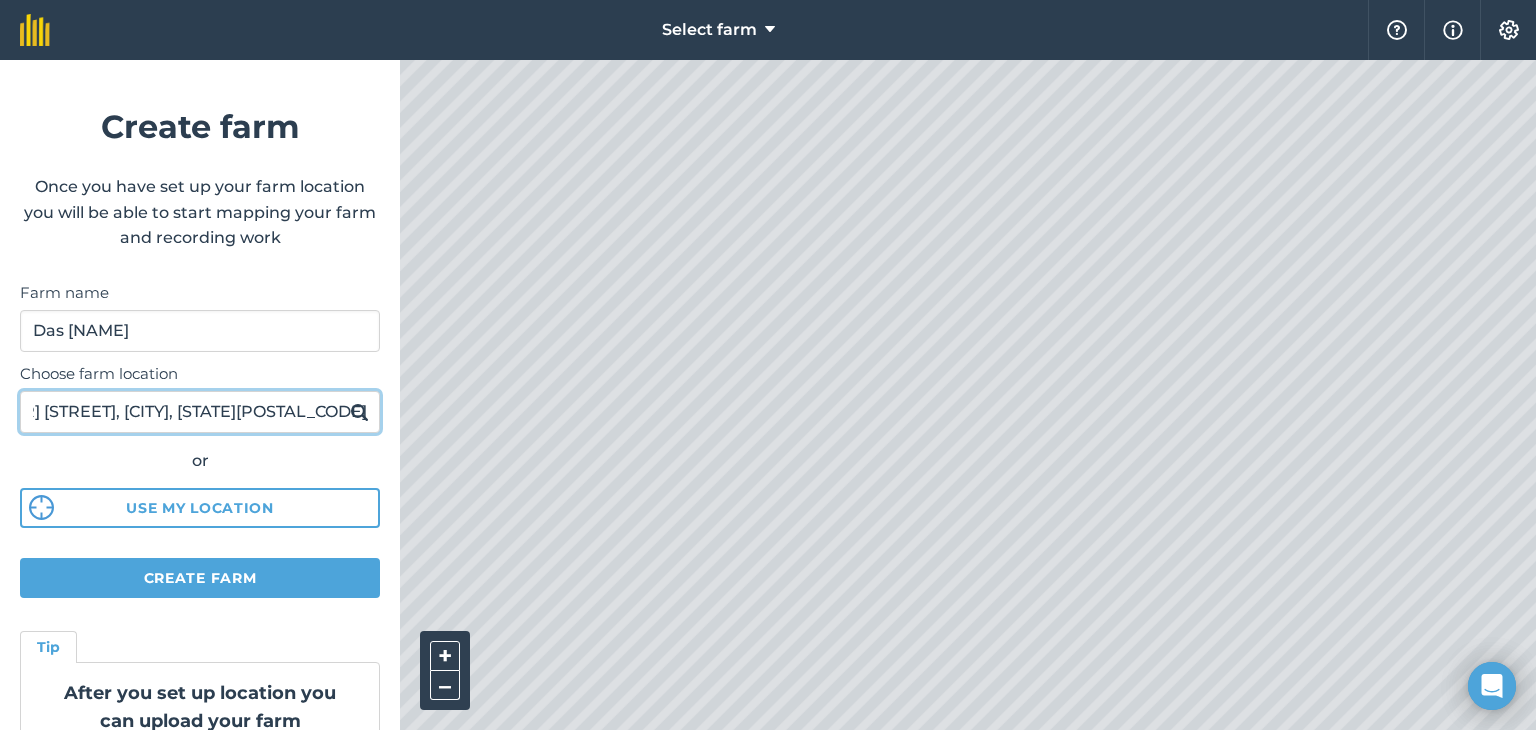 scroll, scrollTop: 0, scrollLeft: 88, axis: horizontal 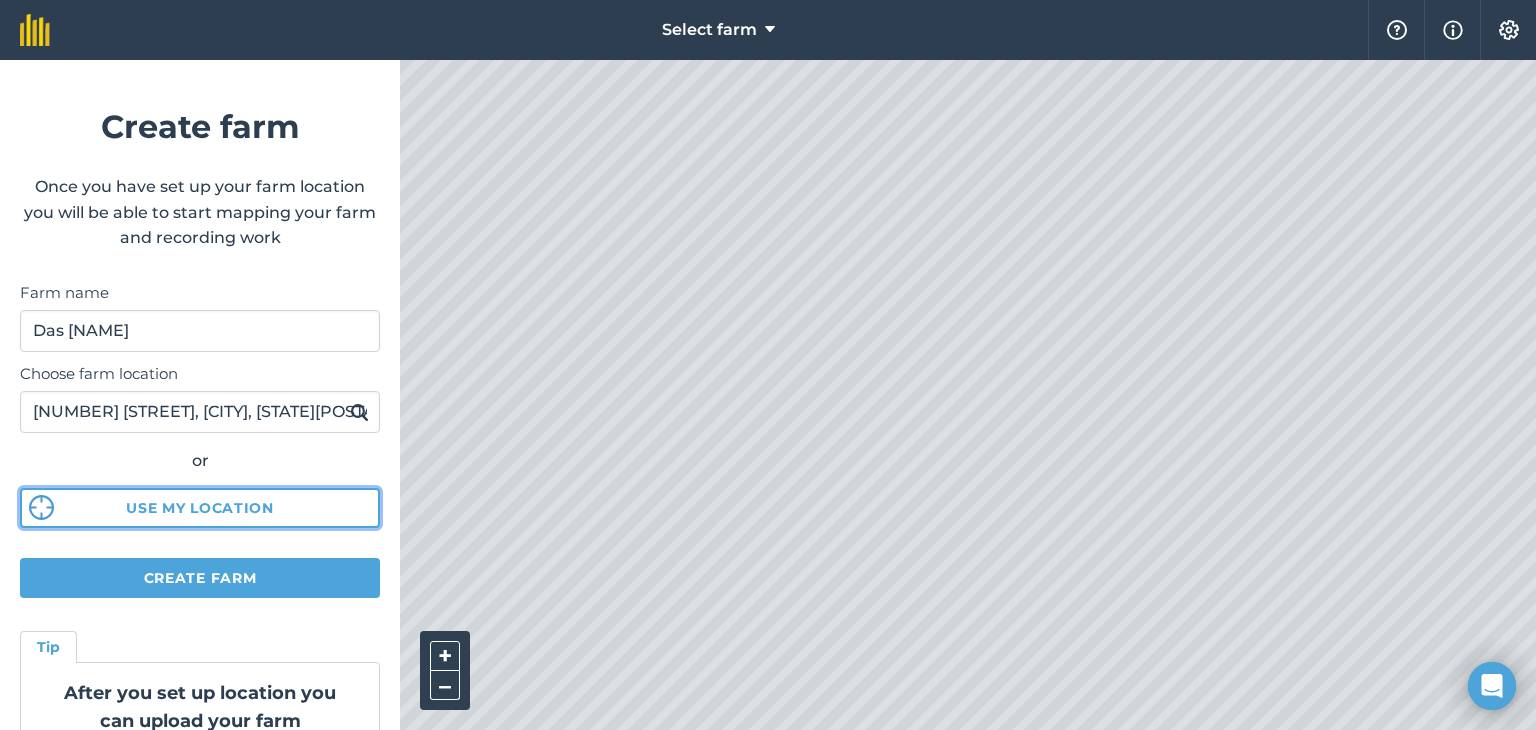 click on "Use my location" at bounding box center [200, 508] 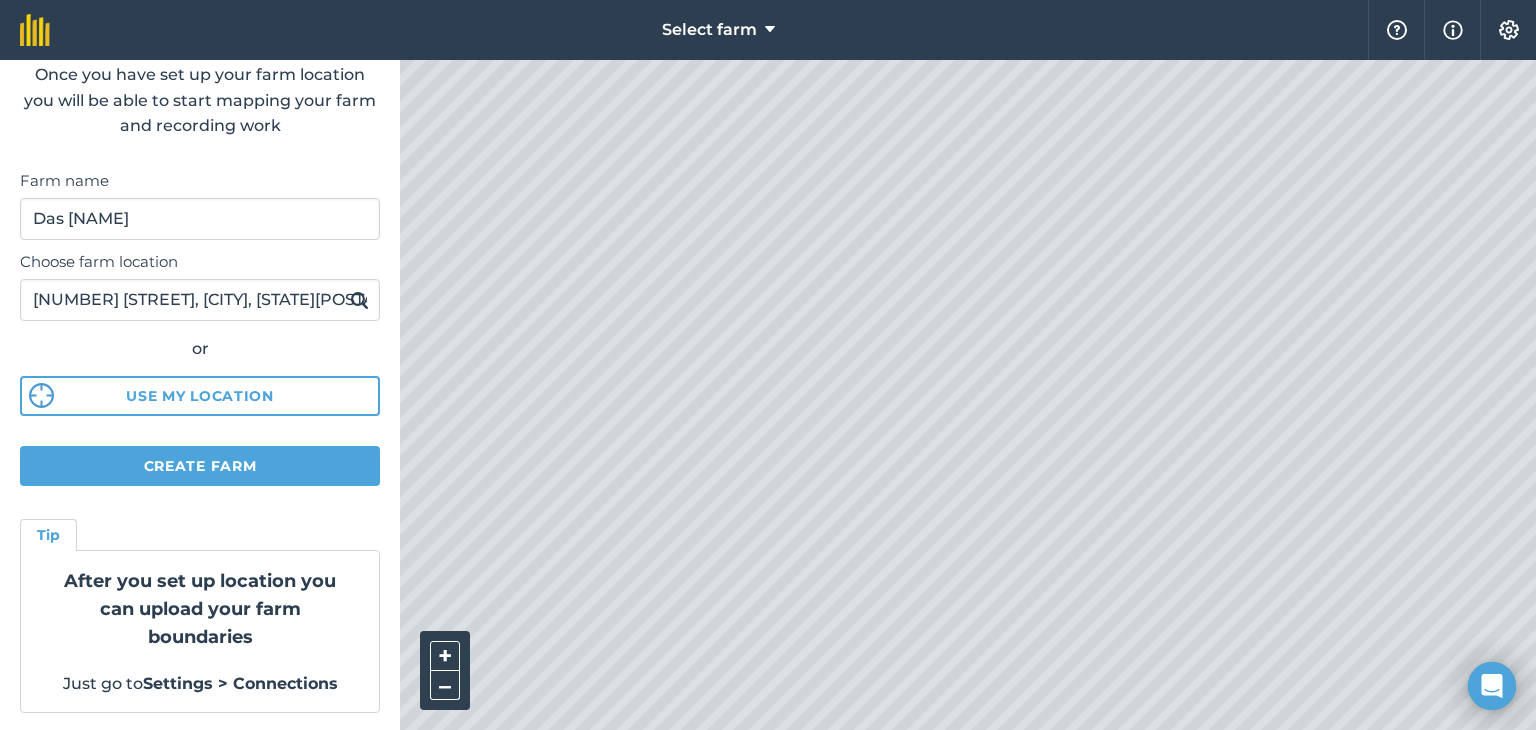 scroll, scrollTop: 113, scrollLeft: 0, axis: vertical 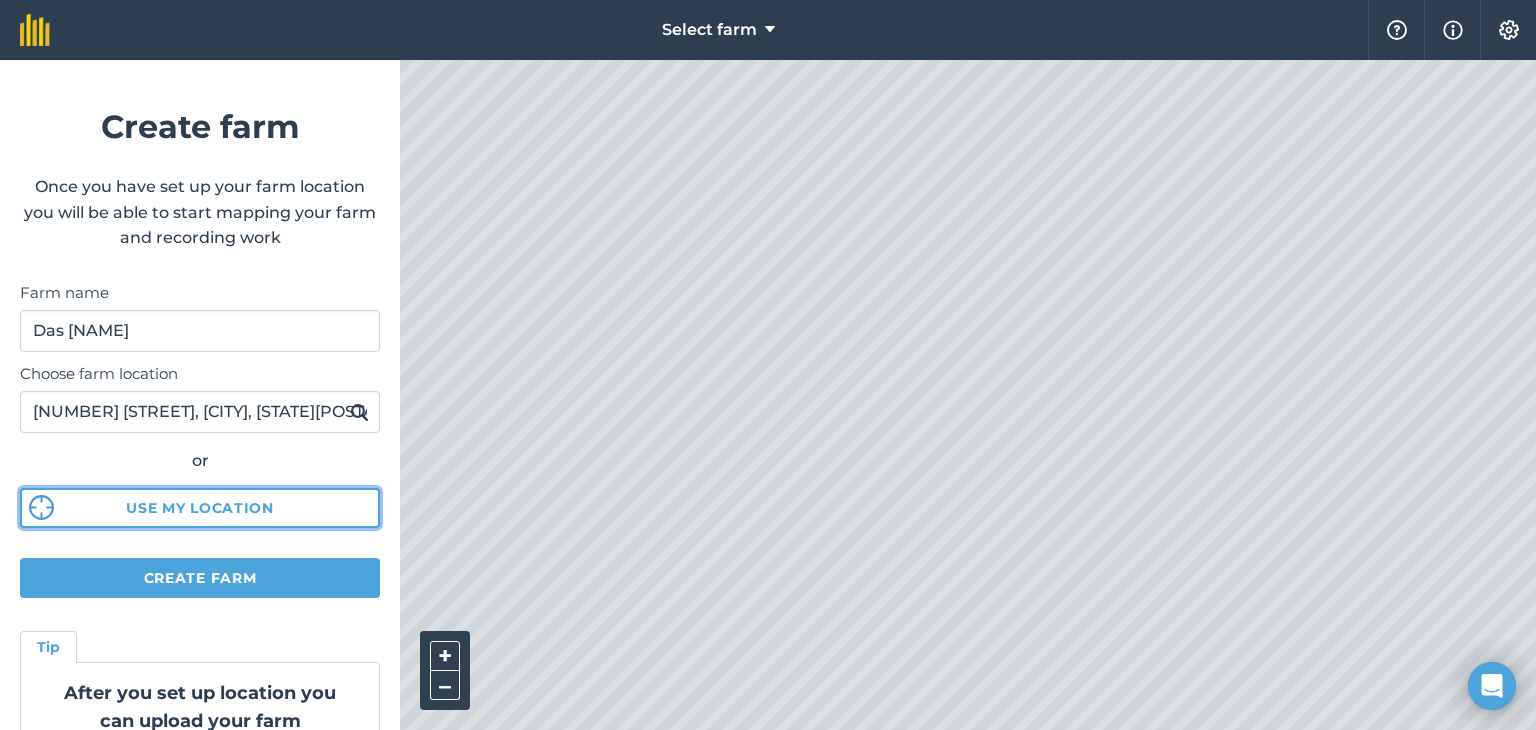 click on "Use my location" at bounding box center [200, 508] 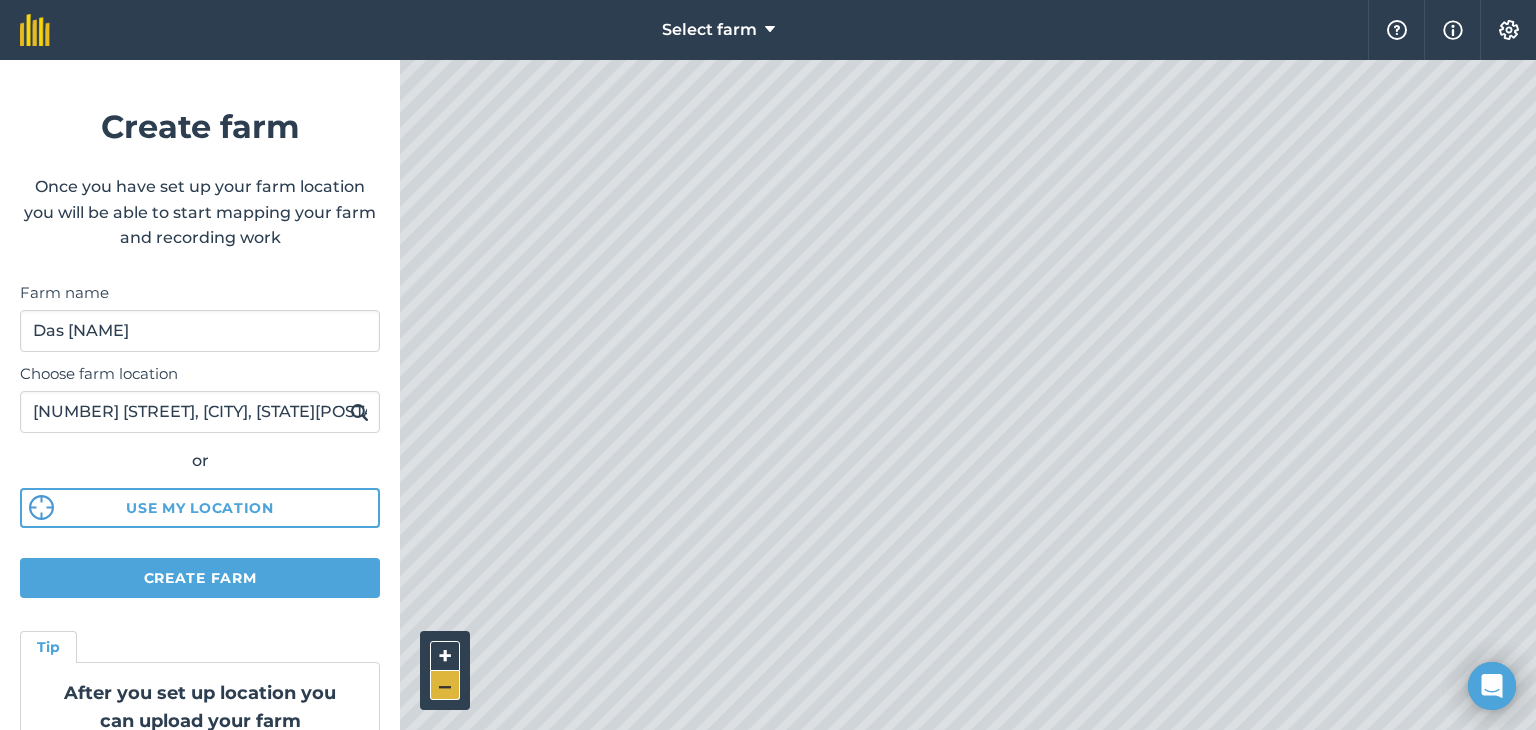 click on "–" at bounding box center [445, 685] 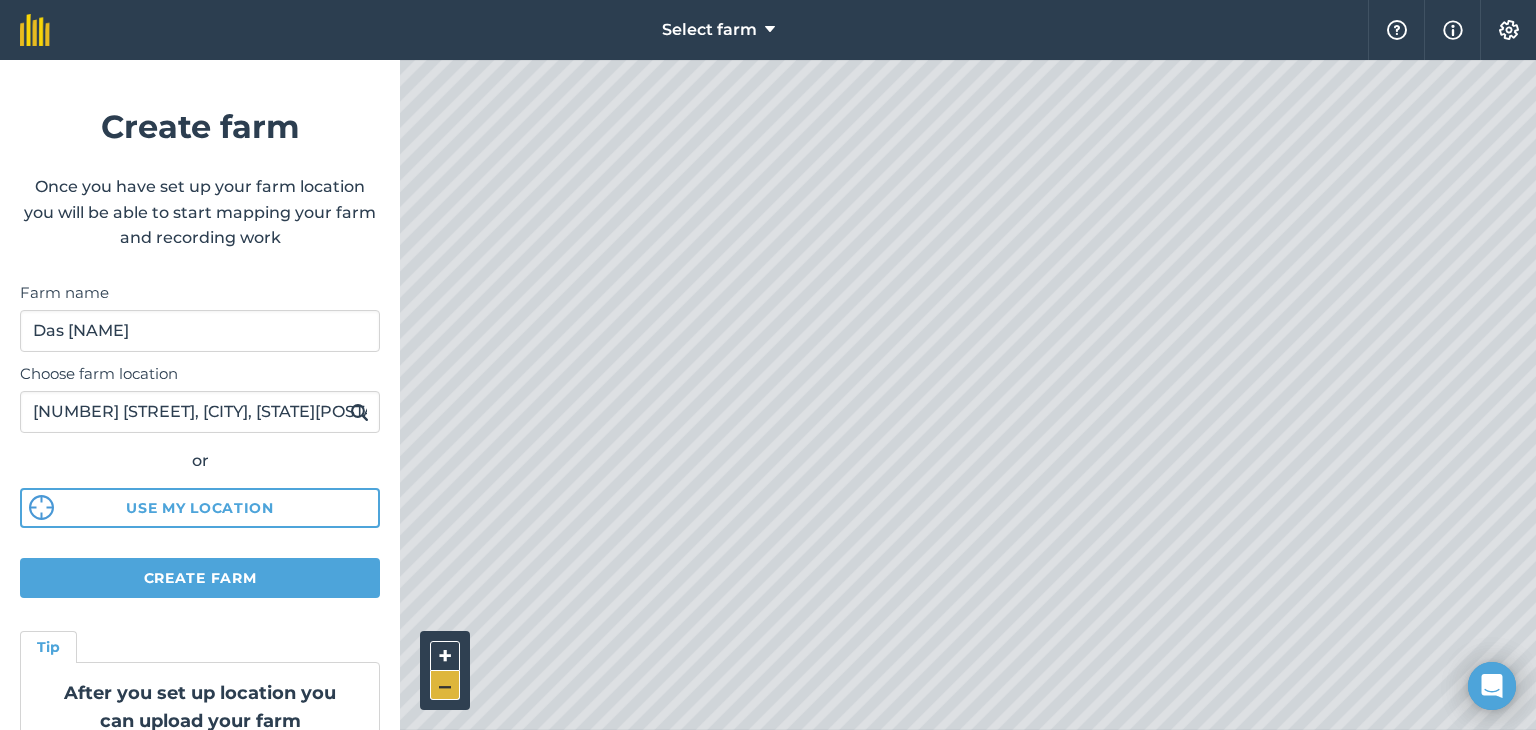 click on "–" at bounding box center (445, 685) 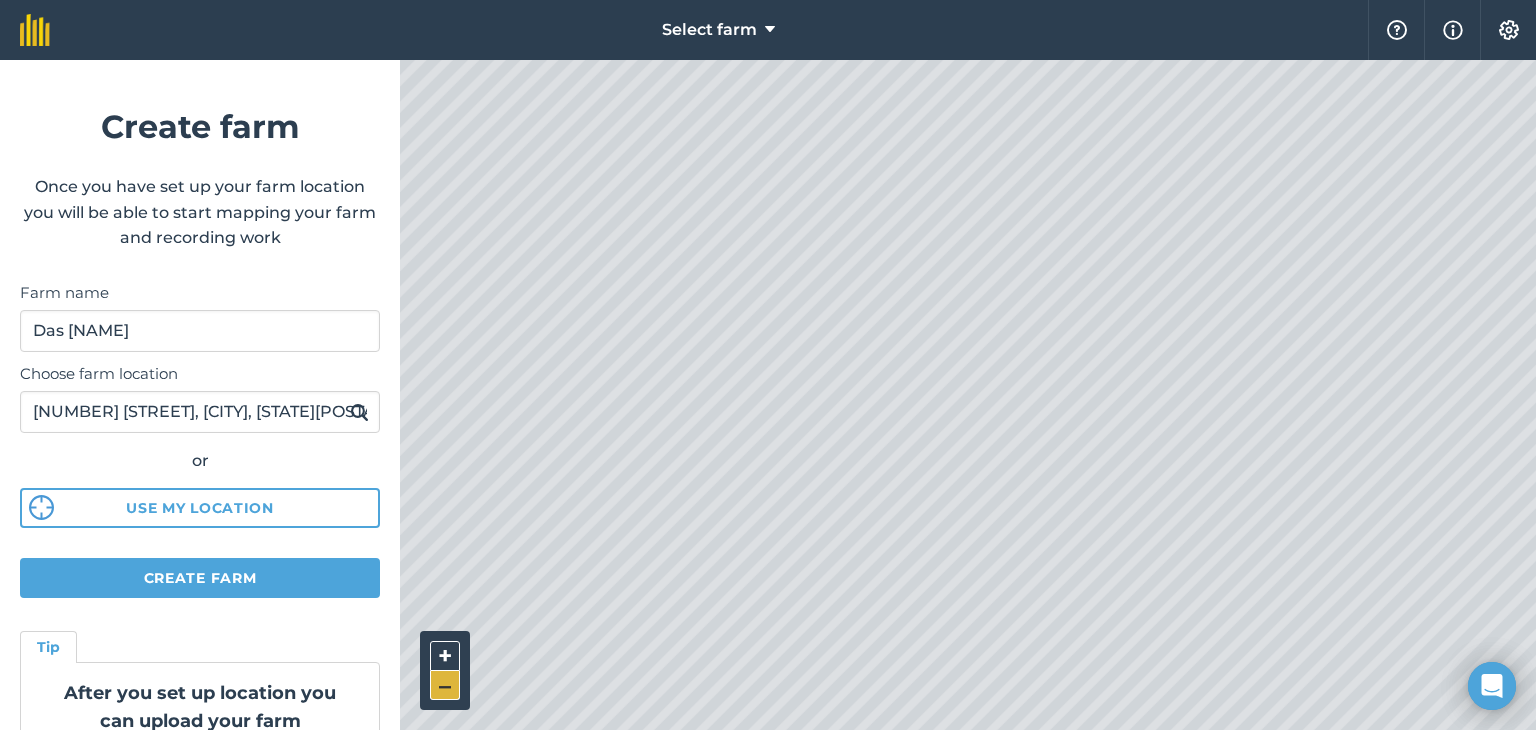 click on "–" at bounding box center (445, 685) 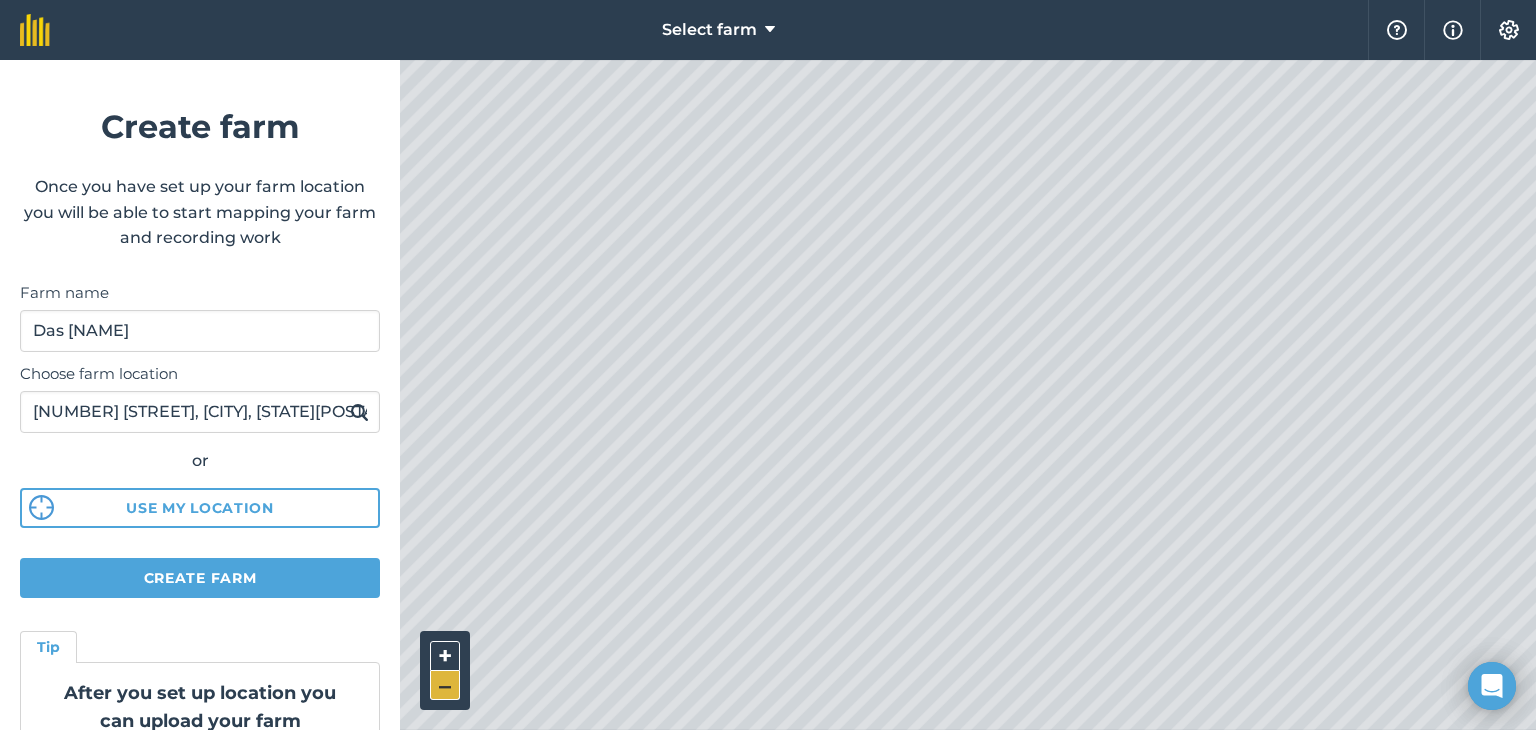 click on "–" at bounding box center (445, 685) 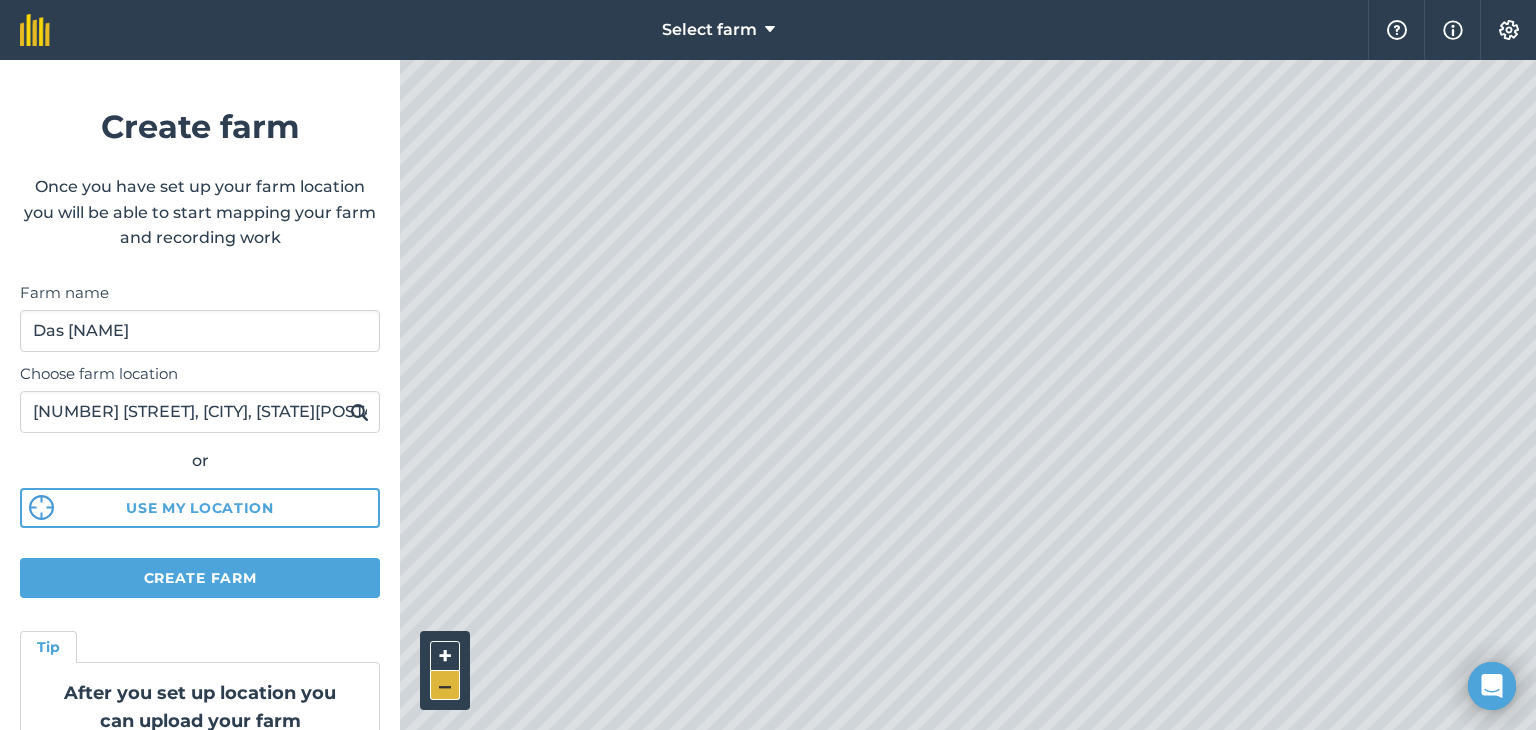 click on "–" at bounding box center (445, 685) 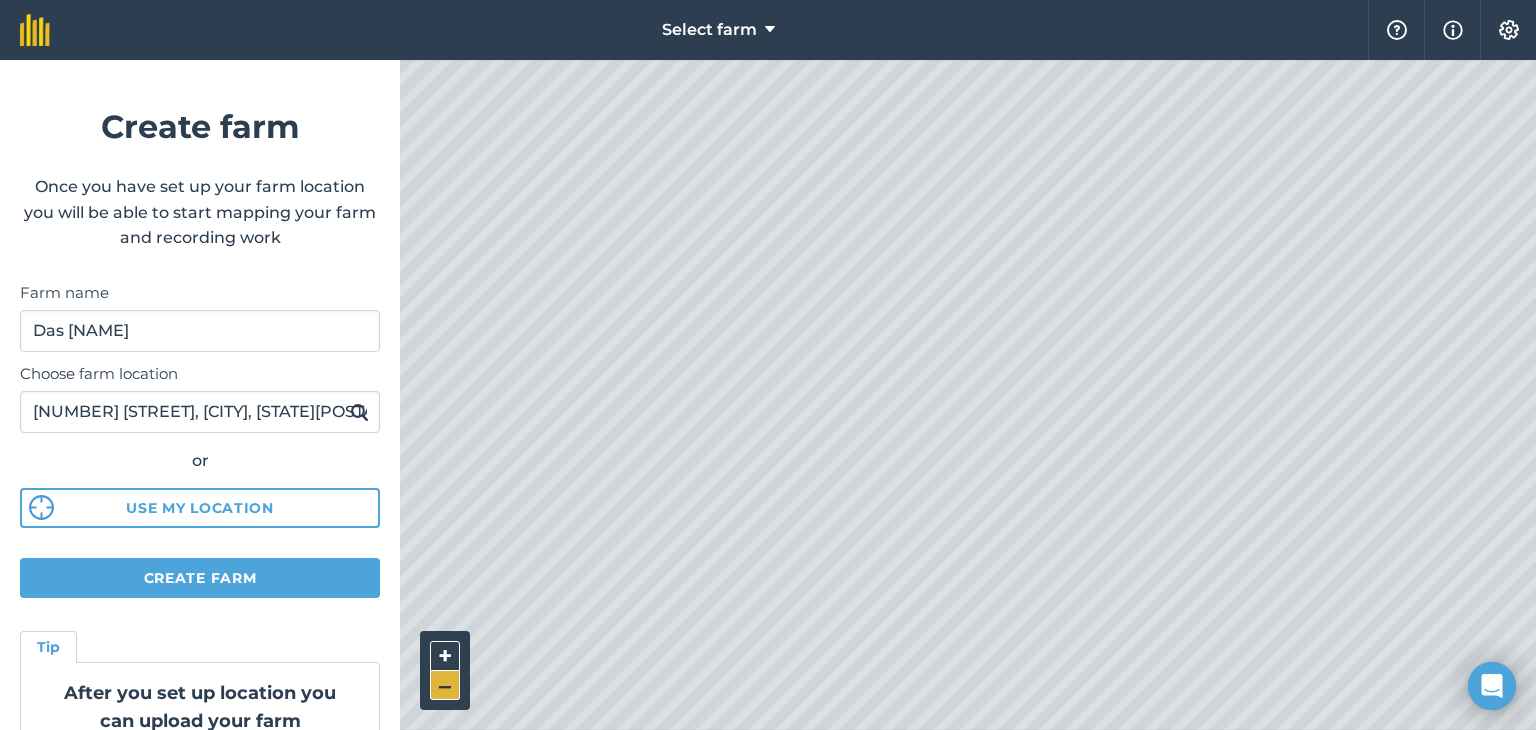 click on "–" at bounding box center [445, 685] 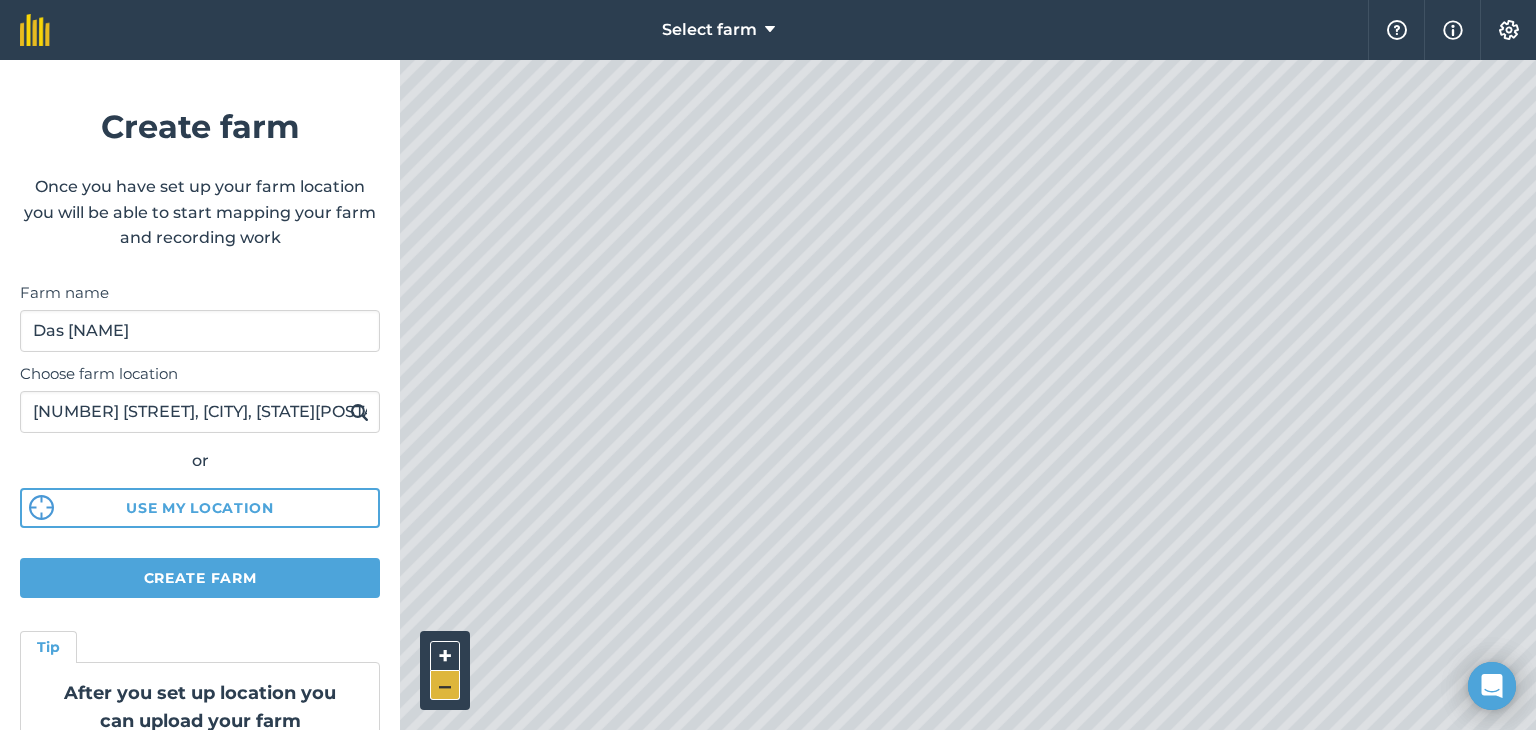 click on "–" at bounding box center [445, 685] 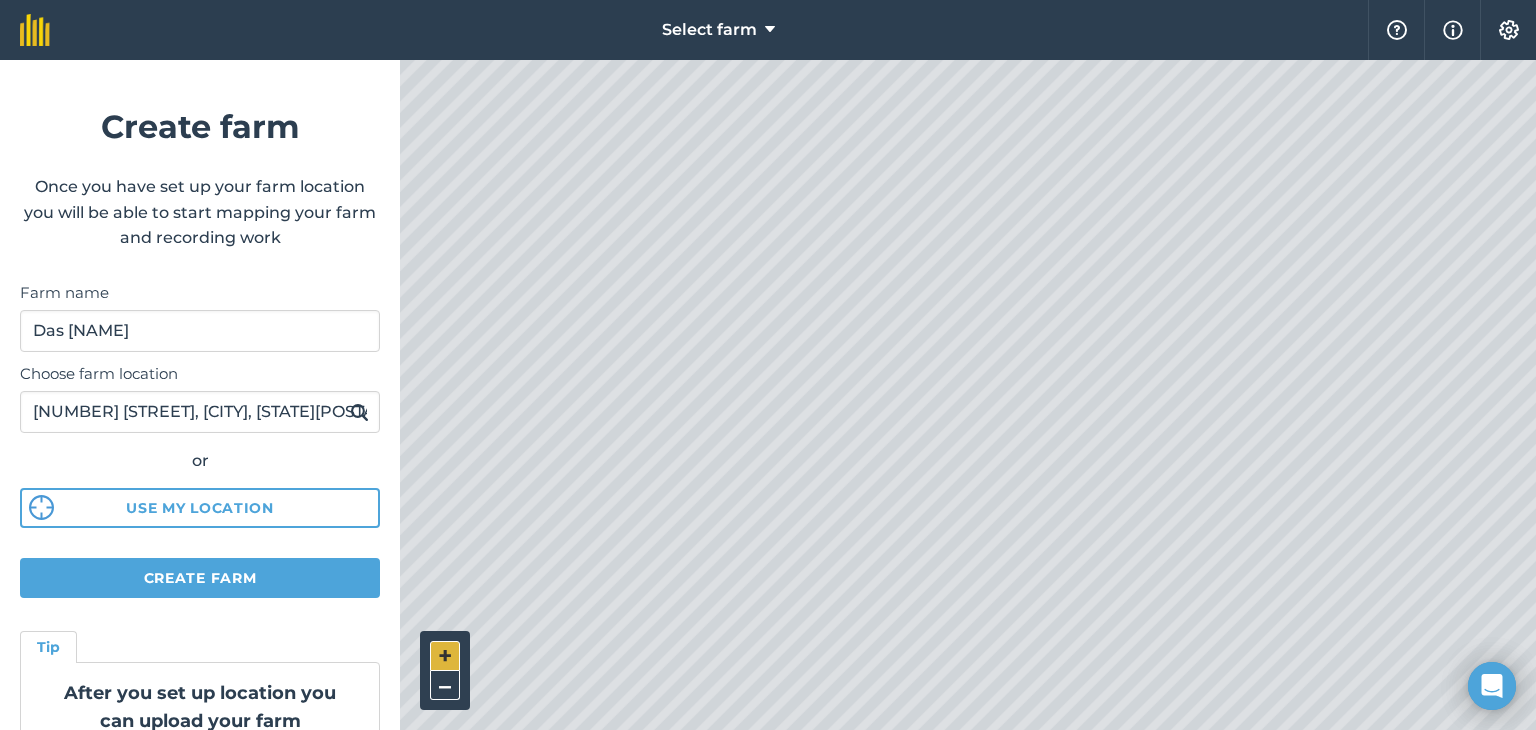 click on "+" at bounding box center (445, 656) 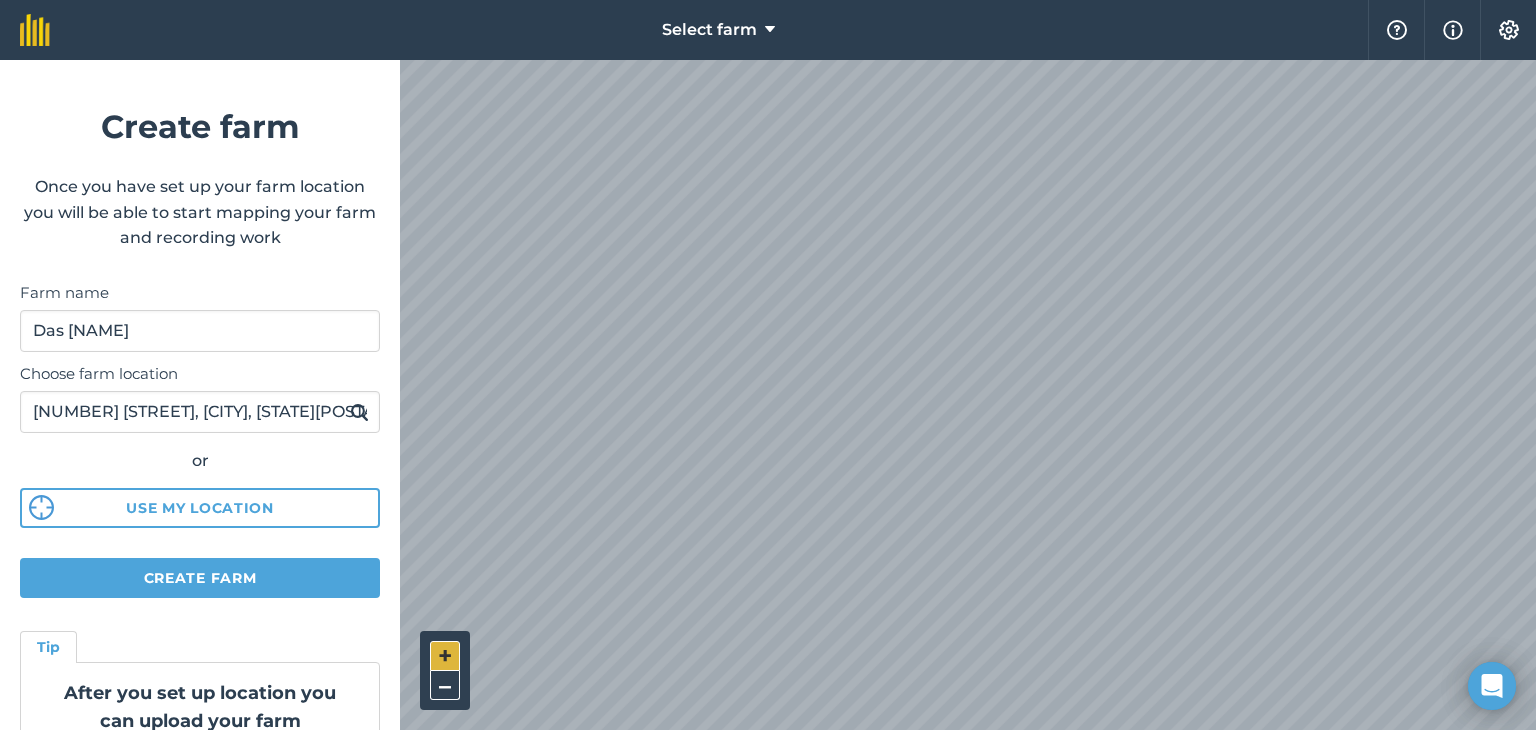 click on "+" at bounding box center [445, 656] 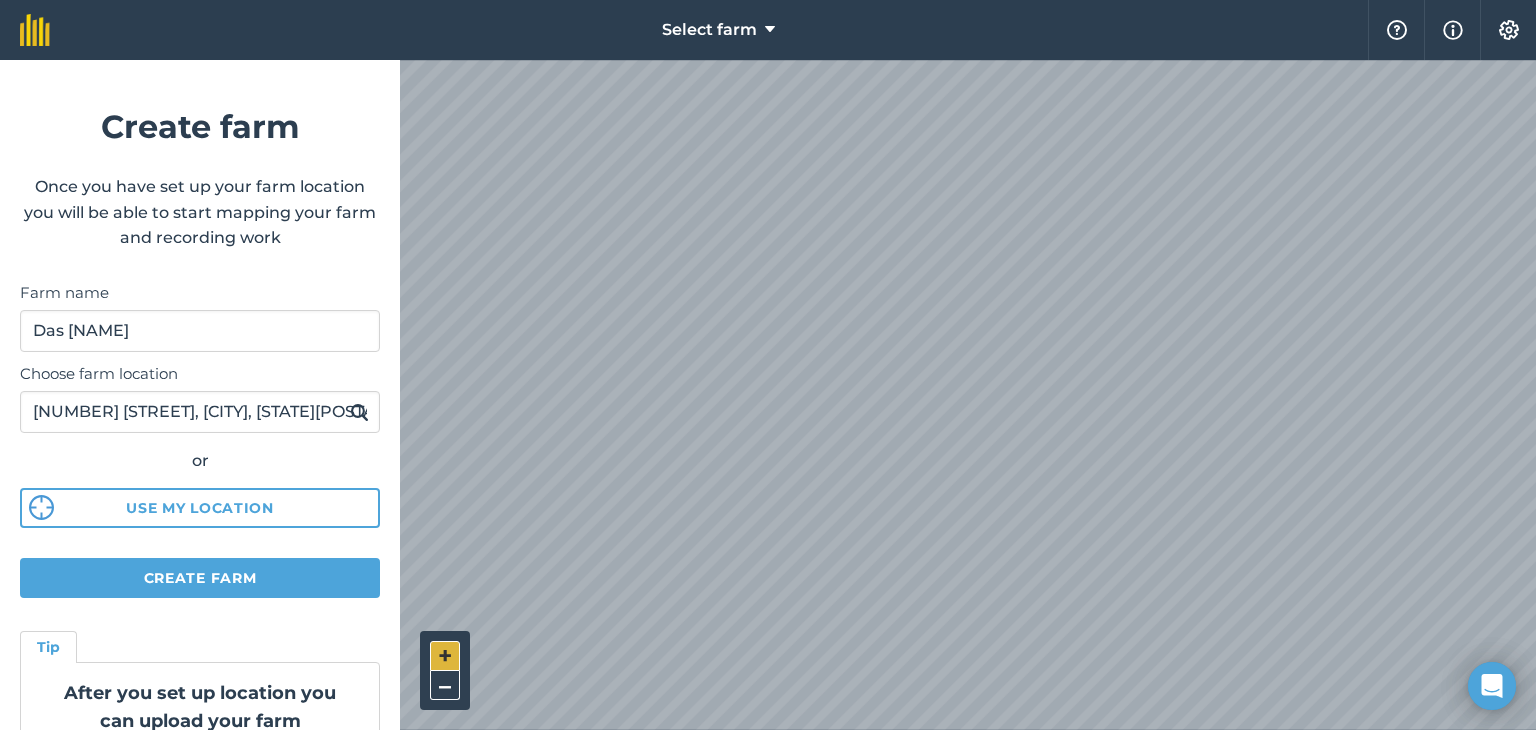 click on "+" at bounding box center [445, 656] 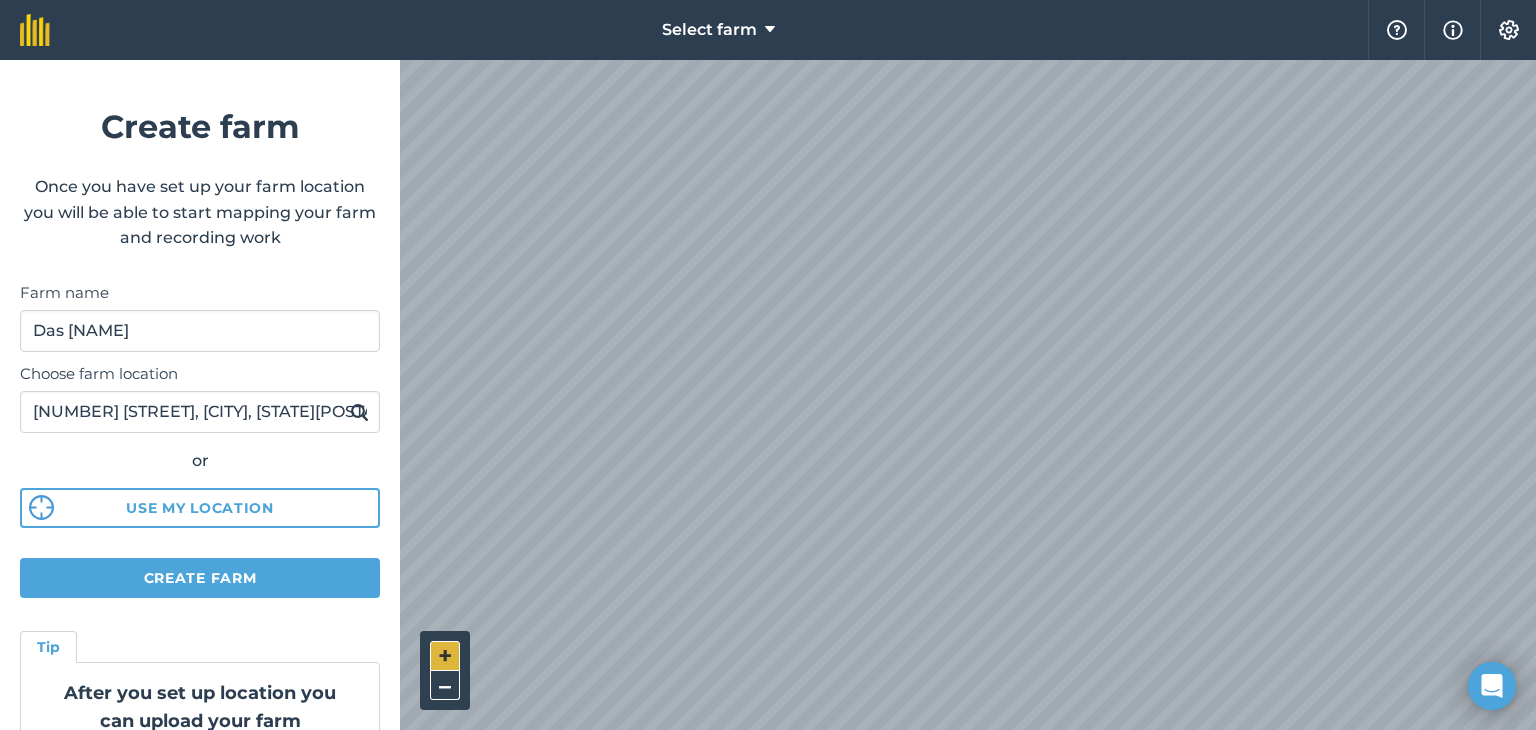 click on "+" at bounding box center (445, 656) 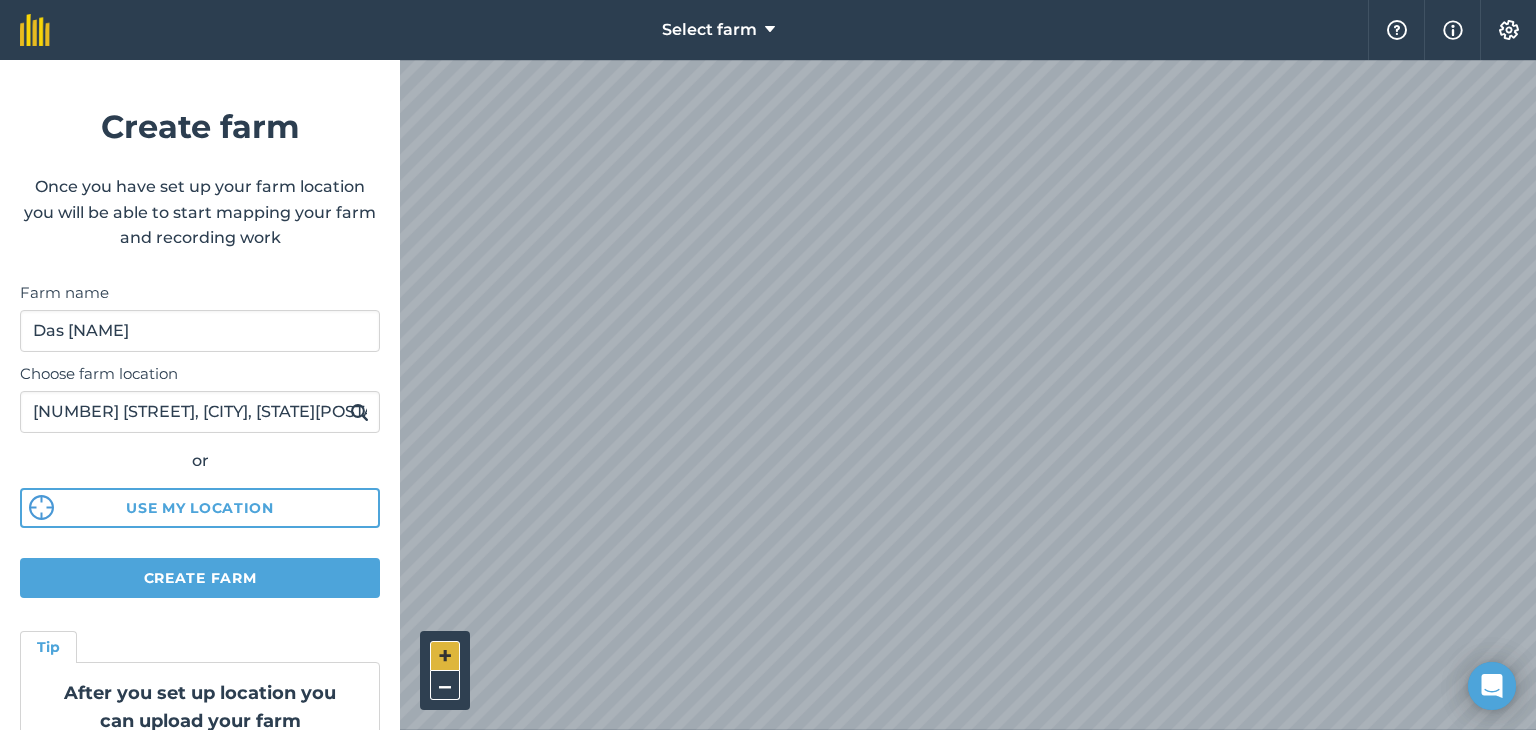 click on "+" at bounding box center [445, 656] 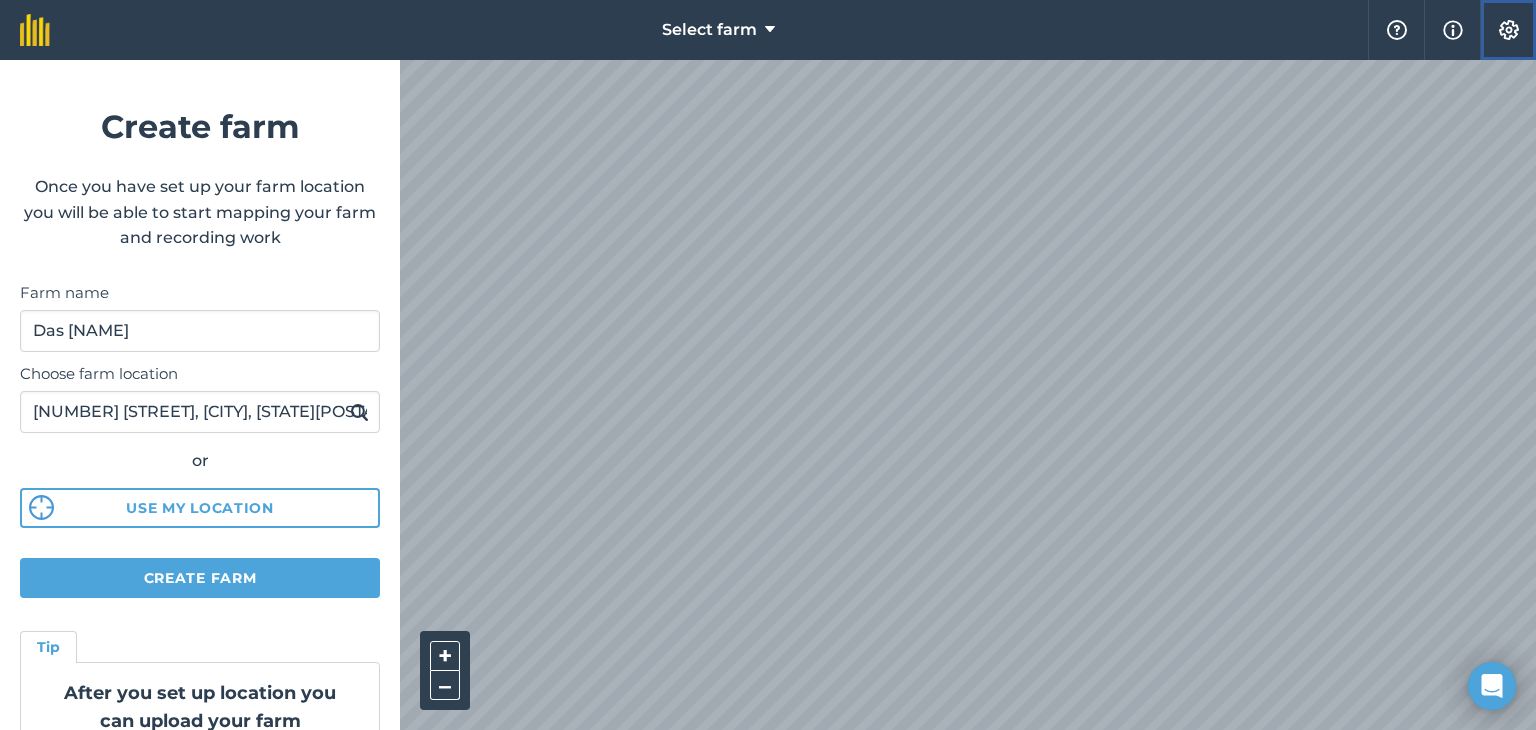 click on "Settings" at bounding box center (1508, 30) 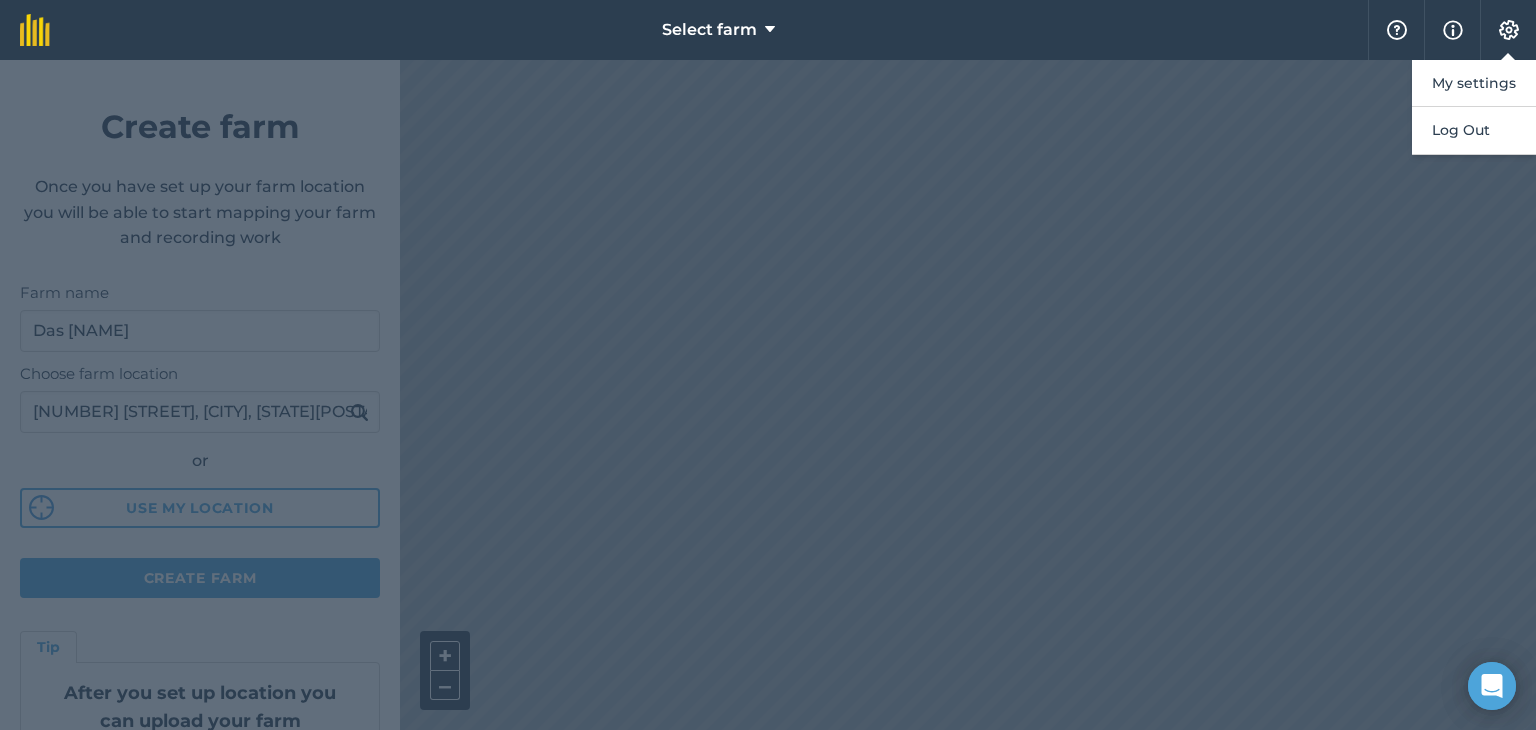 click at bounding box center [768, 395] 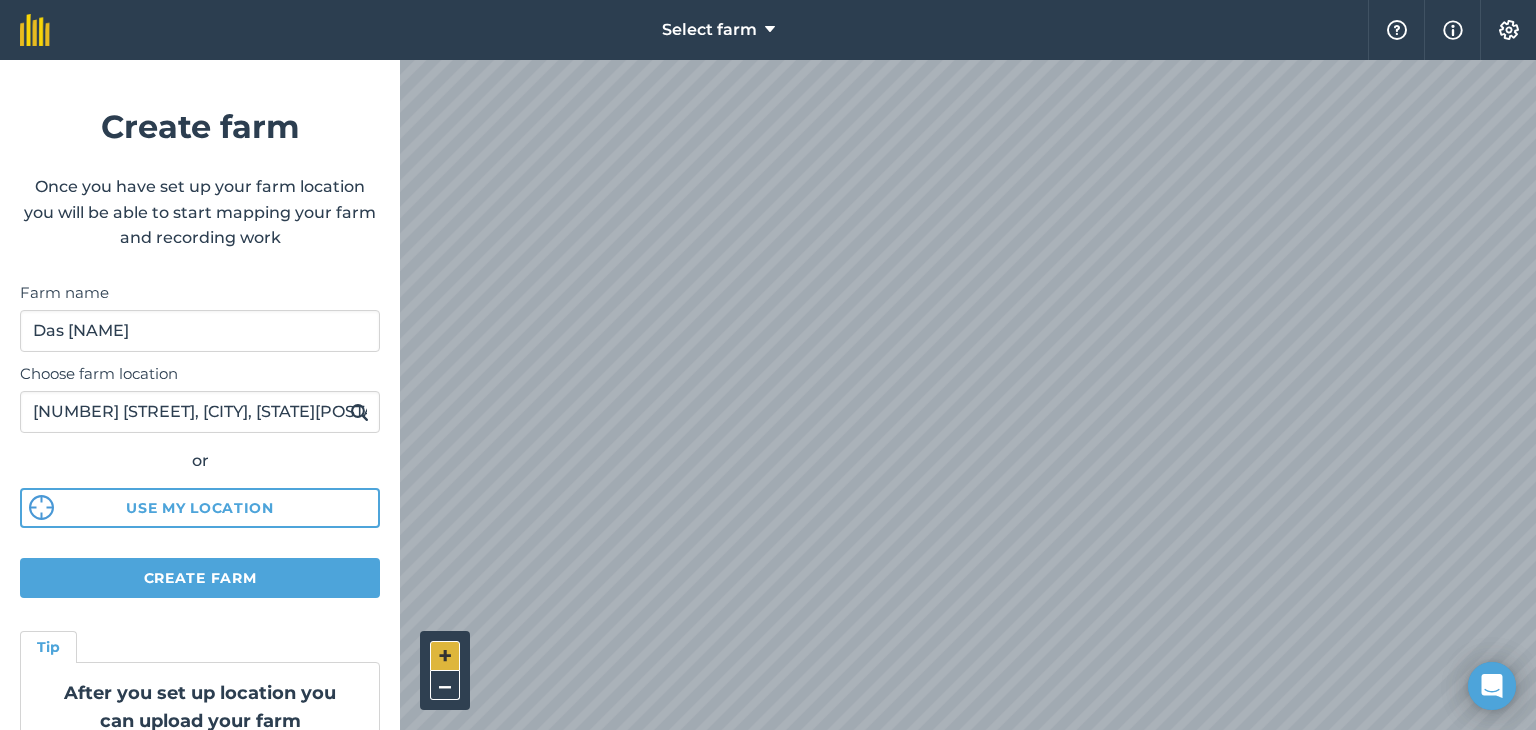 click on "+" at bounding box center (445, 656) 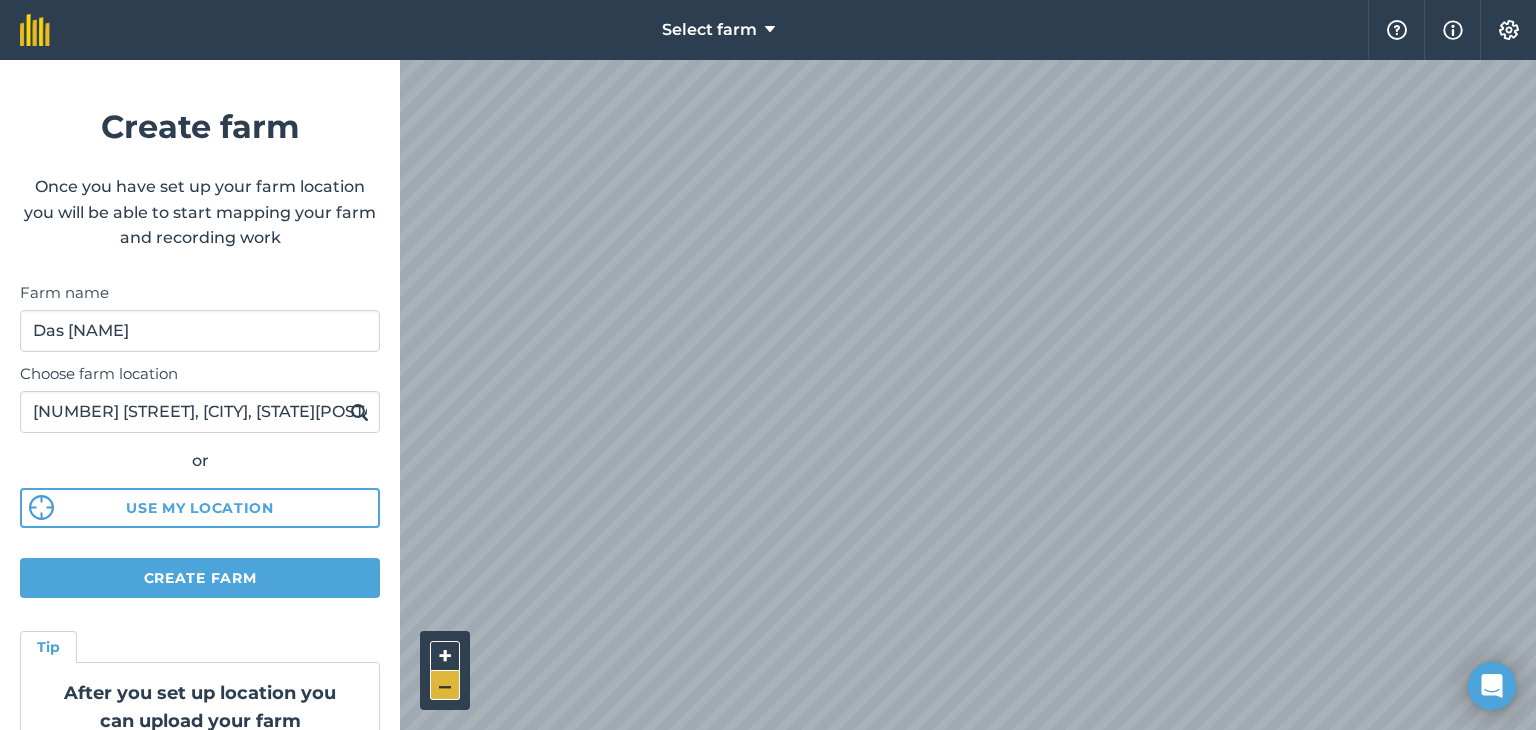 click on "–" at bounding box center [445, 685] 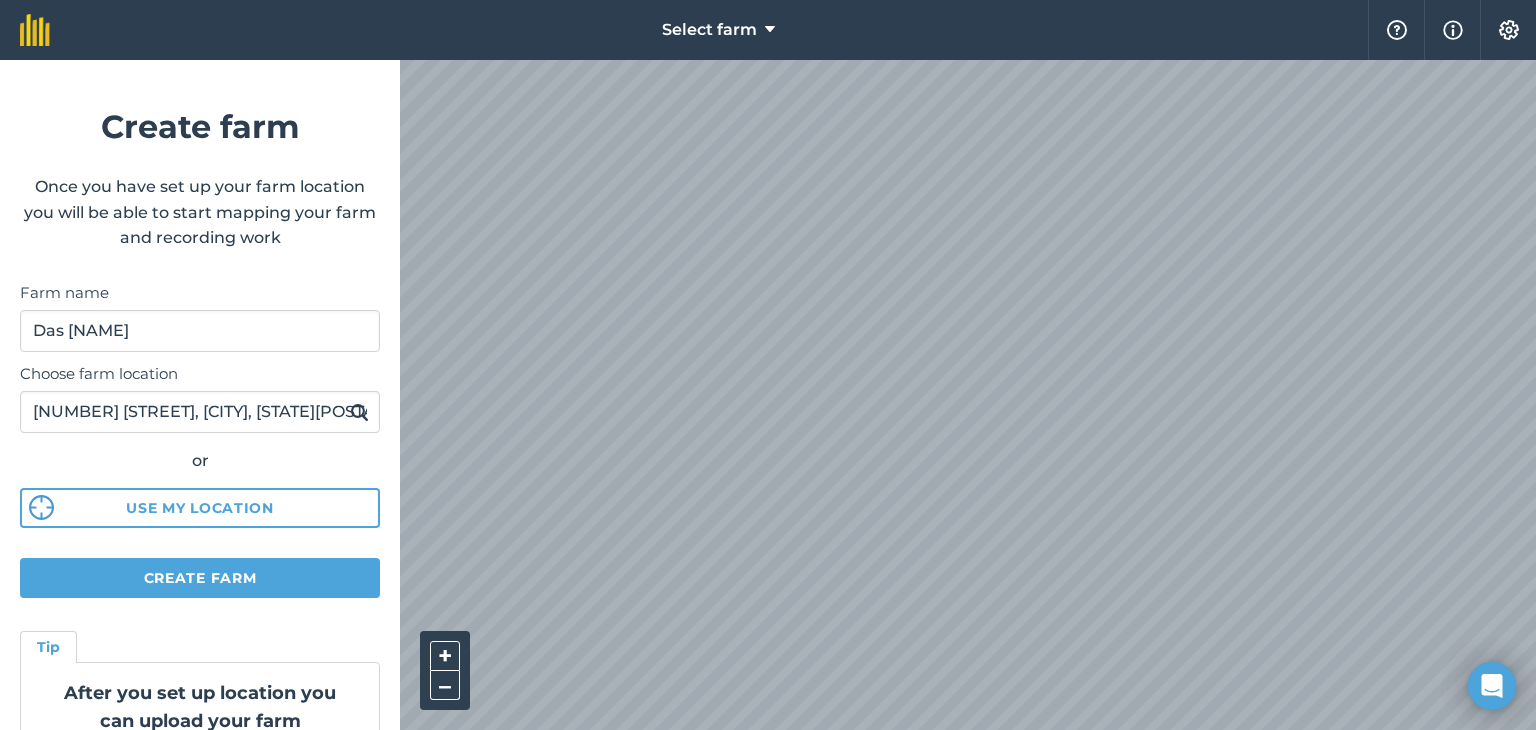 click on "Select farm Help Info Settings Create farm Once you have set up your farm location you will be able to start mapping your farm and recording work Farm name Das Haus Choose farm location [NUMBER] [descriptor] [descriptor], [NAME] [NAME], [NAME][NUMBER] or   Use my location Create farm Tip After you set up location you can upload your farm boundaries Just go to  Settings > Connections + – Satellite (Azure)" at bounding box center (768, 365) 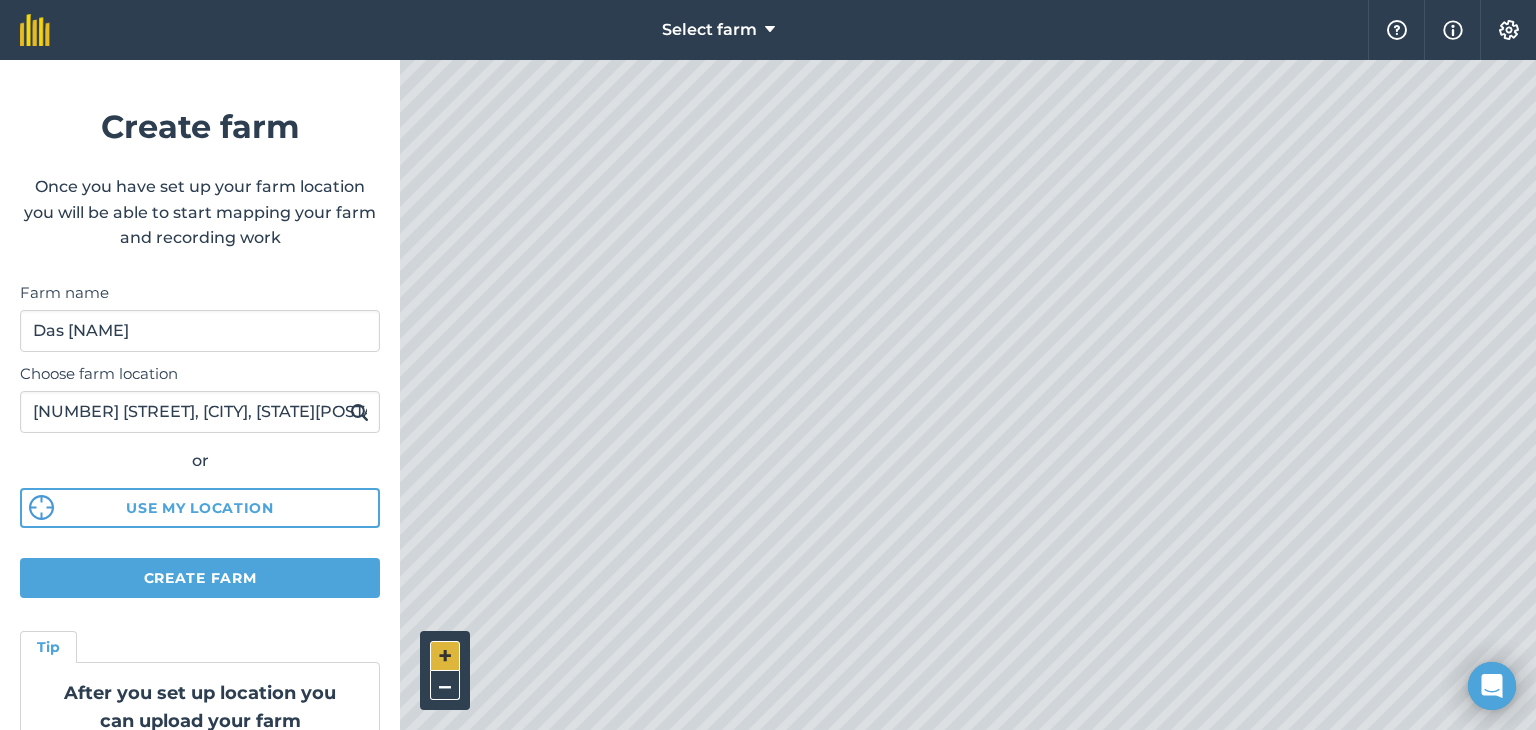 click on "+" at bounding box center (445, 656) 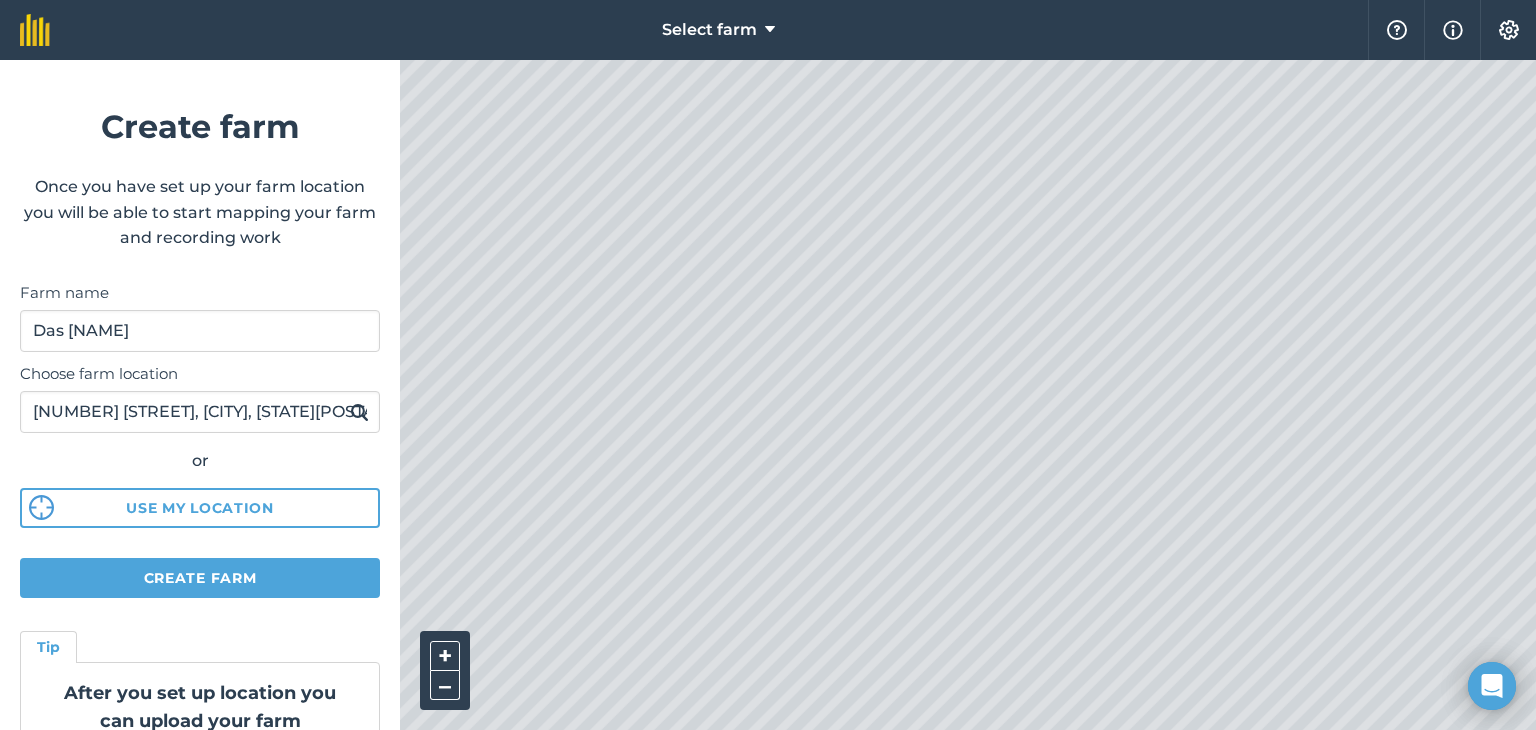 click on "Select farm Help Info Settings Create farm Once you have set up your farm location you will be able to start mapping your farm and recording work Farm name Das Haus Choose farm location [NUMBER] [descriptor] [descriptor], [NAME] [NAME], [NAME][NUMBER] or   Use my location Create farm Tip After you set up location you can upload your farm boundaries Just go to  Settings > Connections + – Satellite (Azure)" at bounding box center [768, 30] 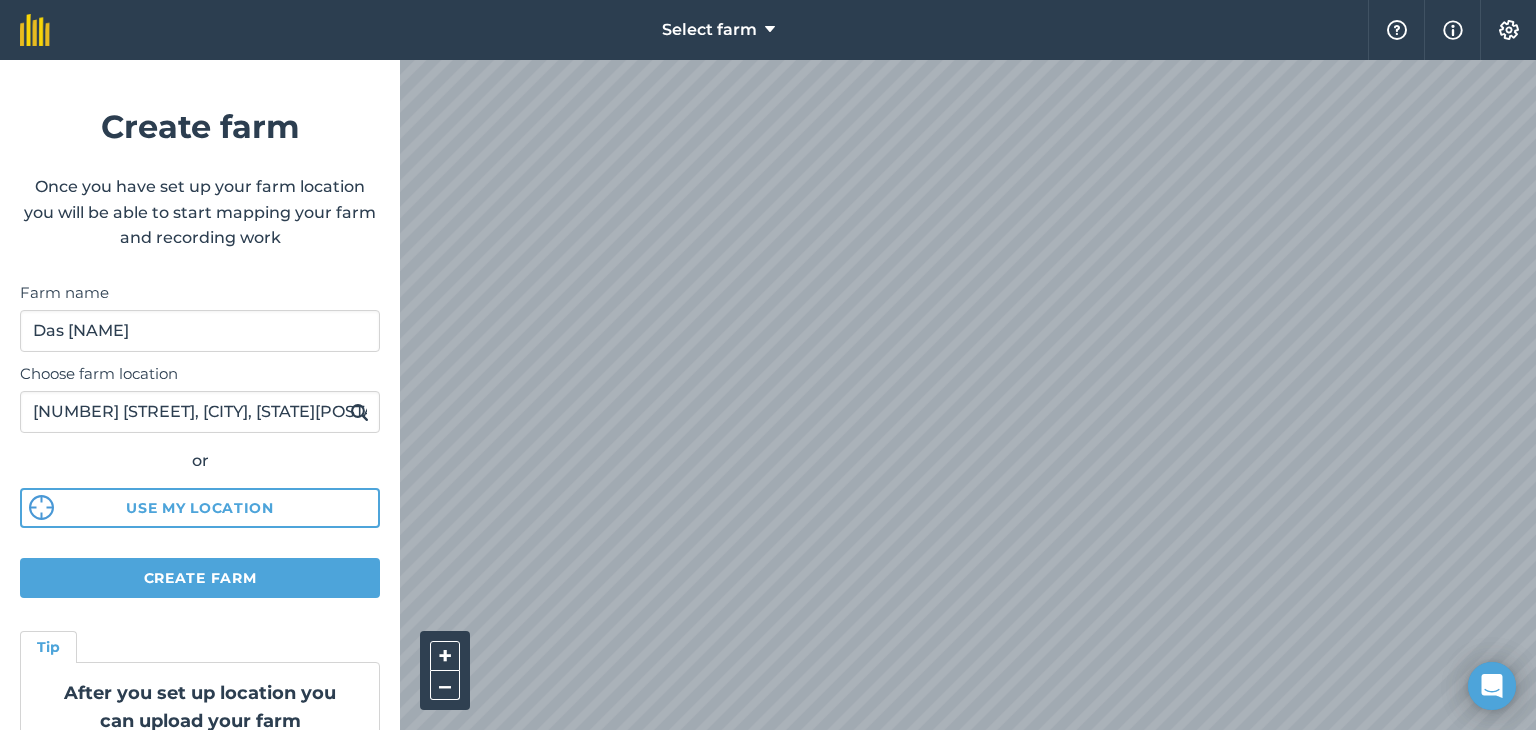 click on "Select farm Help Info Settings Create farm Once you have set up your farm location you will be able to start mapping your farm and recording work Farm name Das Haus Choose farm location [NUMBER] [descriptor] [descriptor], [NAME] [NAME], [NAME][NUMBER] or   Use my location Create farm Tip After you set up location you can upload your farm boundaries Just go to  Settings > Connections + – Satellite (Azure)" at bounding box center (768, 30) 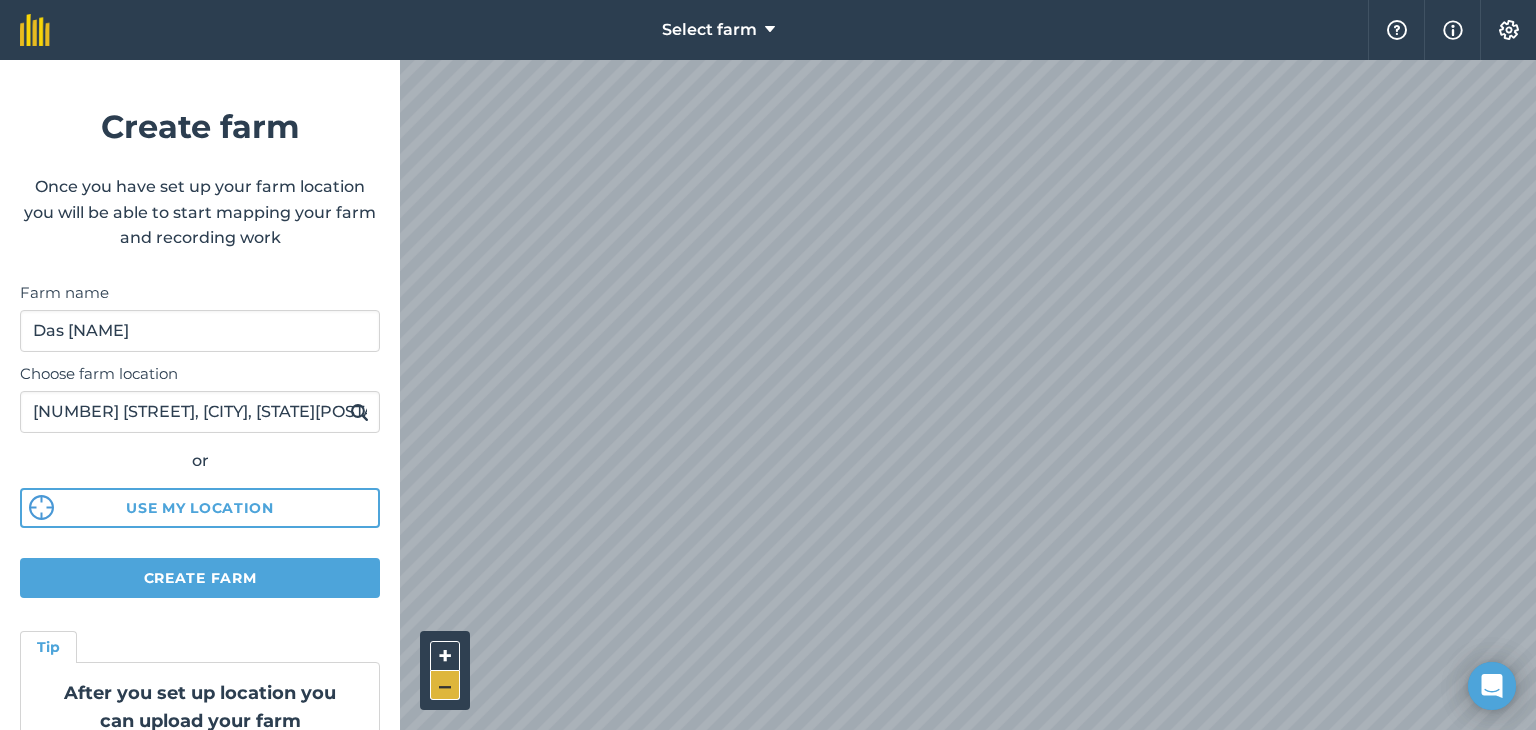 click on "–" at bounding box center (445, 685) 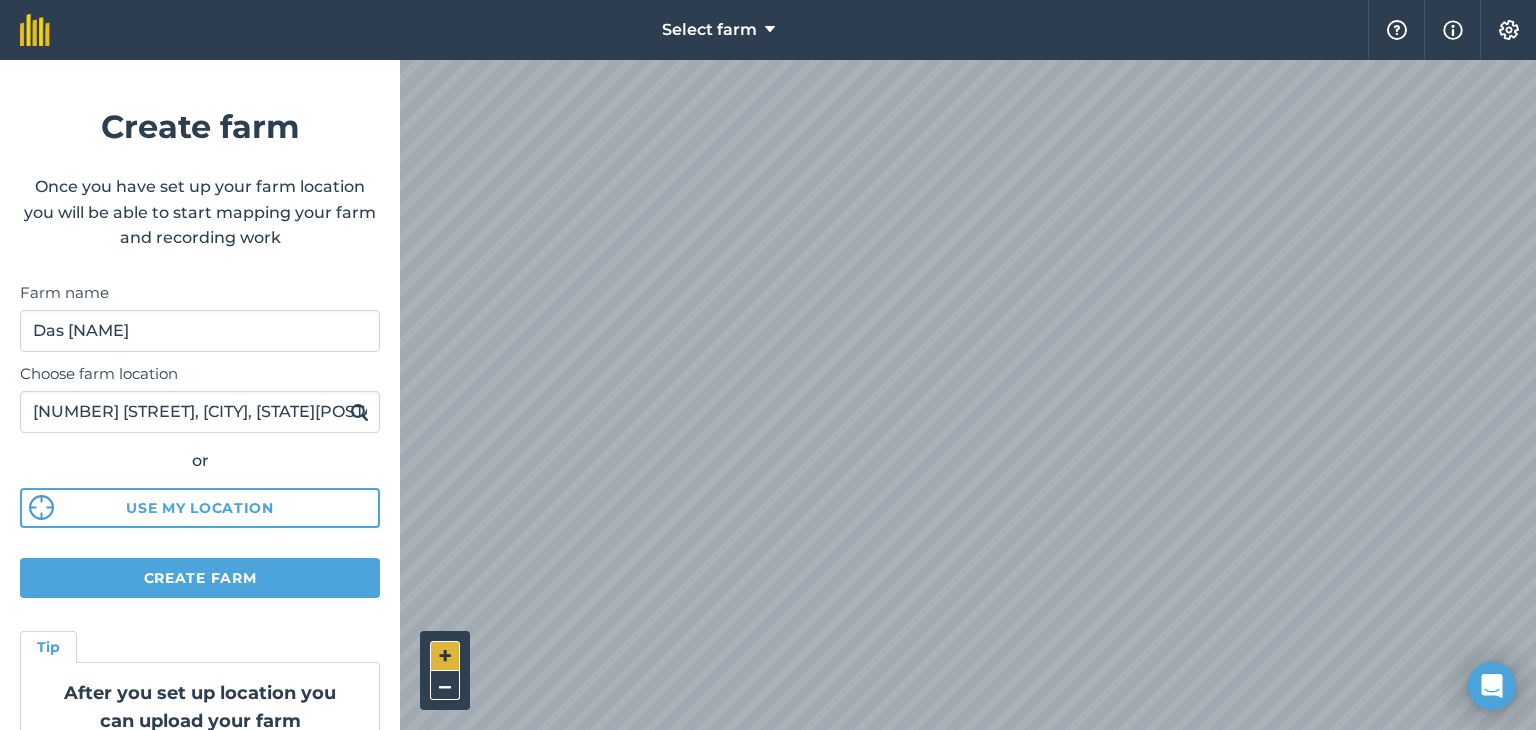 click on "+" at bounding box center (445, 656) 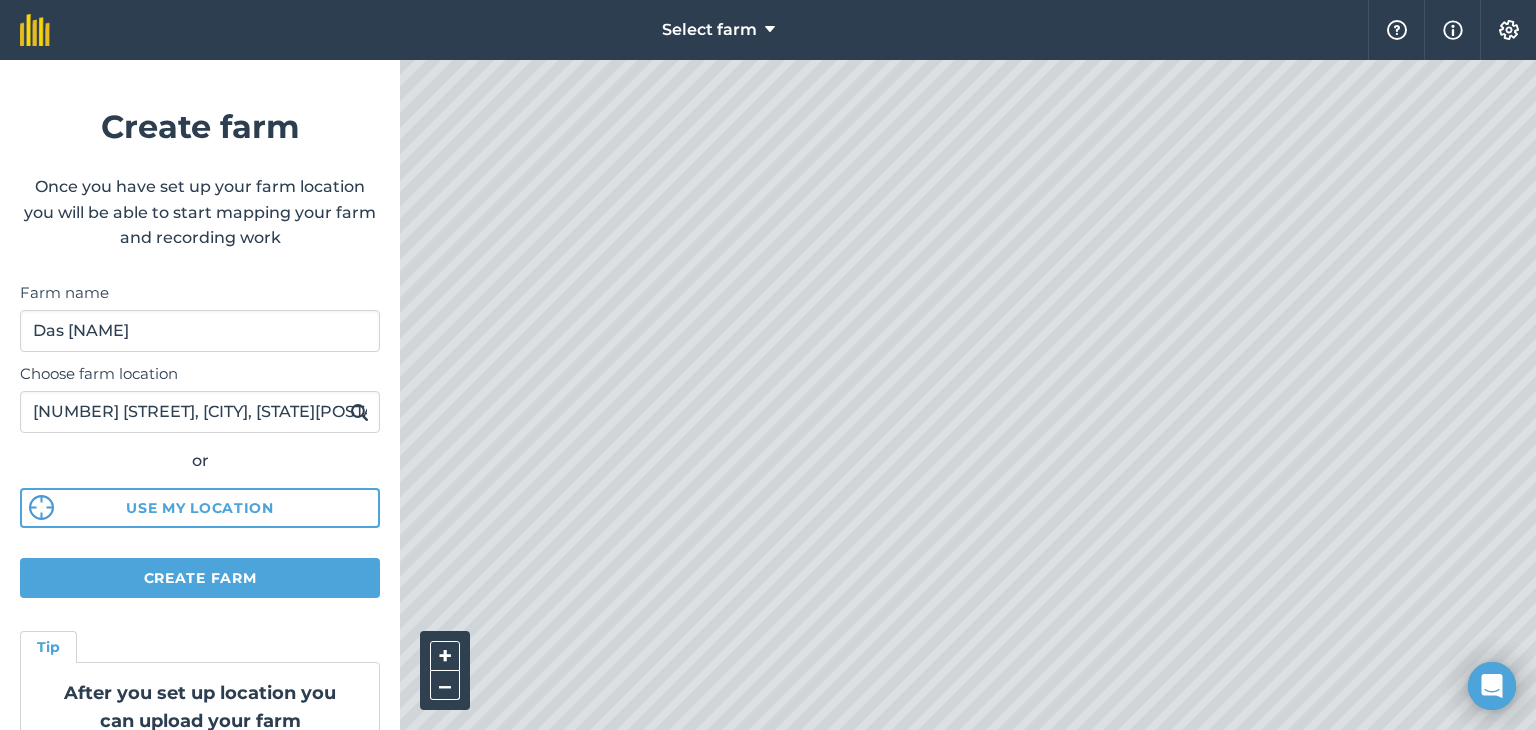 click at bounding box center (968, 395) 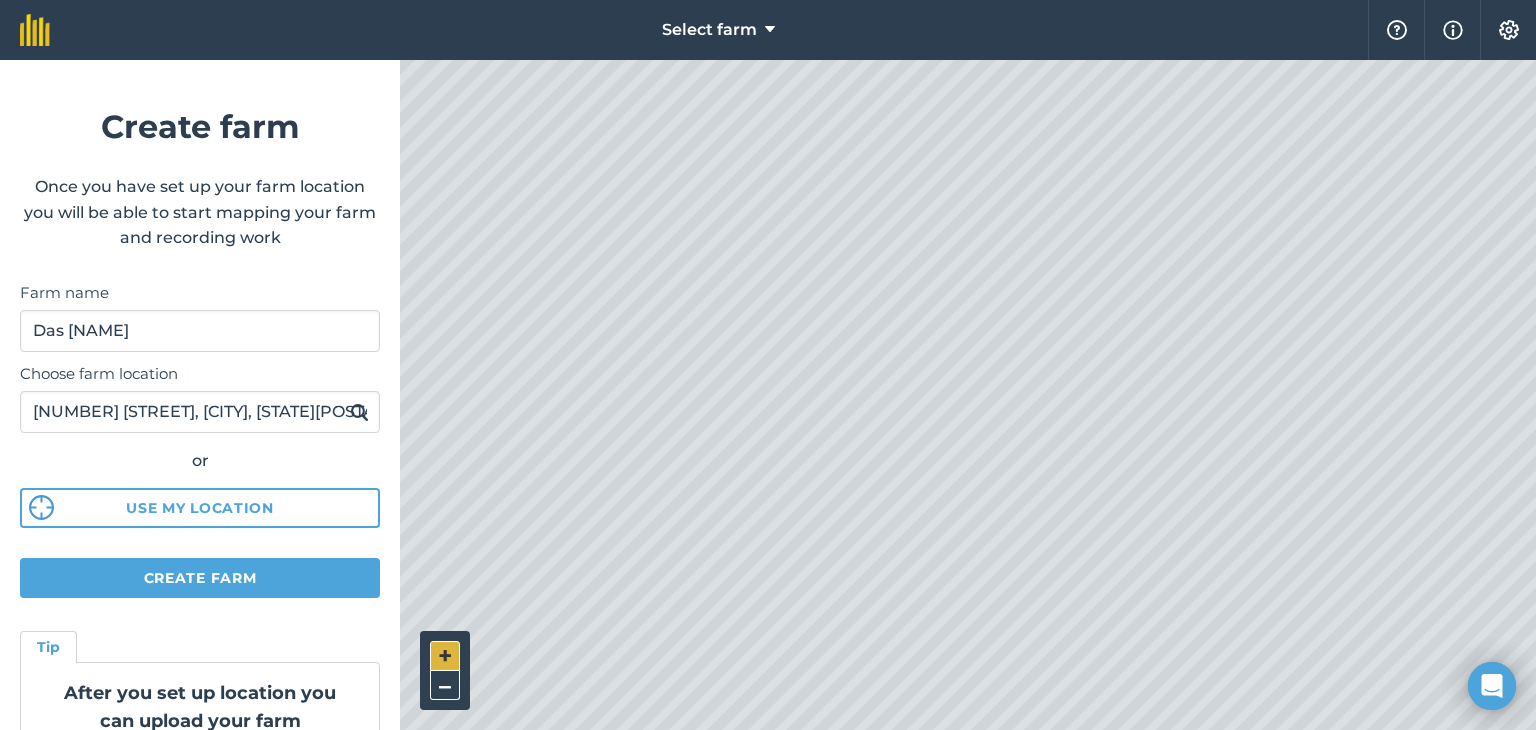 click on "+" at bounding box center (445, 656) 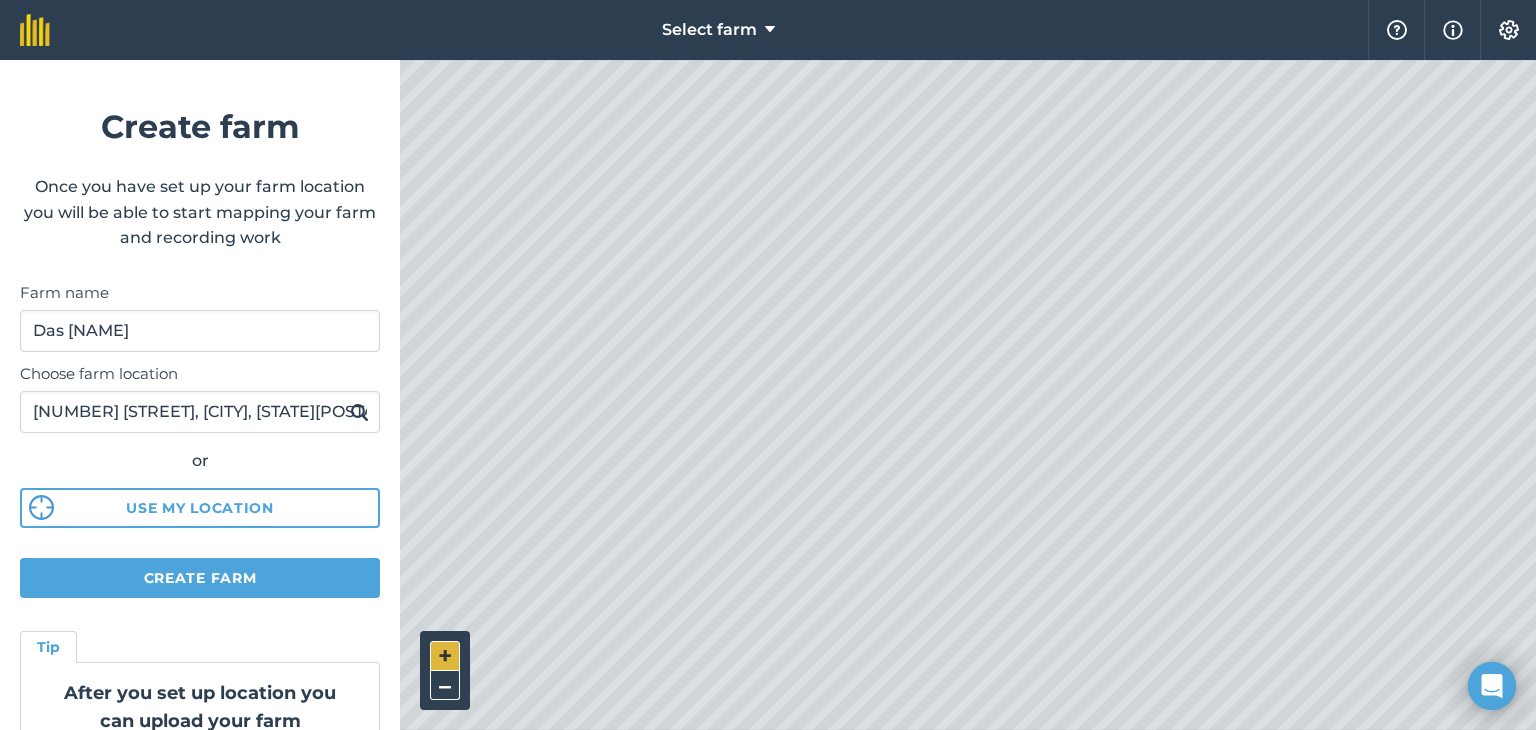 click on "+" at bounding box center (445, 656) 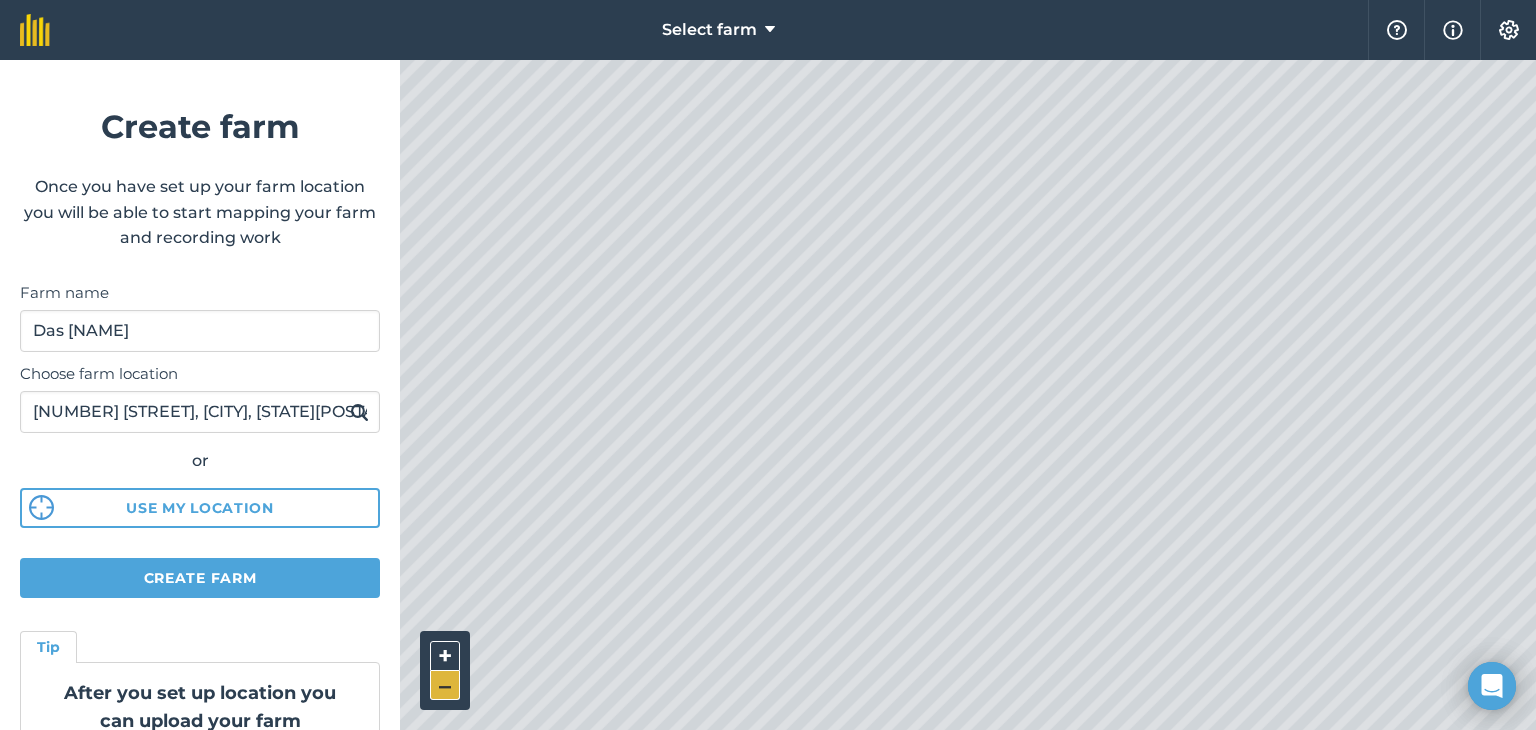 click on "–" at bounding box center [445, 685] 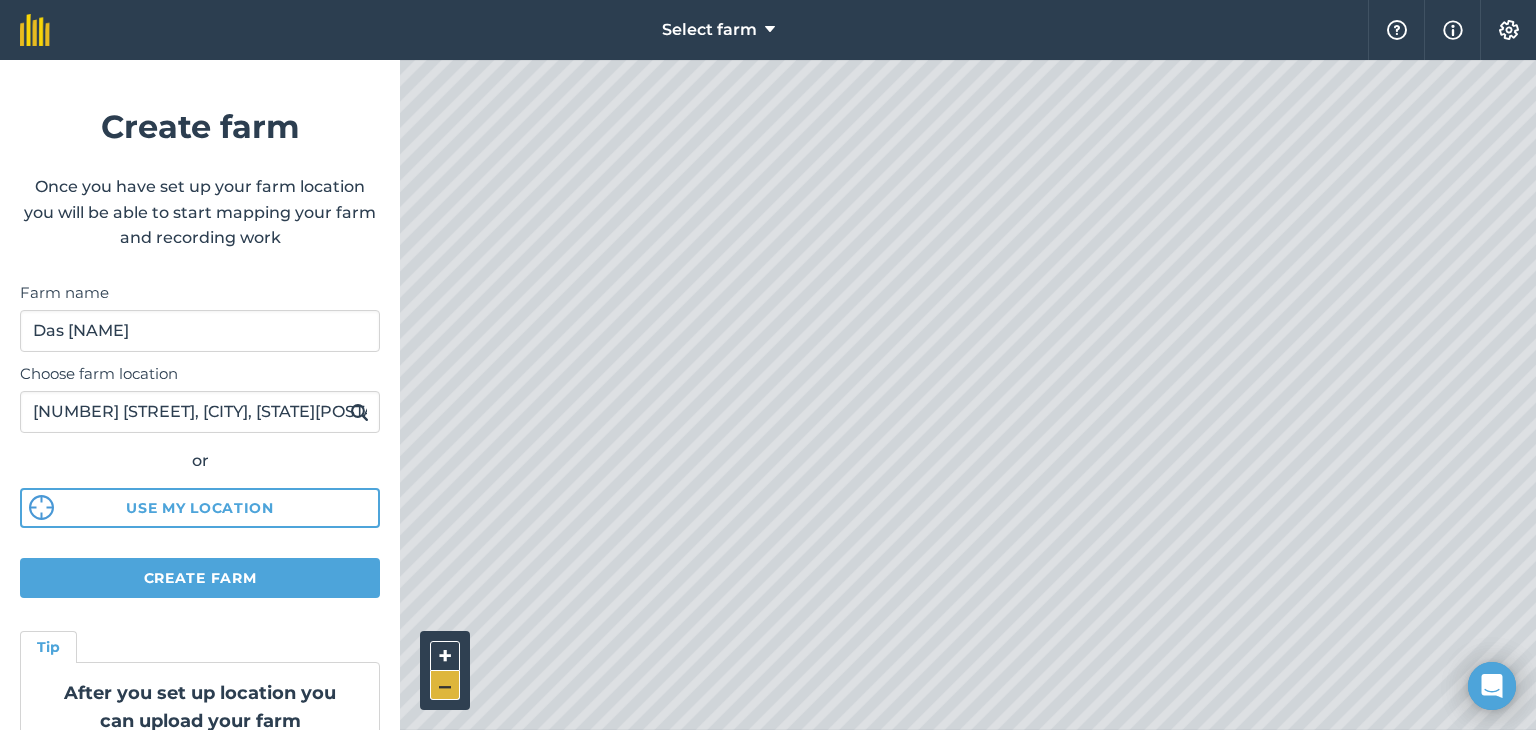 click on "–" at bounding box center [445, 685] 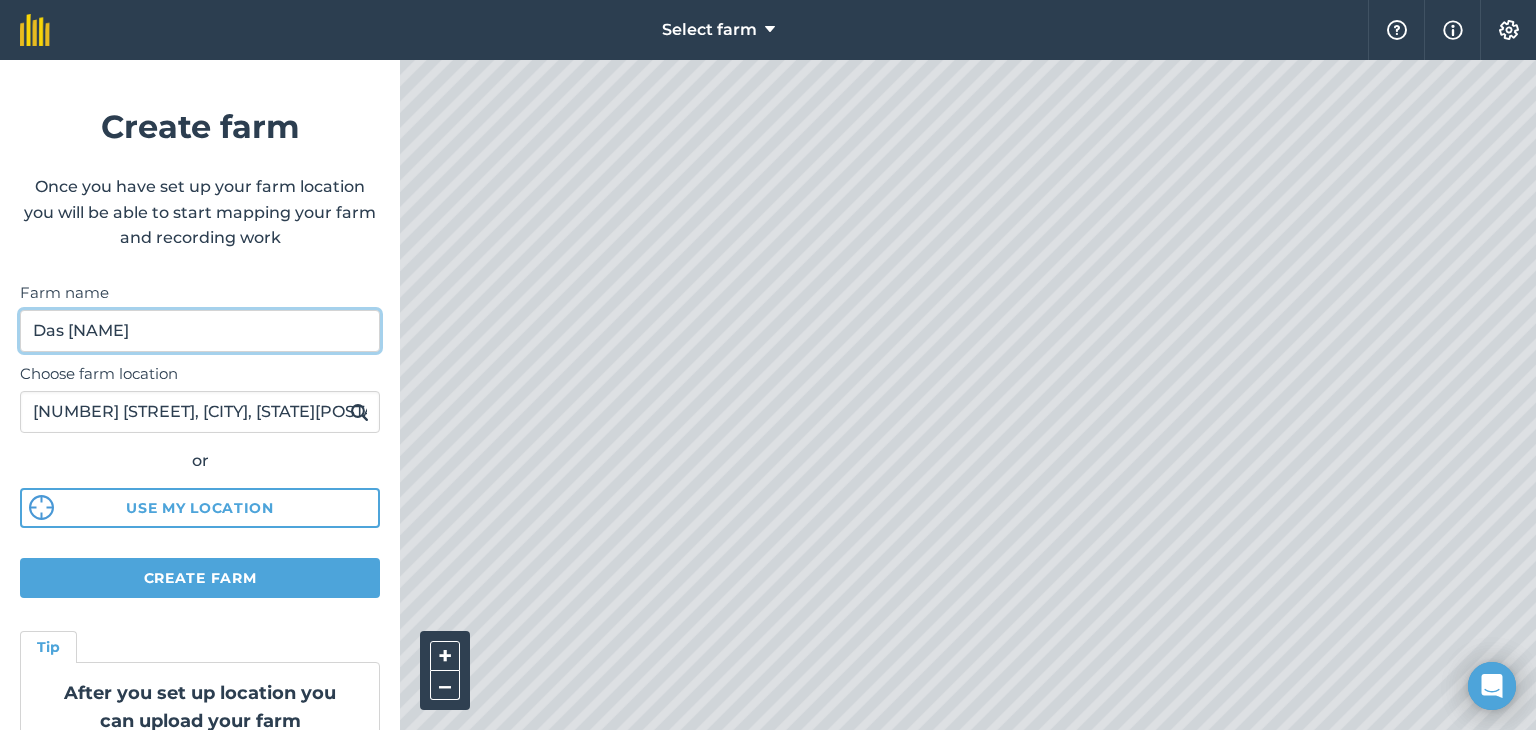 click on "Das [NAME]" at bounding box center (200, 331) 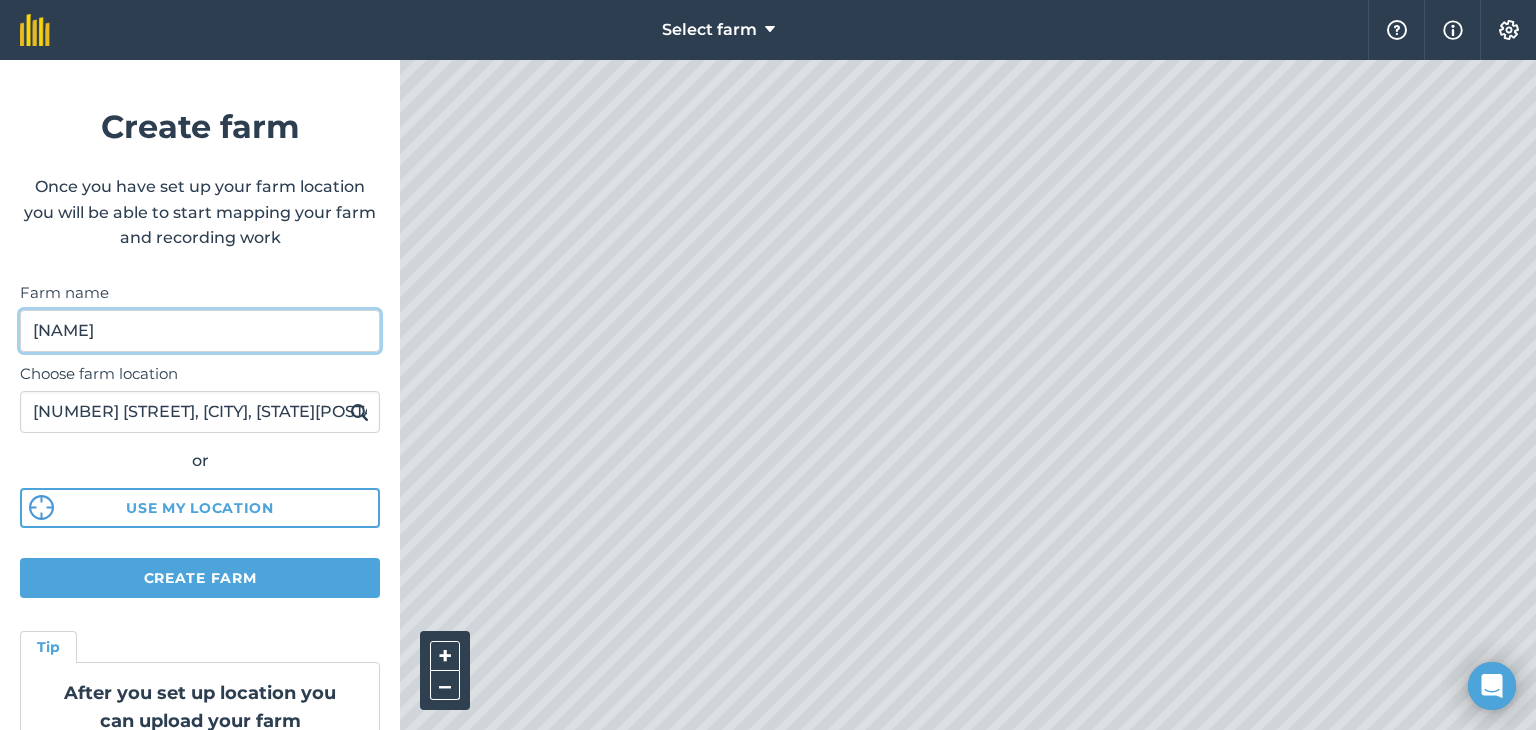 type on "D" 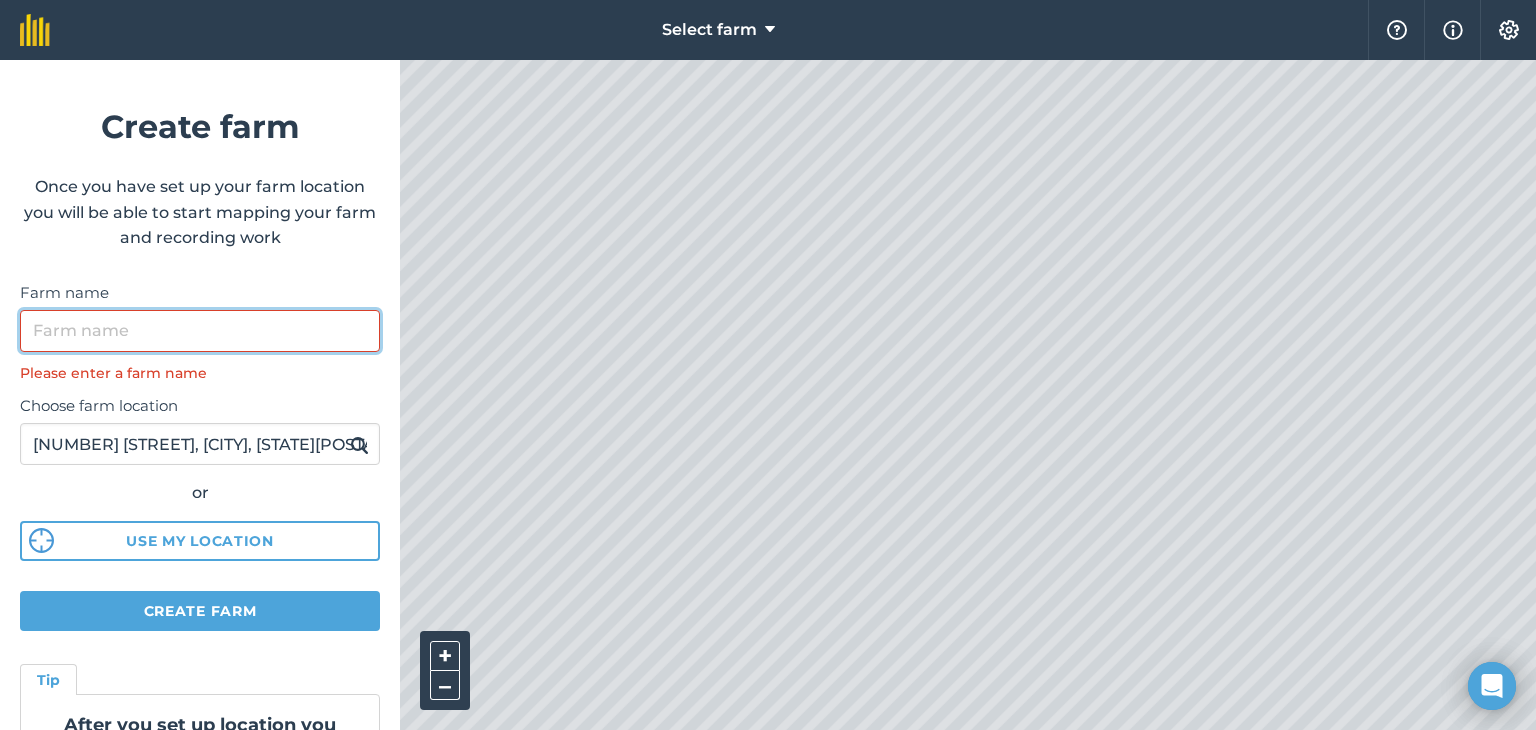type 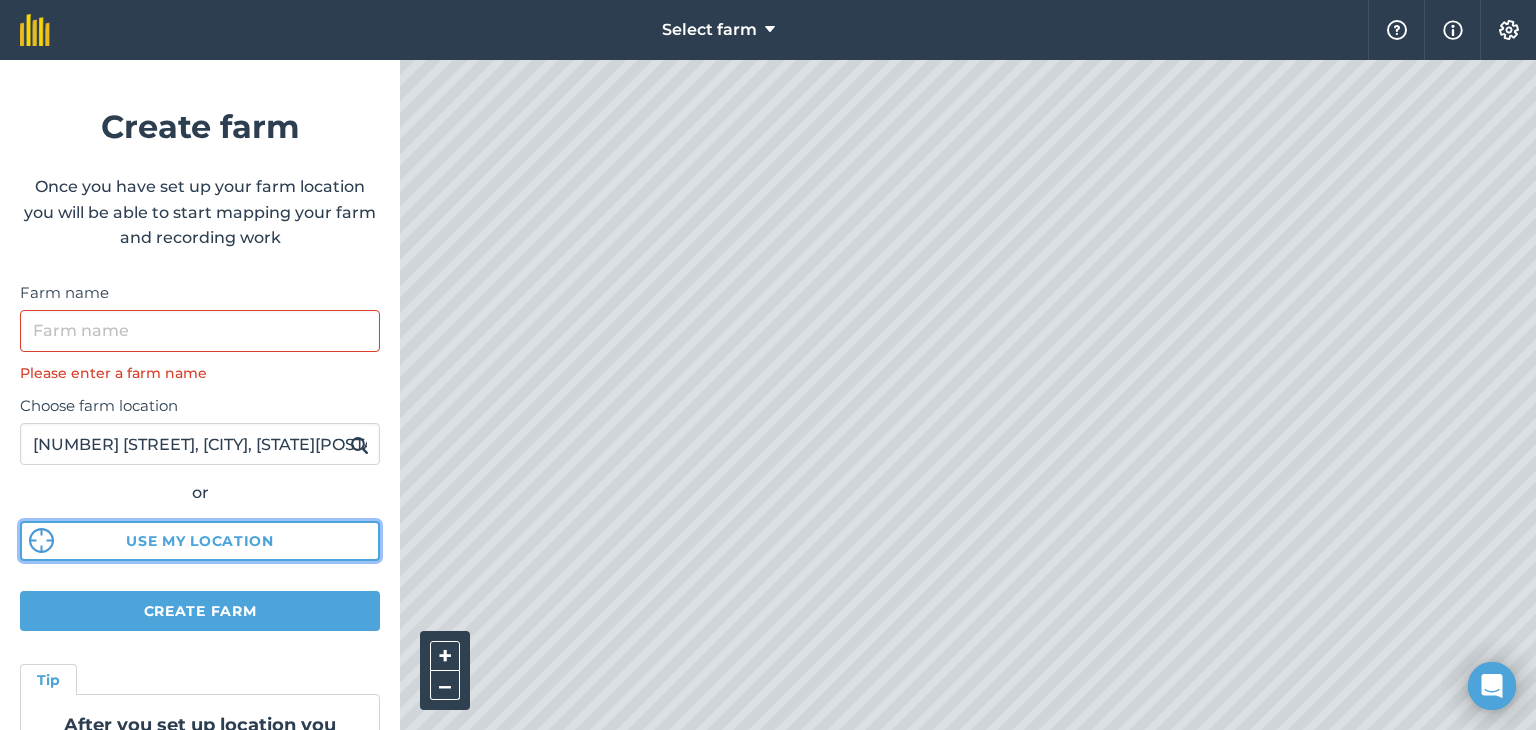 click on "Use my location" at bounding box center (200, 541) 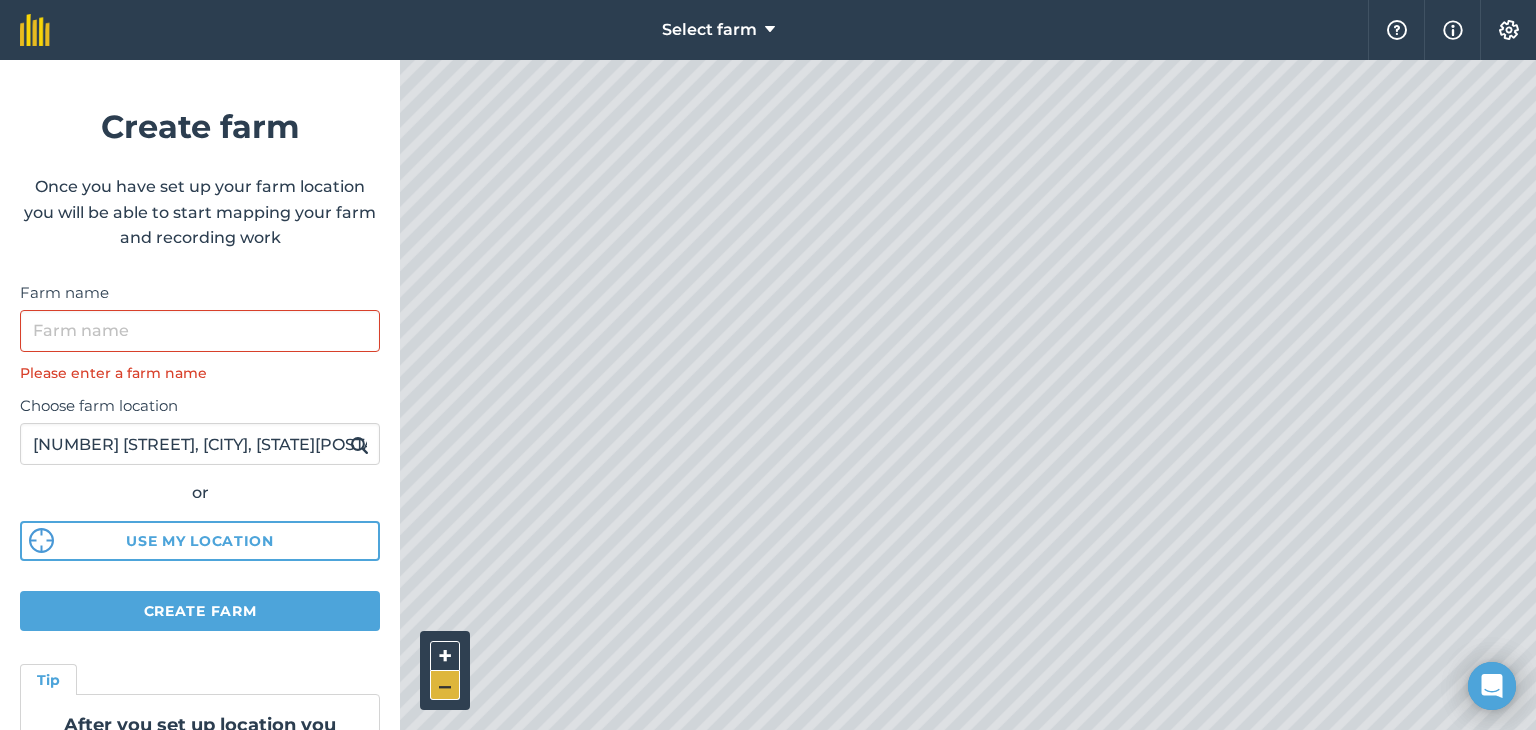 click on "–" at bounding box center (445, 685) 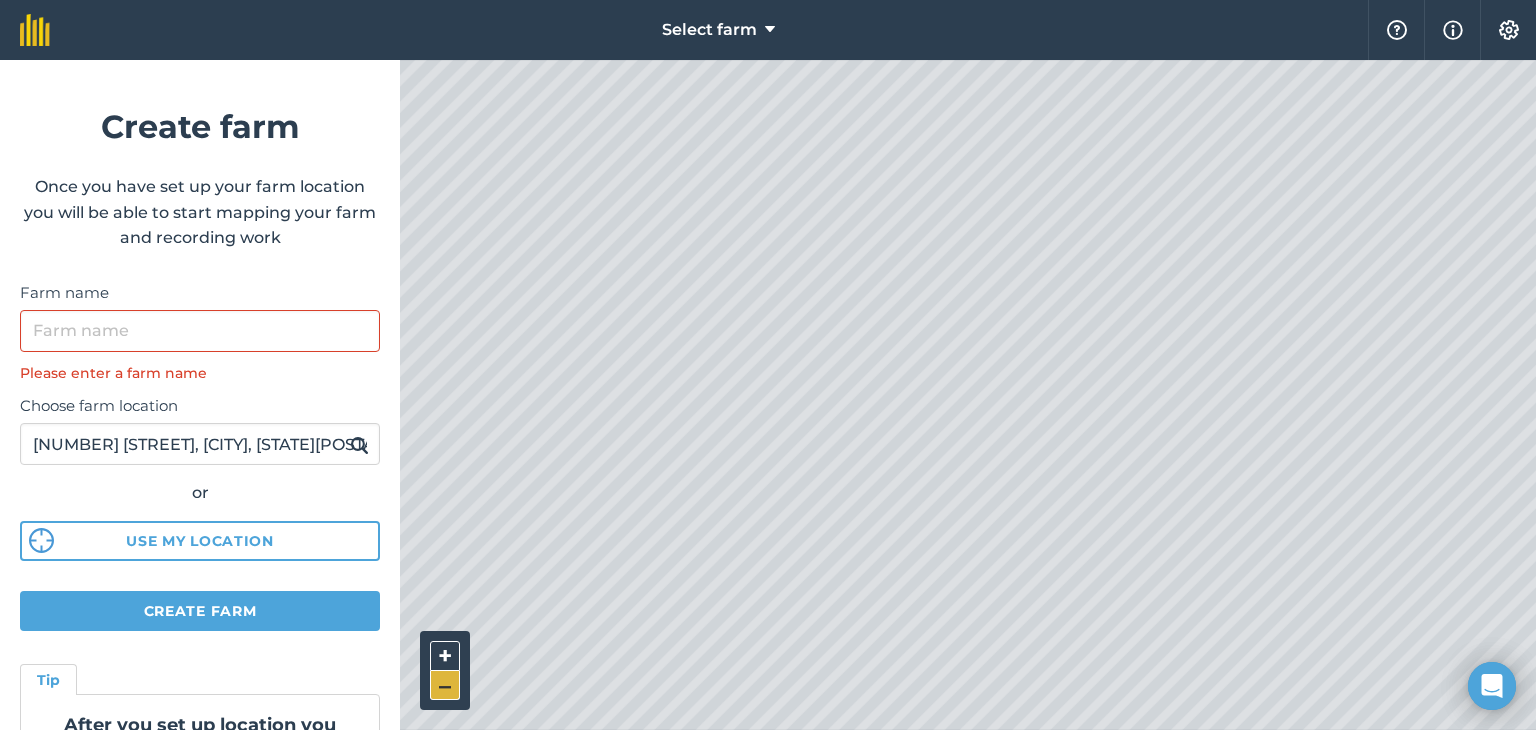 click on "–" at bounding box center [445, 685] 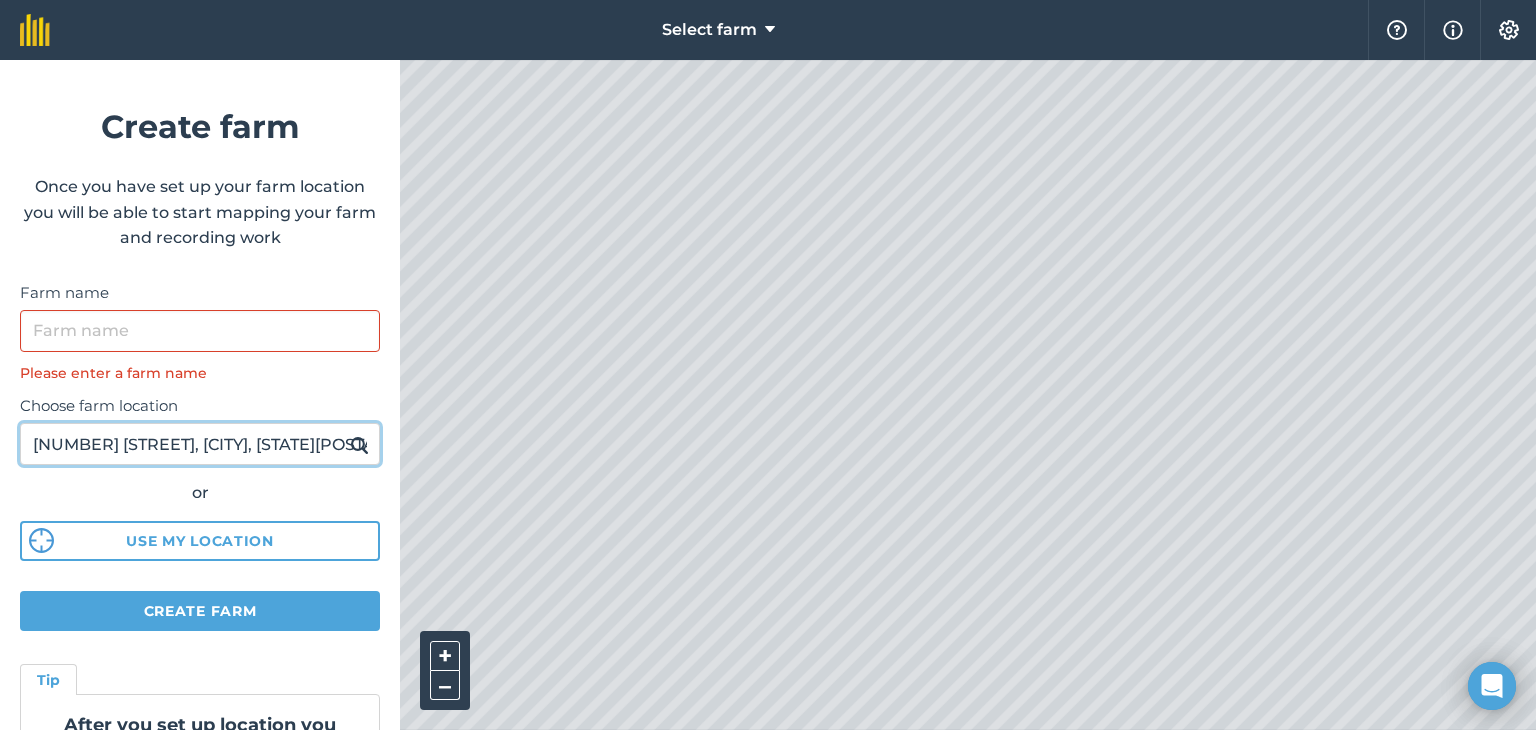click on "[NUMBER] [STREET], [CITY], [STATE][POSTAL_CODE]" at bounding box center (200, 444) 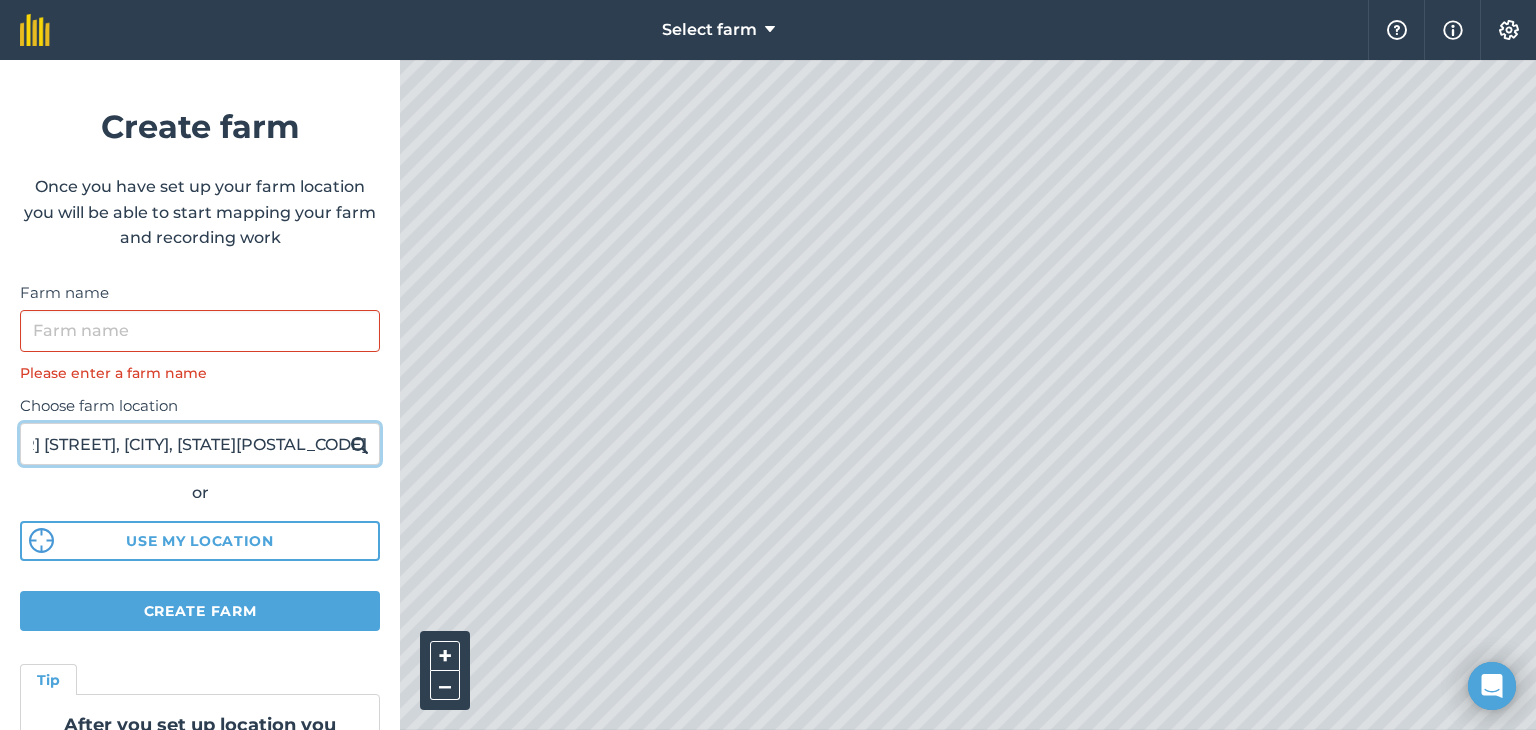 scroll, scrollTop: 0, scrollLeft: 0, axis: both 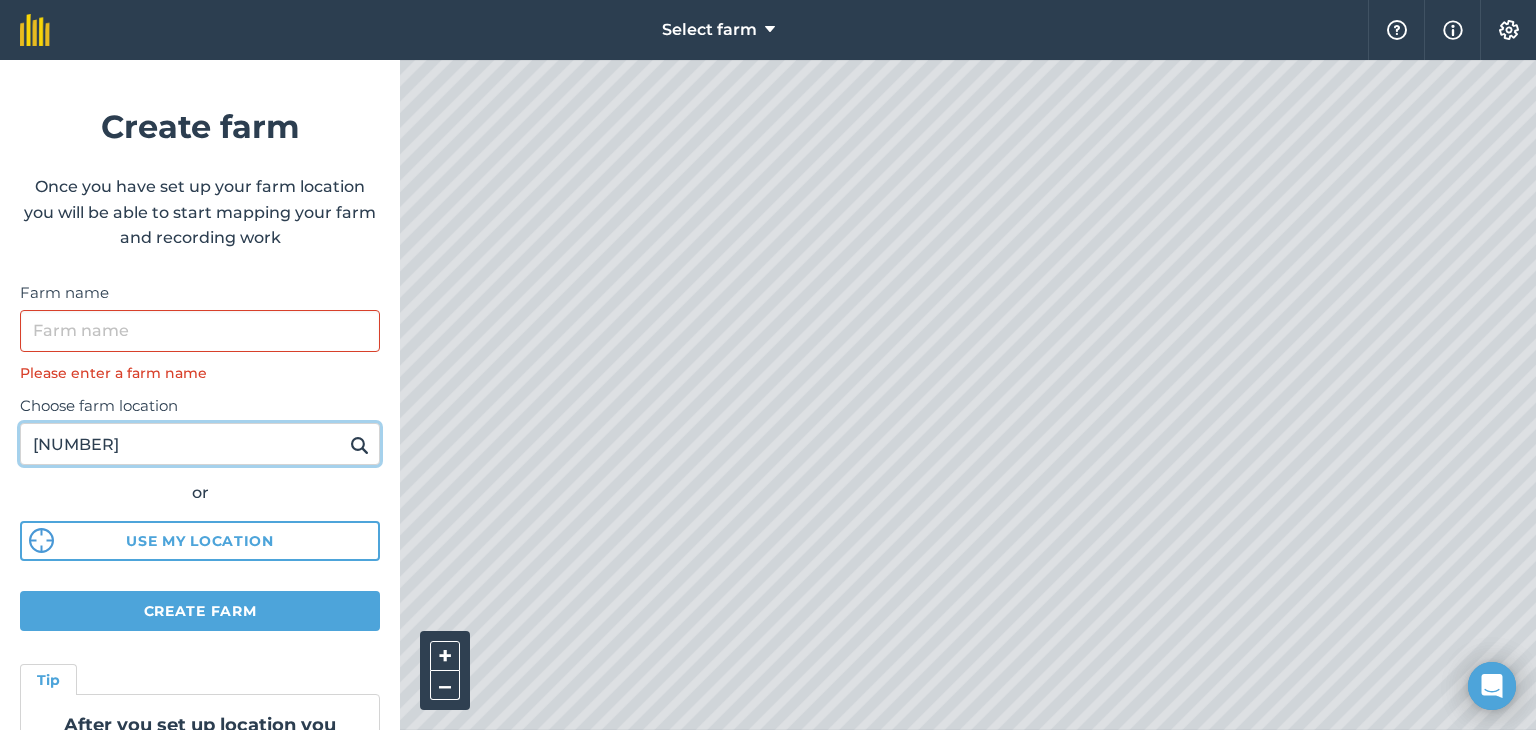 type on "8" 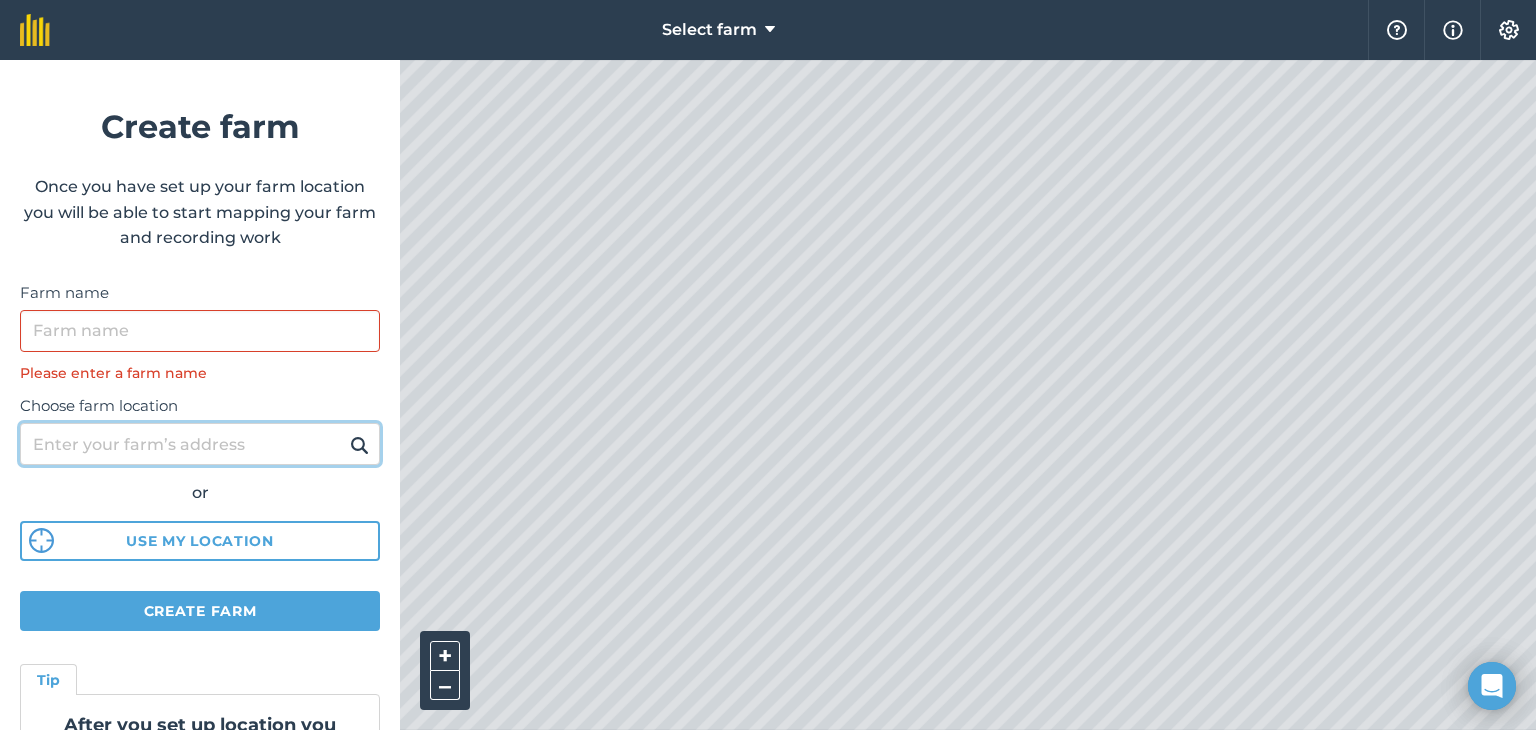 type 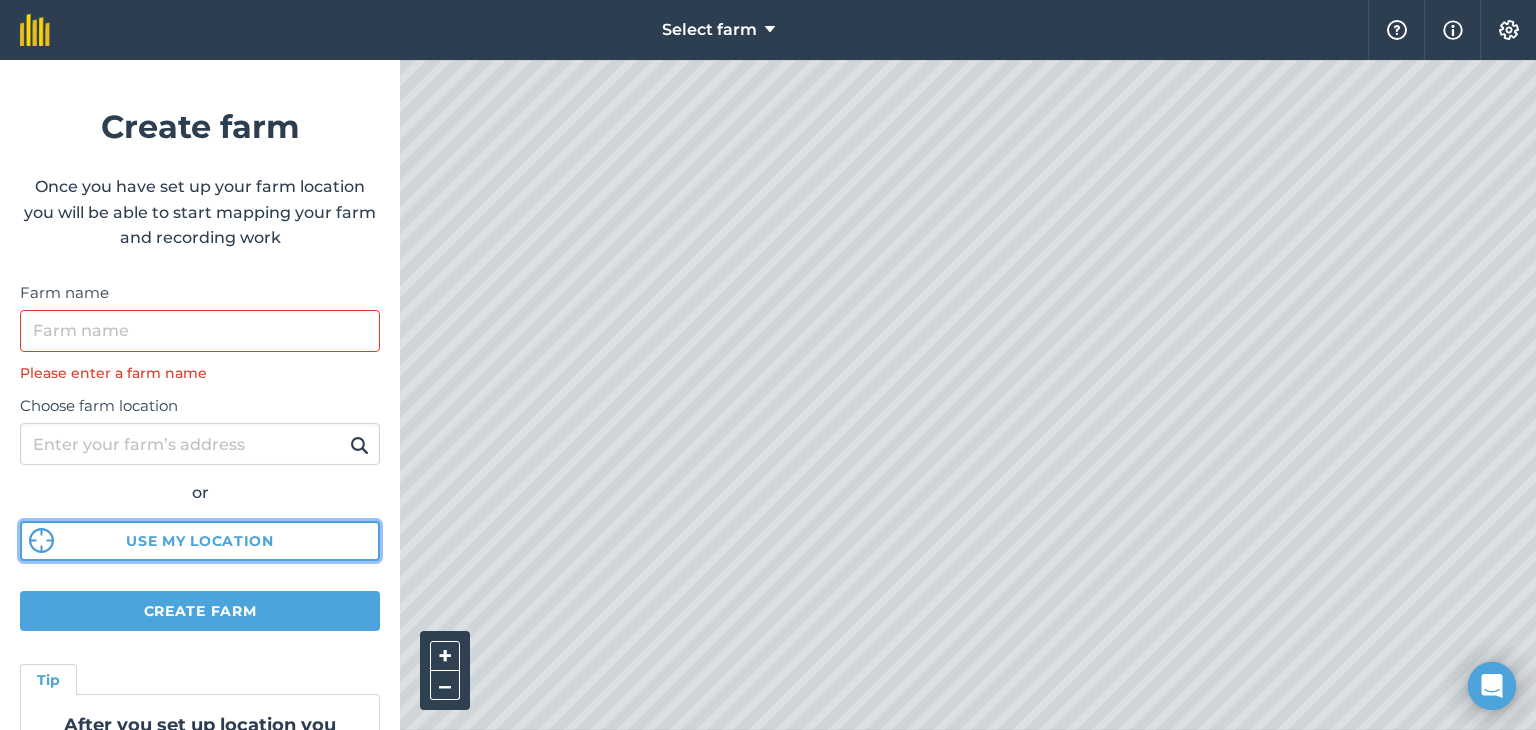 click on "Use my location" at bounding box center (200, 541) 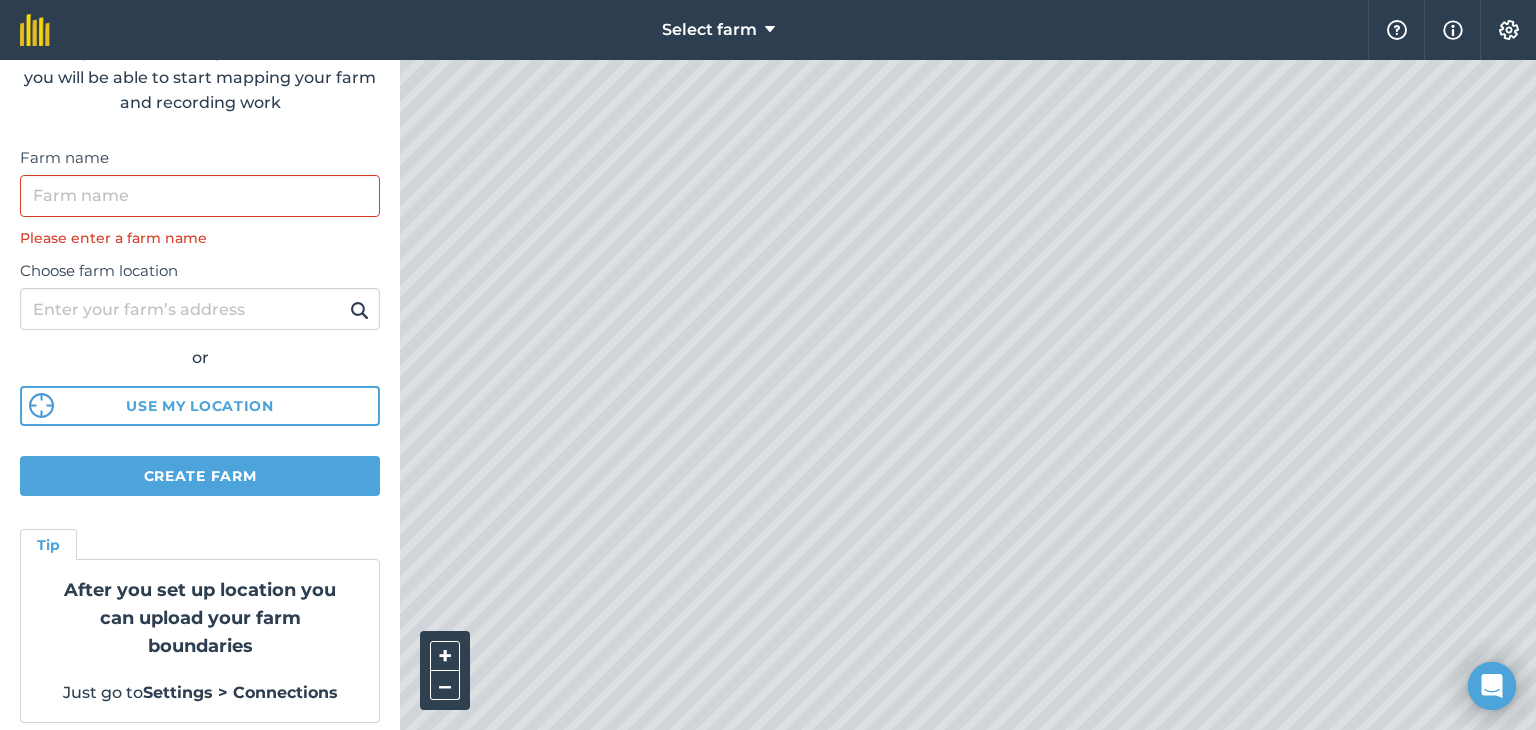 scroll, scrollTop: 146, scrollLeft: 0, axis: vertical 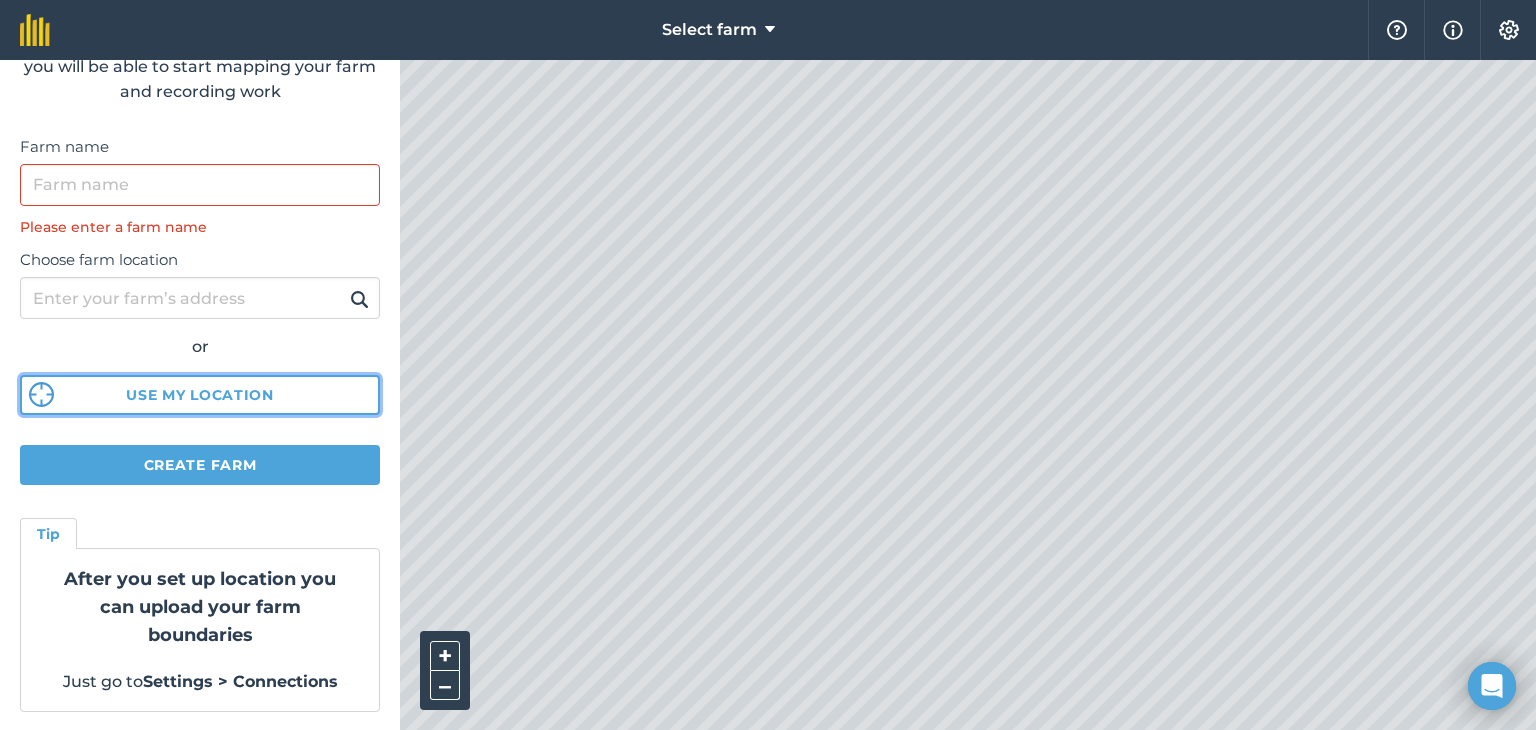 click at bounding box center [41, 394] 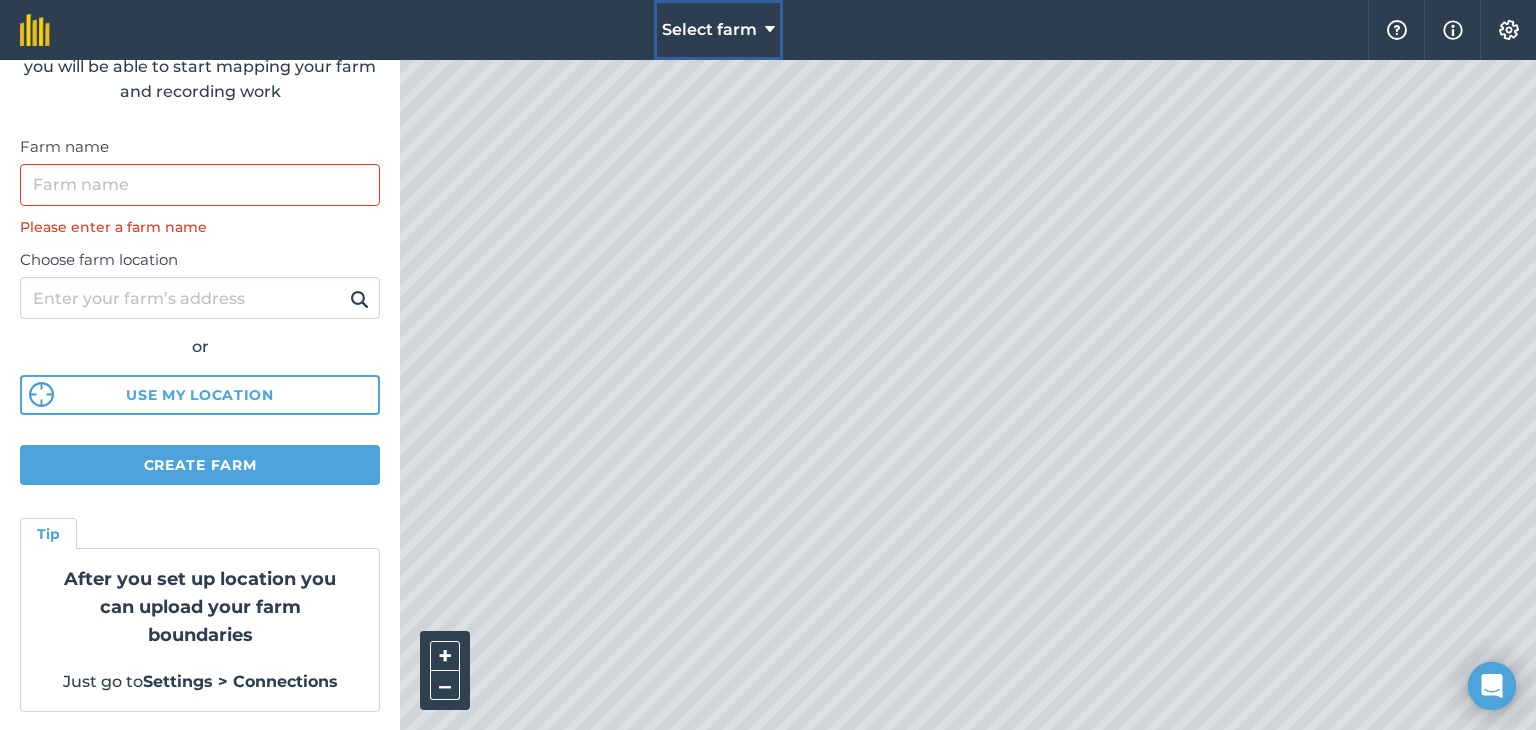 click on "Select farm" at bounding box center (709, 30) 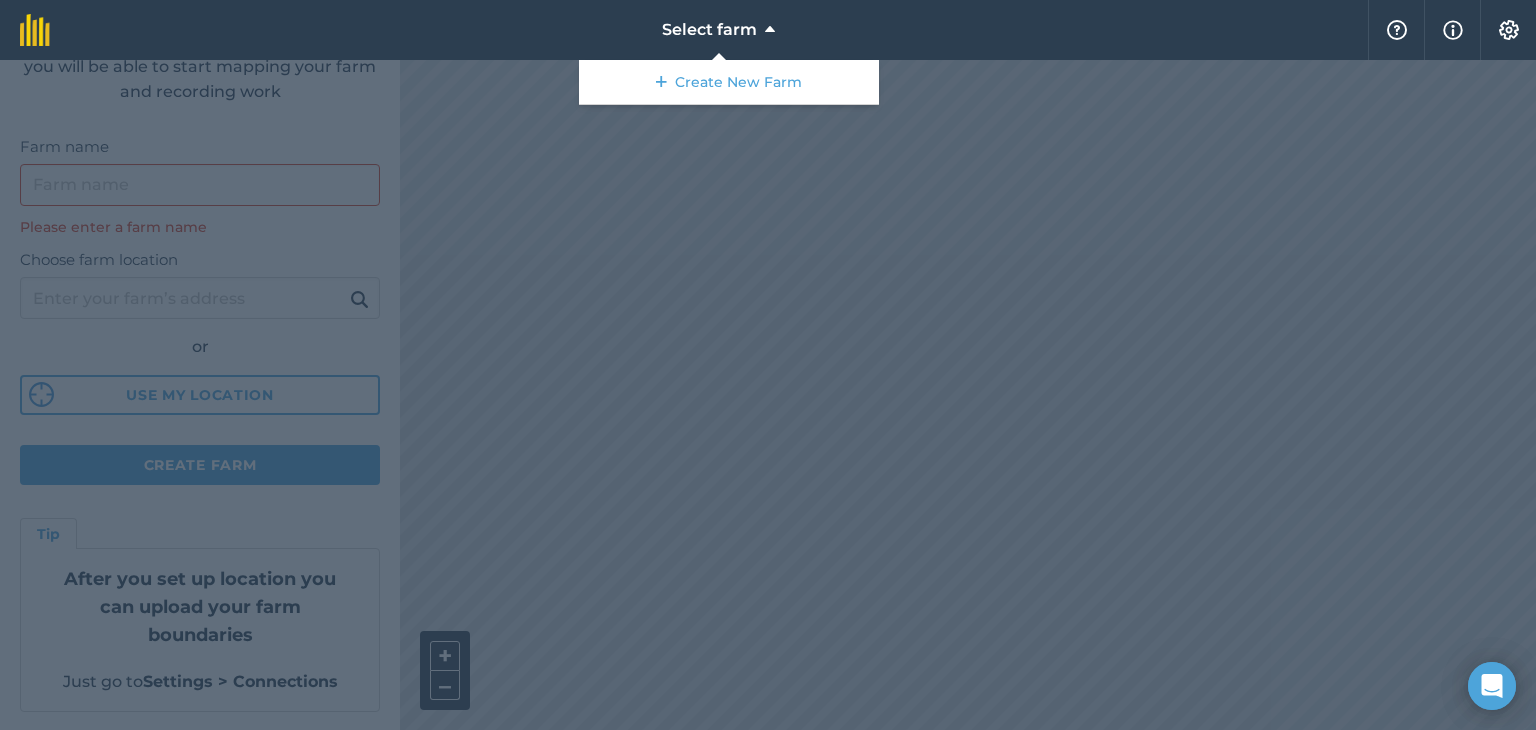 click at bounding box center [768, 395] 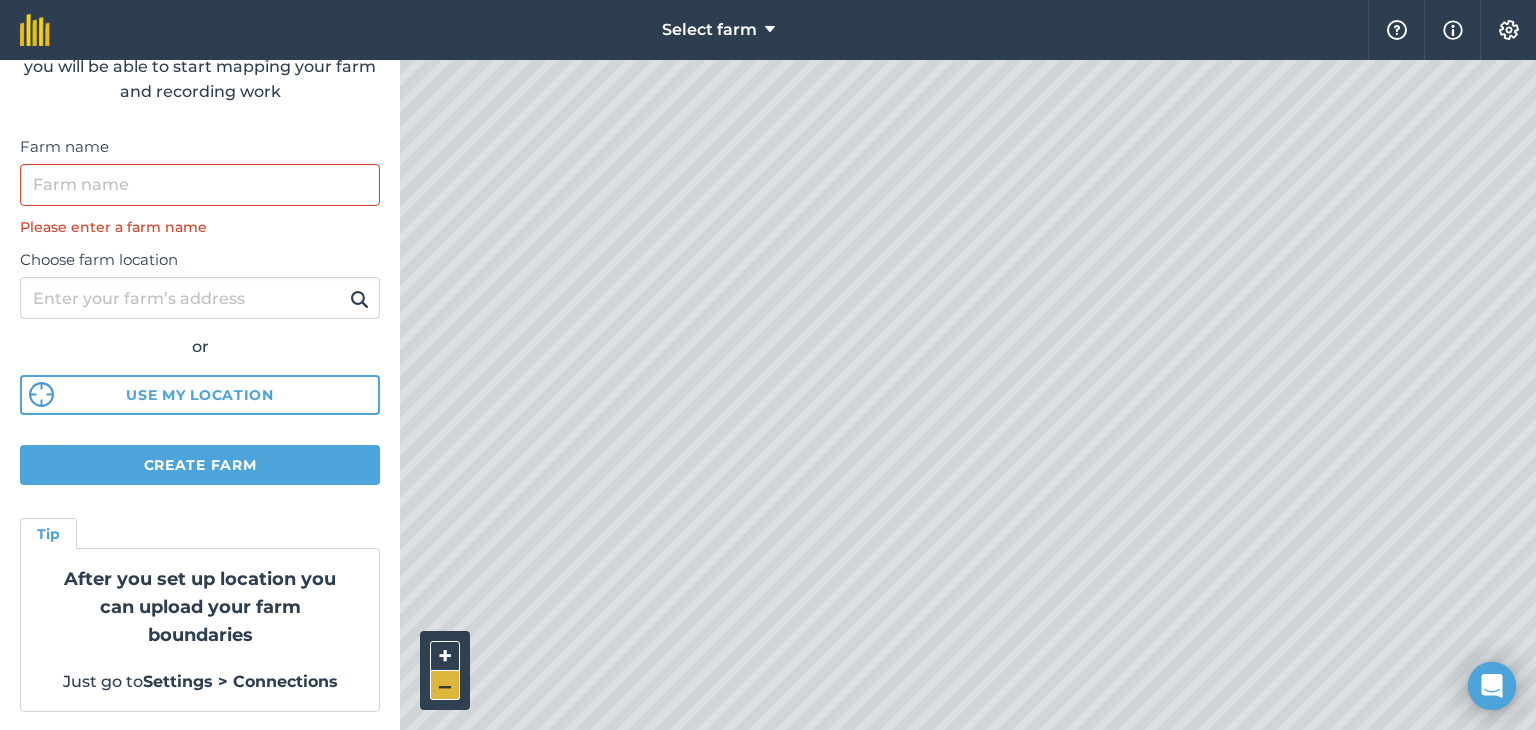 click on "–" at bounding box center (445, 685) 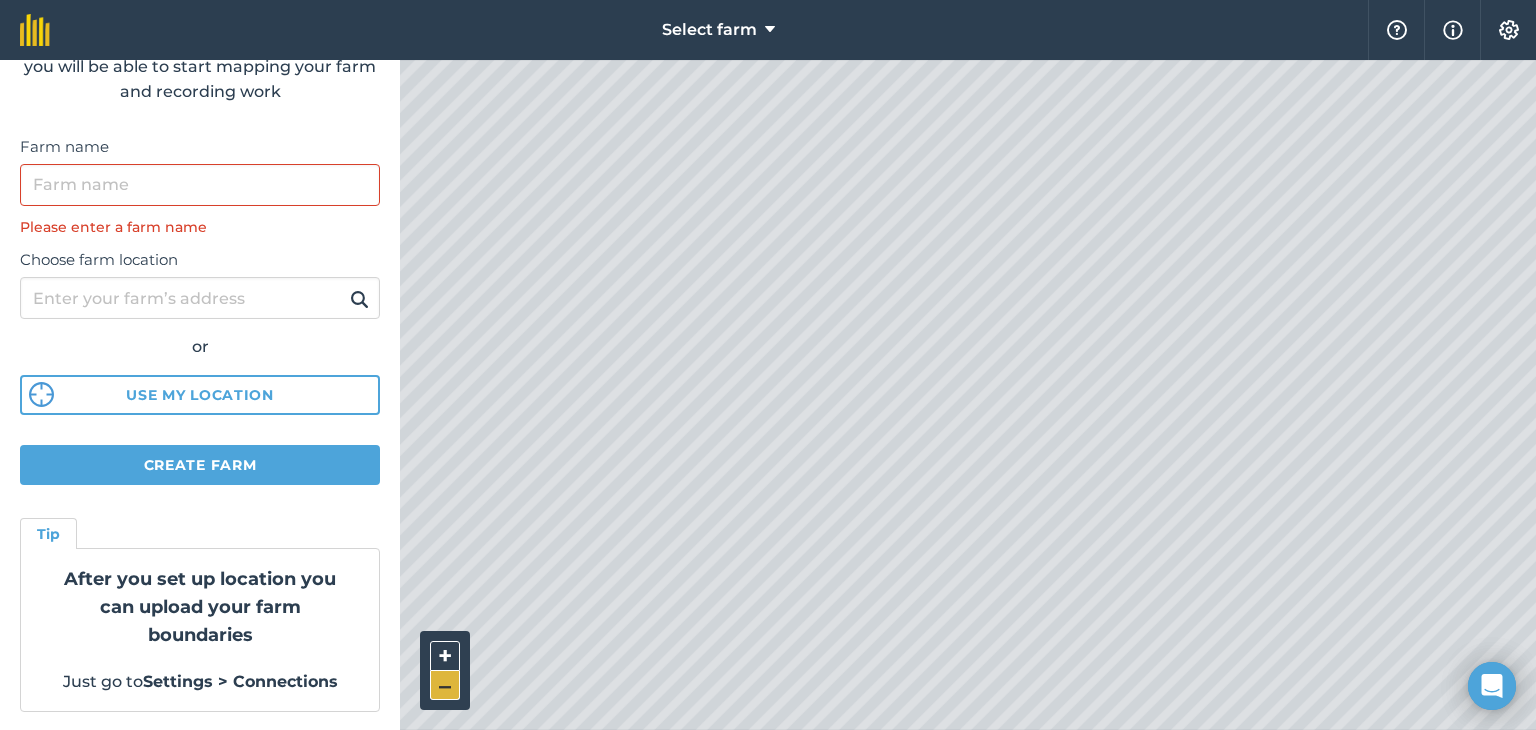 click on "–" at bounding box center (445, 685) 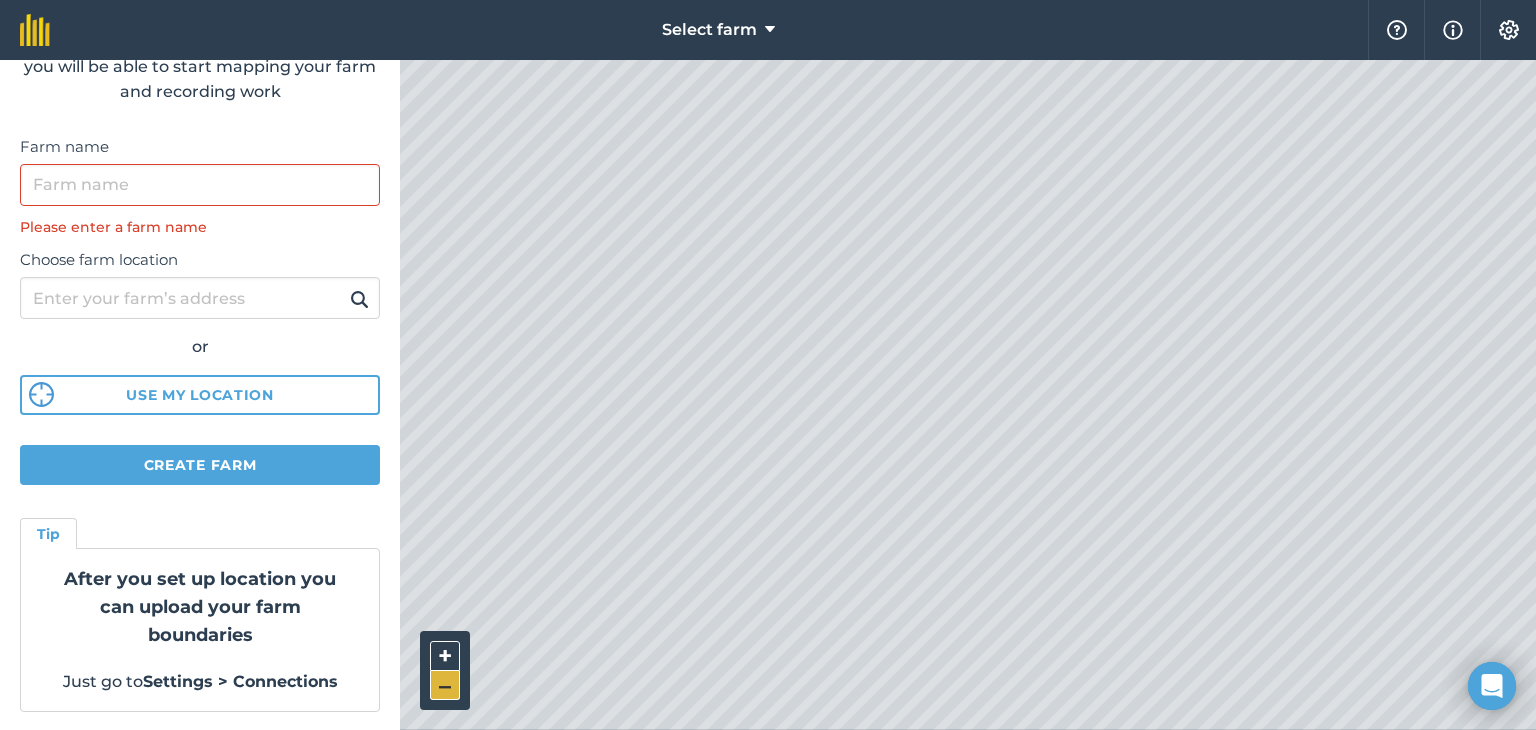 click on "–" at bounding box center [445, 685] 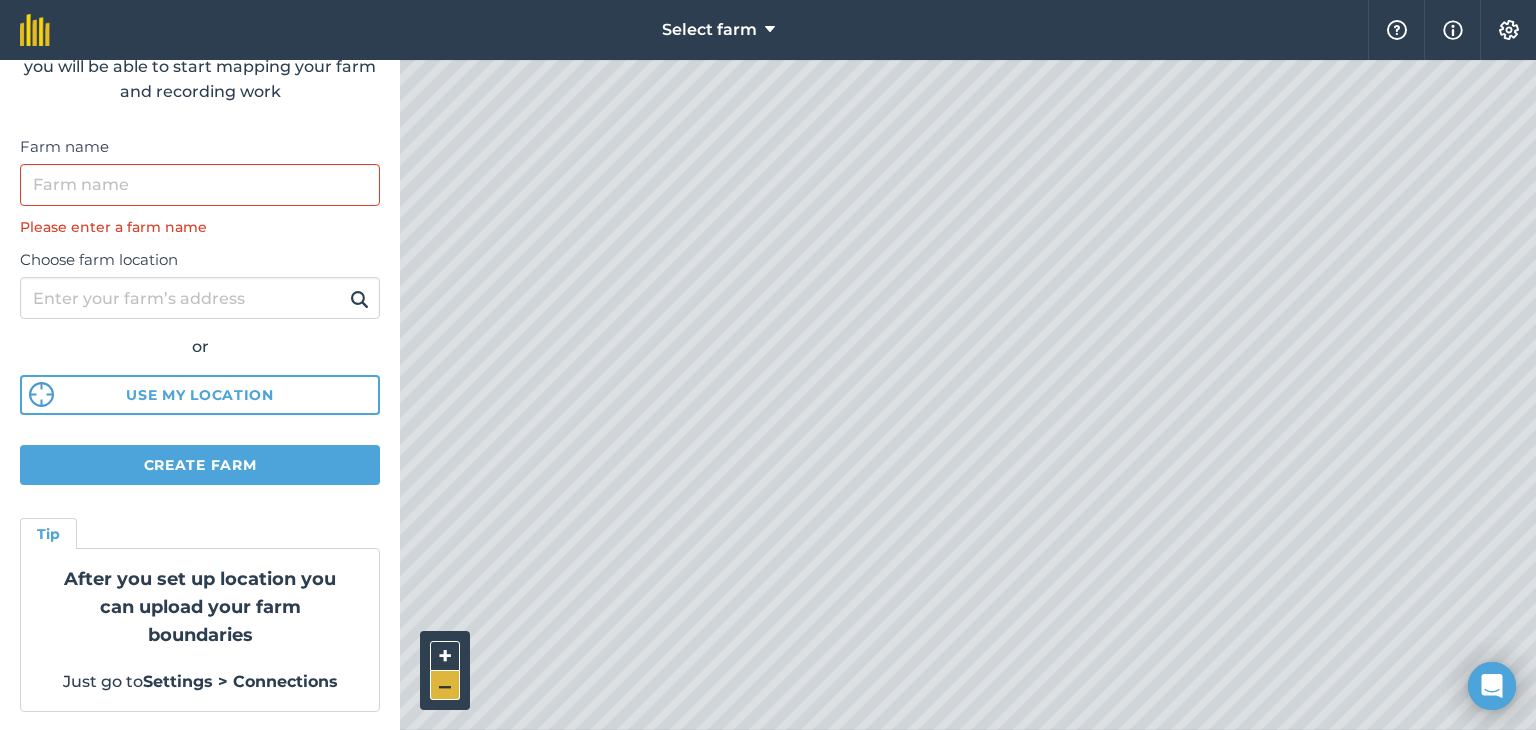 click on "–" at bounding box center [445, 685] 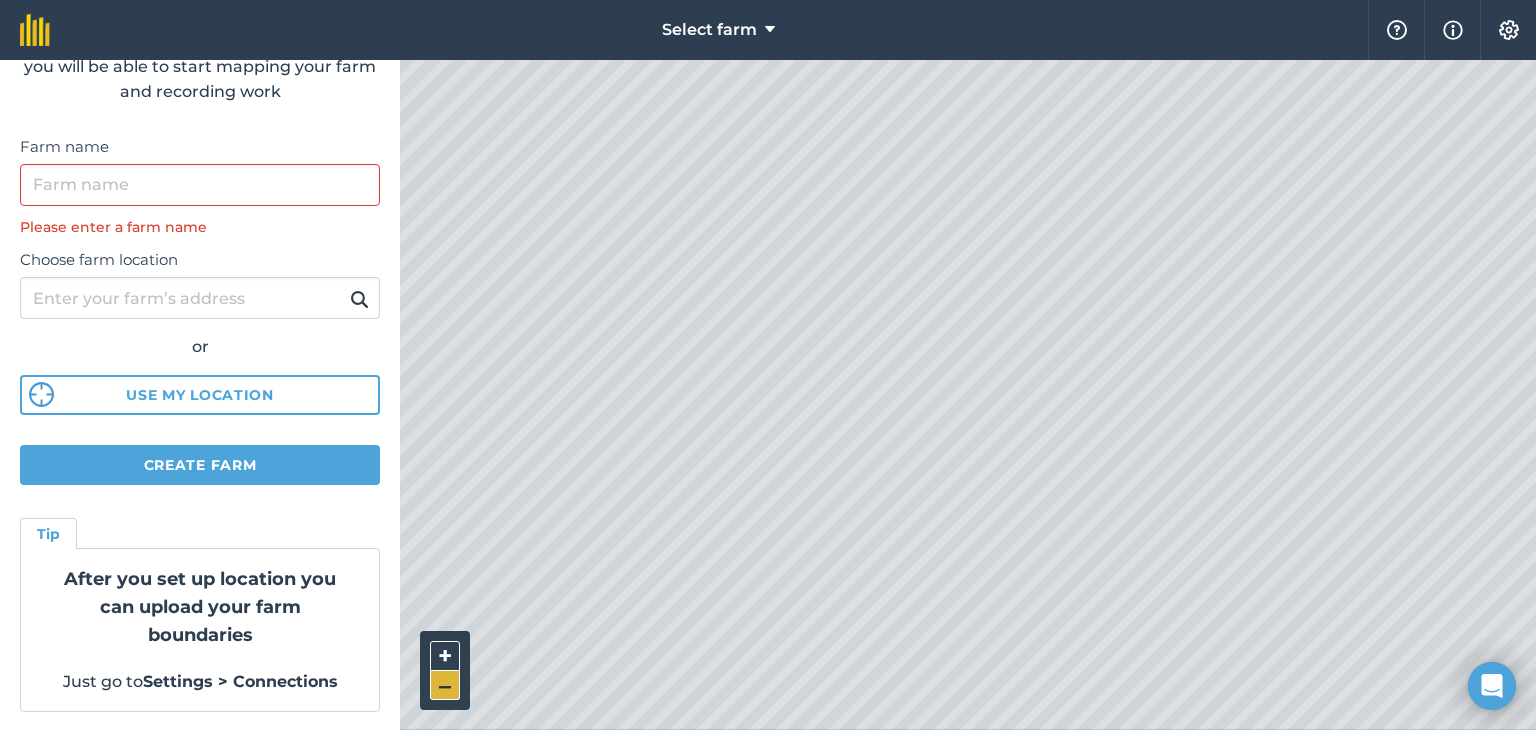 click on "–" at bounding box center [445, 685] 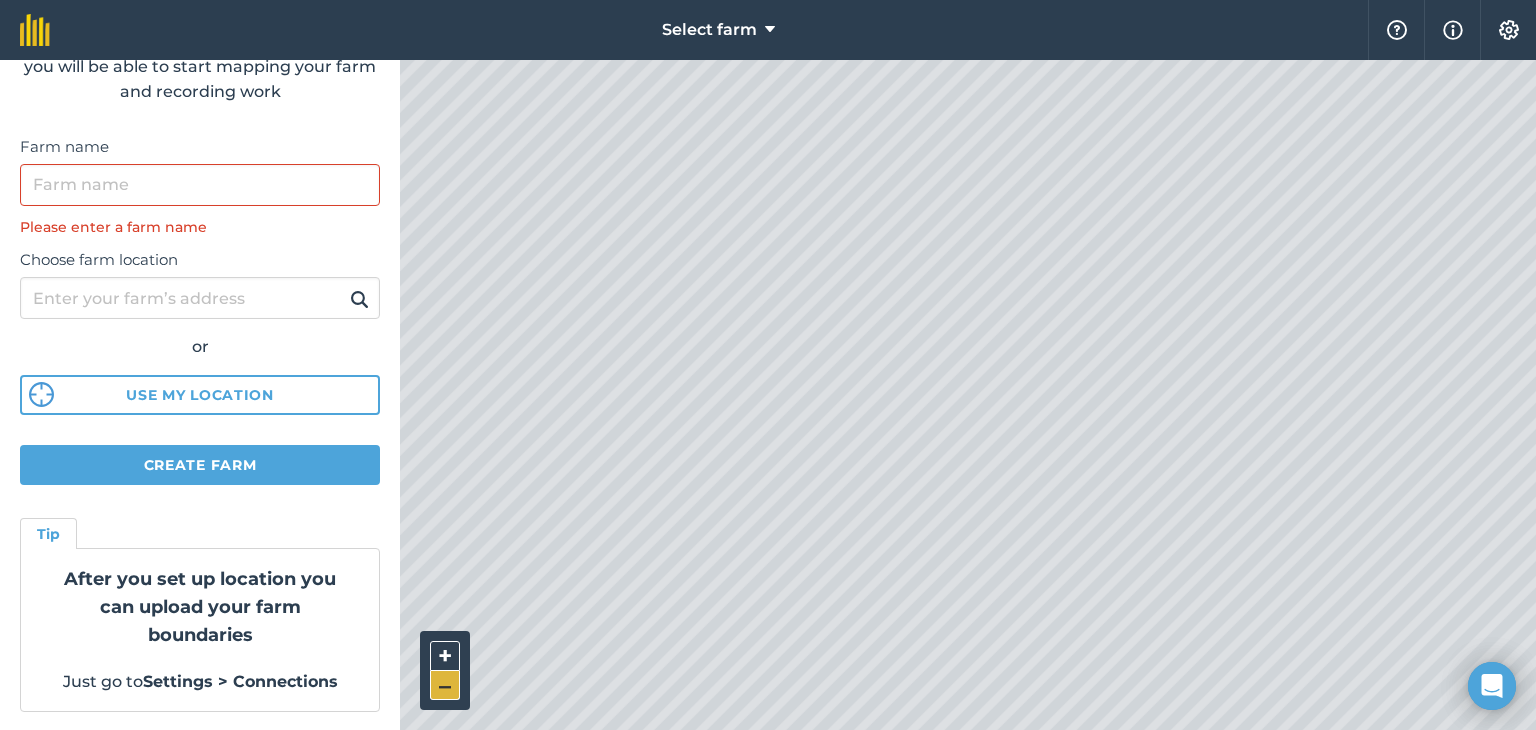 click on "–" at bounding box center [445, 685] 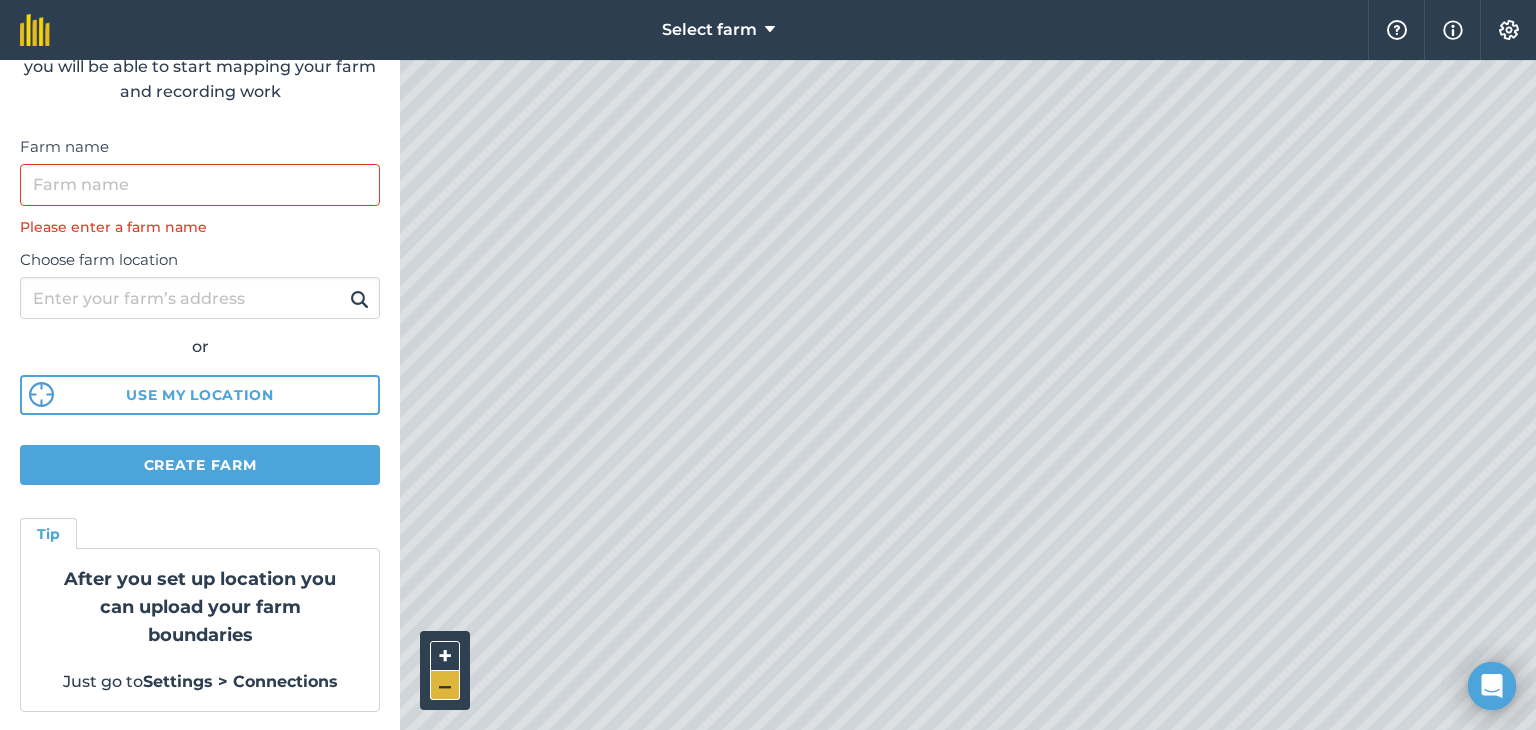 click on "–" at bounding box center [445, 685] 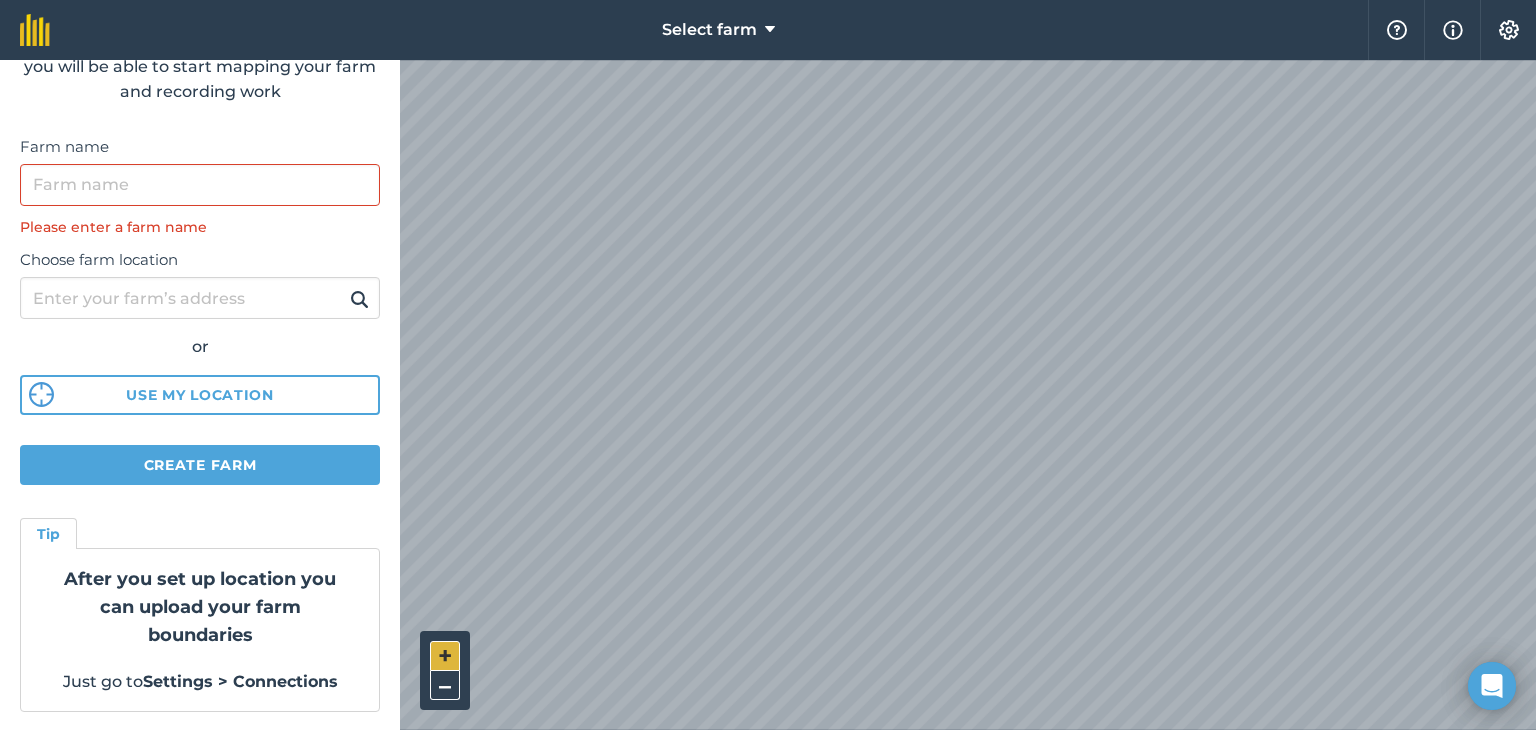 click on "+" at bounding box center (445, 656) 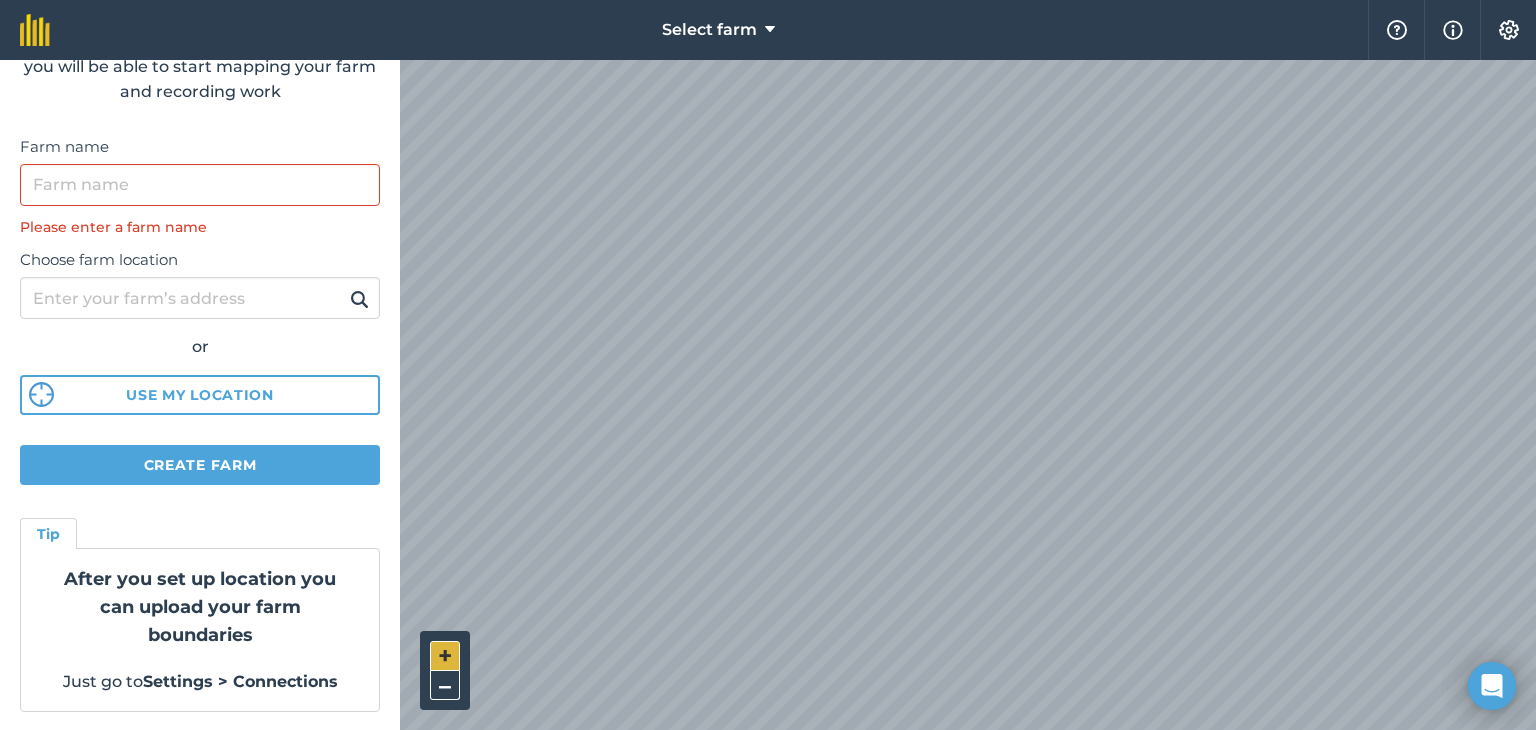 click on "+" at bounding box center (445, 656) 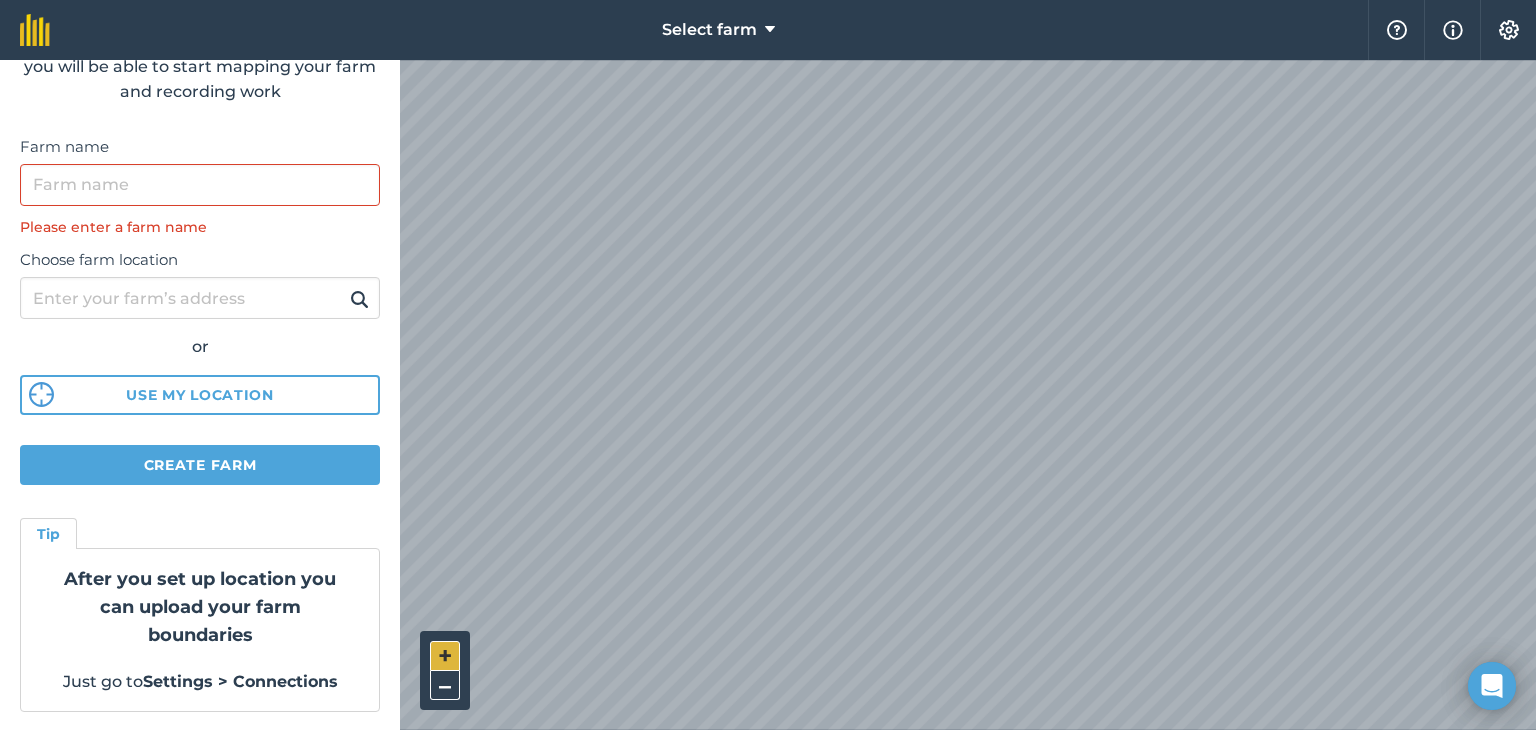 click on "+" at bounding box center [445, 656] 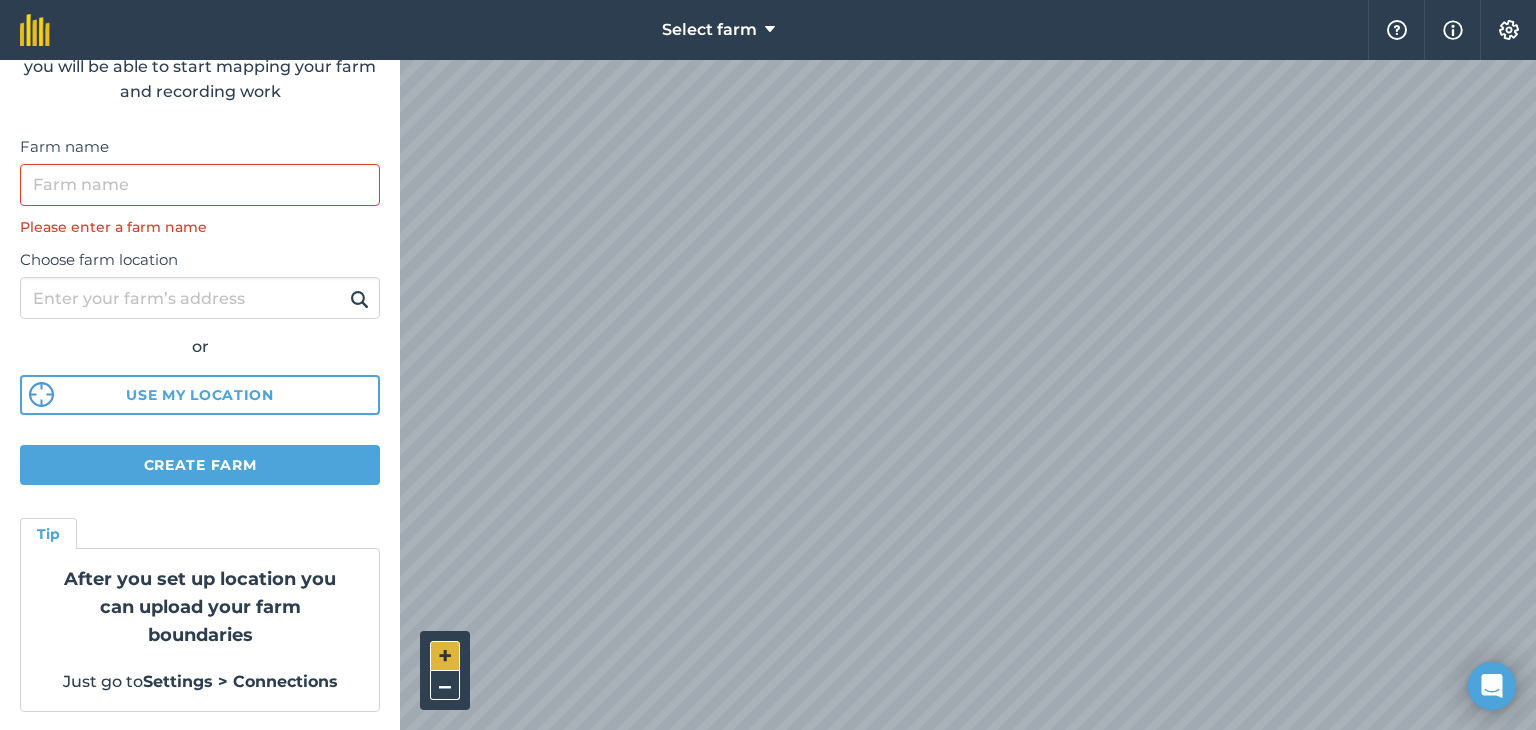 click on "+" at bounding box center [445, 656] 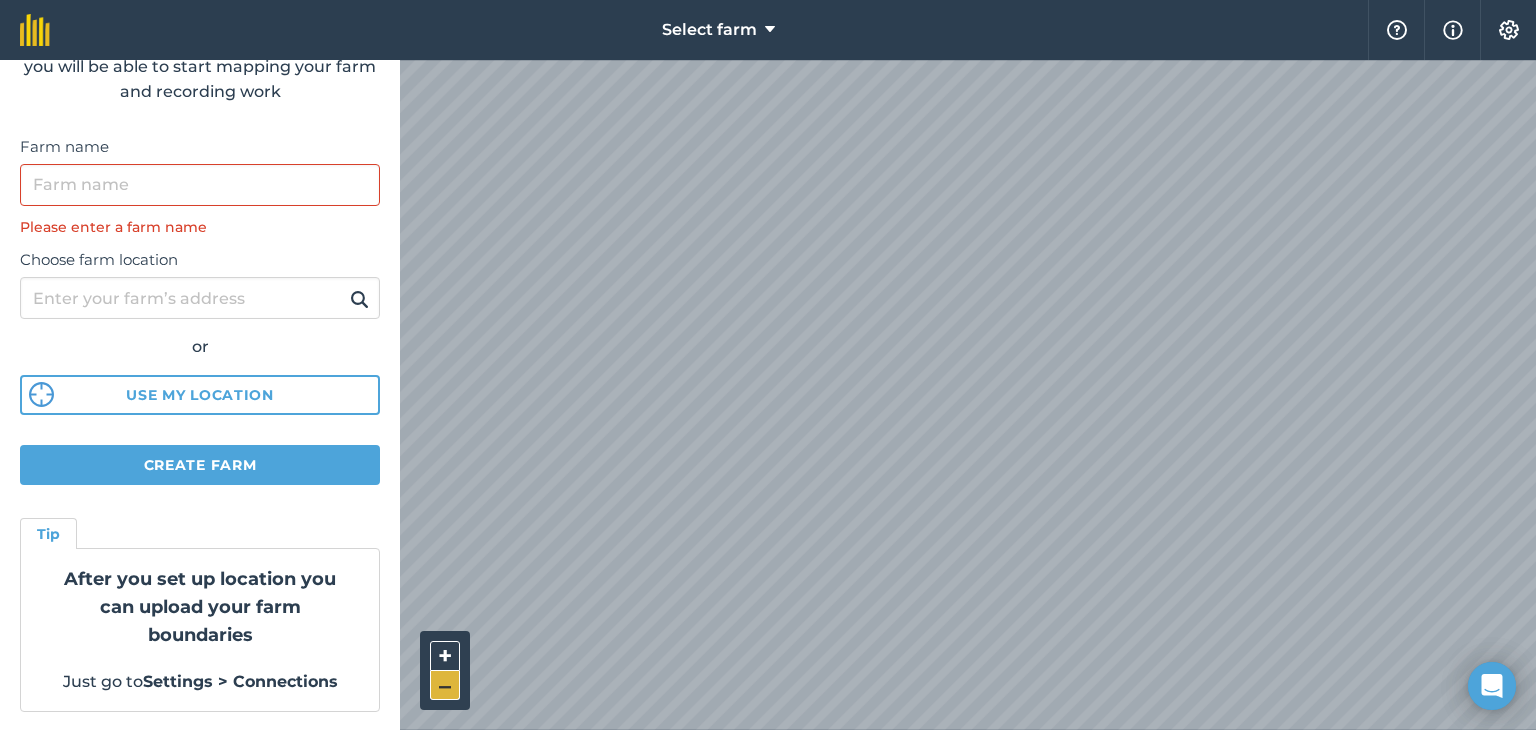 click on "–" at bounding box center (445, 685) 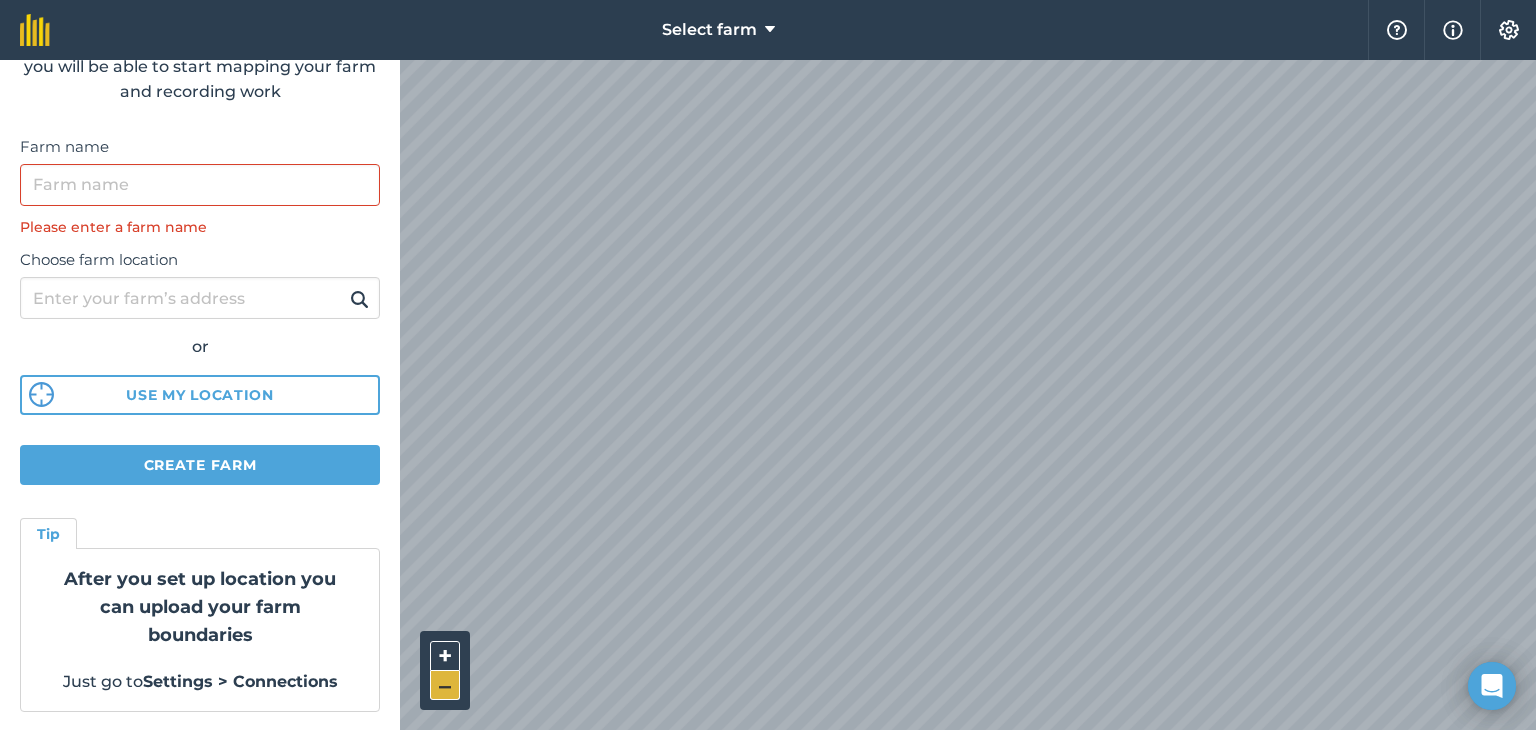 click on "–" at bounding box center (445, 685) 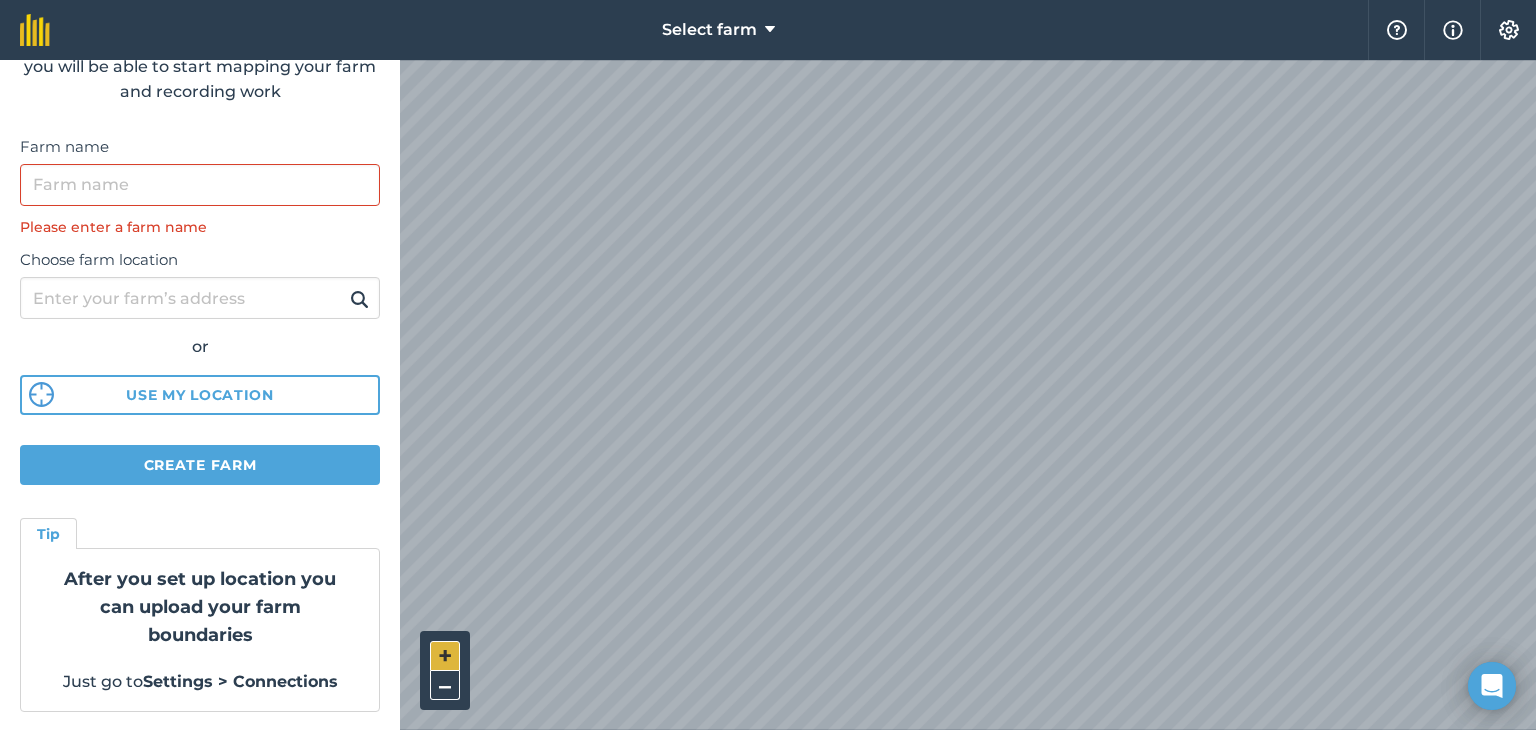 click on "+" at bounding box center [445, 656] 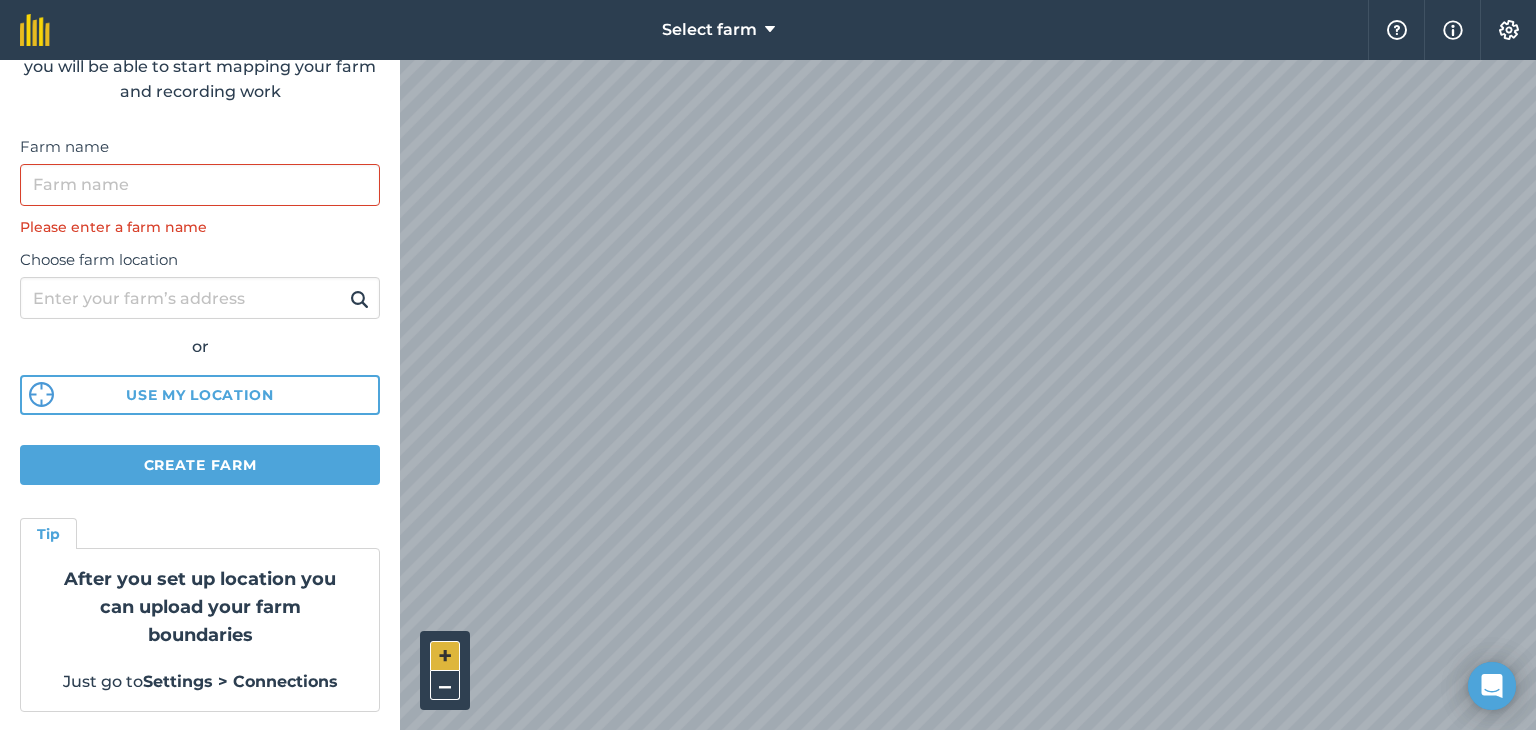 click on "+" at bounding box center [445, 656] 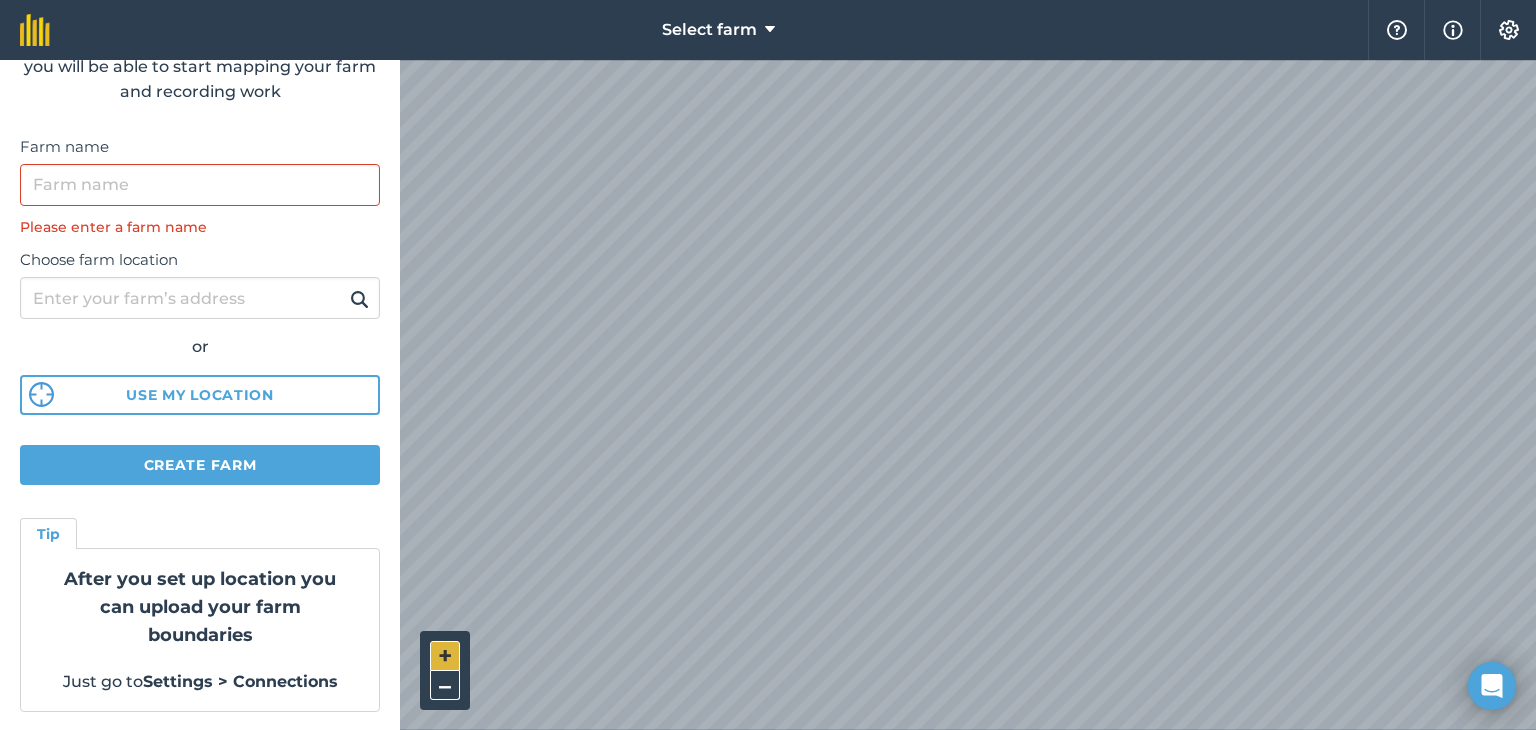 click on "+" at bounding box center [445, 656] 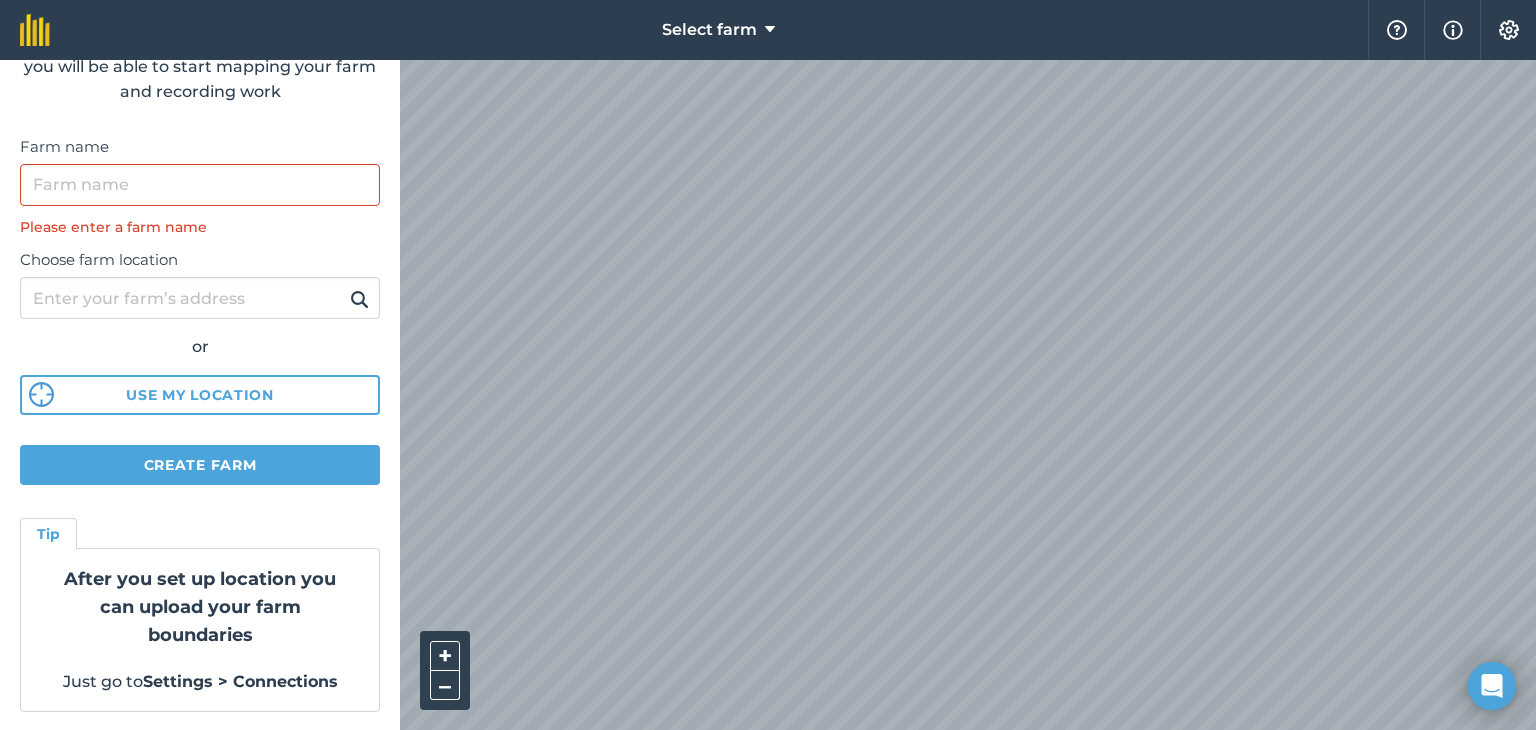click on "Select farm Help Info Settings Create farm Once you have set up your farm location you will be able to start mapping your farm and recording work Farm name Please enter a farm name Choose farm location or   Use my location Create farm Tip After you set up location you can upload your farm boundaries Just go to  Settings > Connections + – Satellite (Azure)" at bounding box center [768, 30] 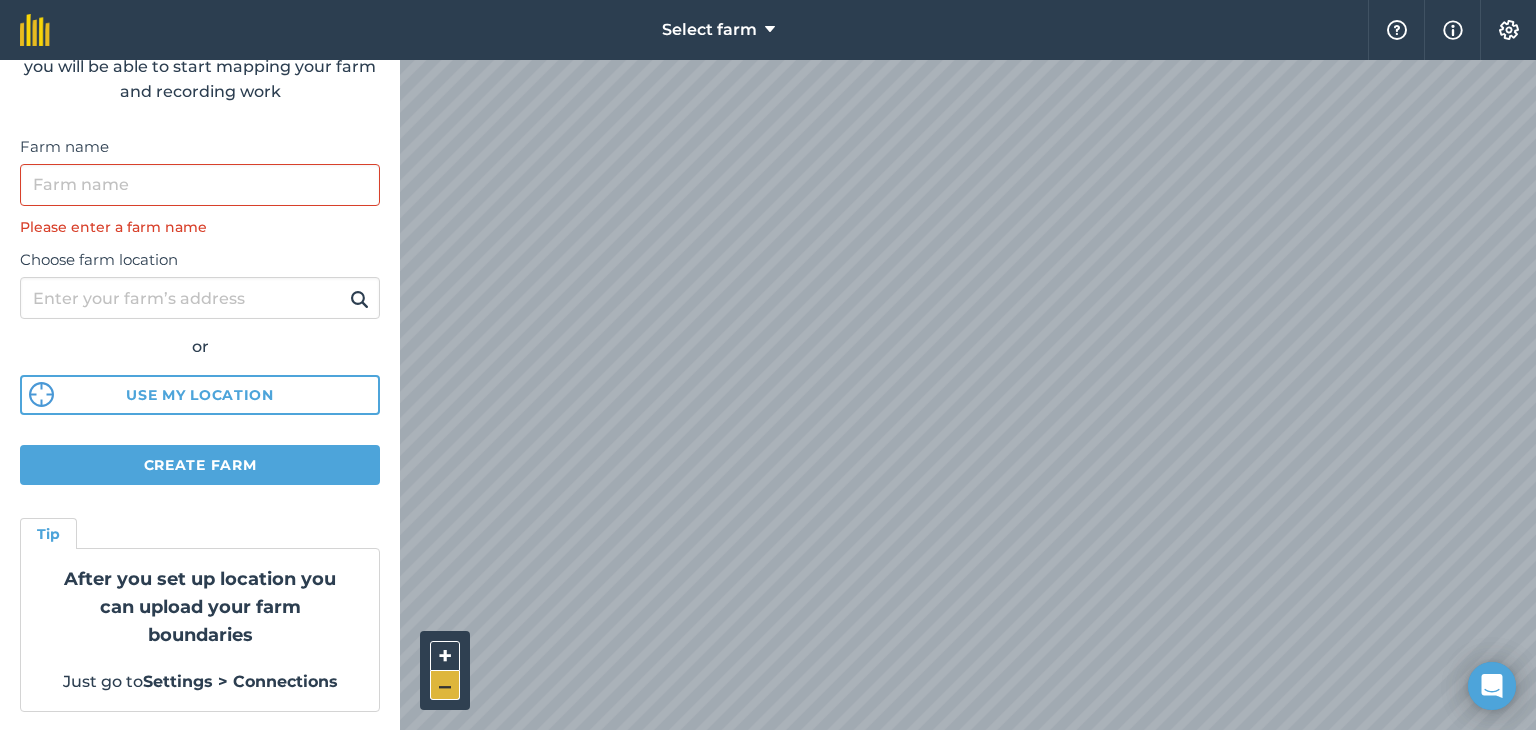 click on "–" at bounding box center [445, 685] 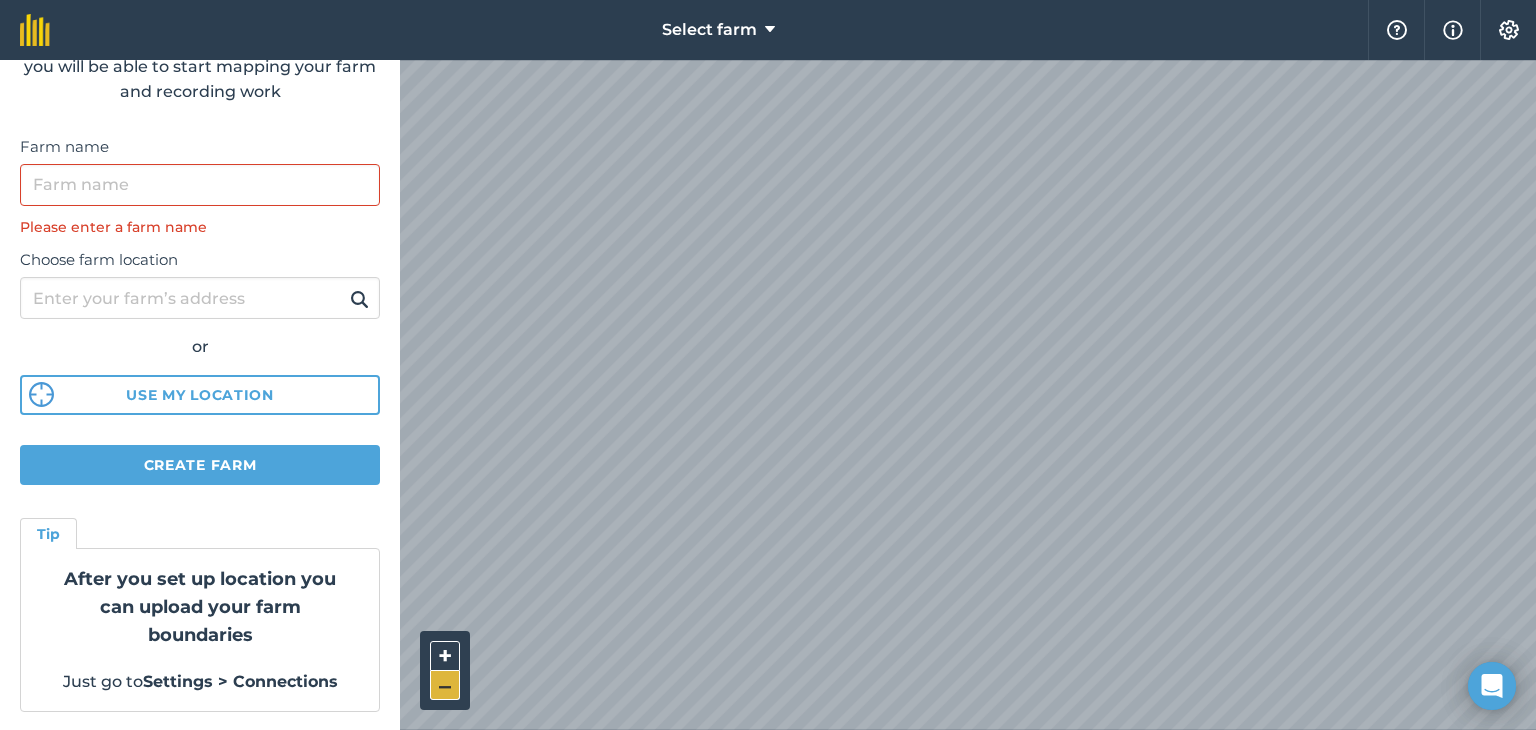 click on "–" at bounding box center (445, 685) 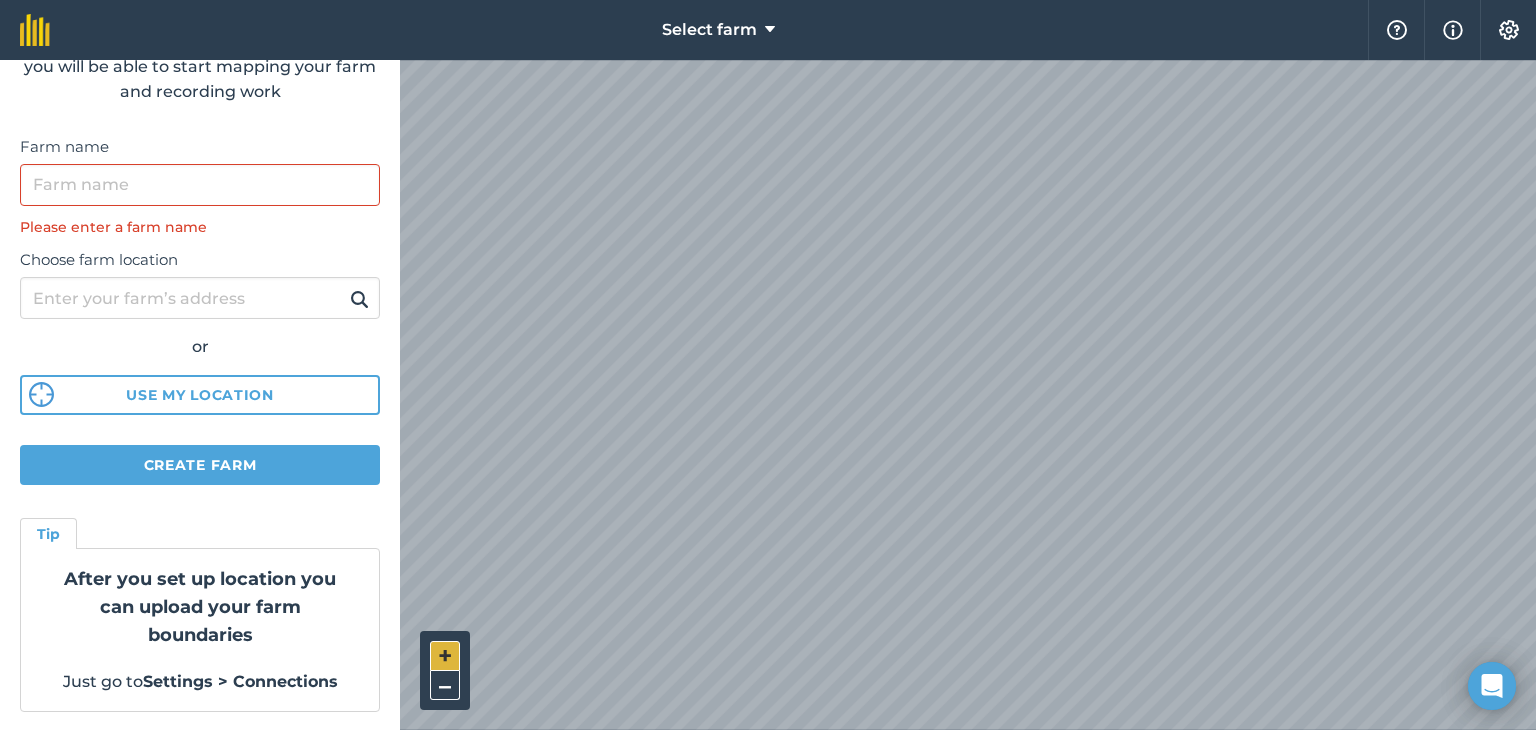 click on "+" at bounding box center [445, 656] 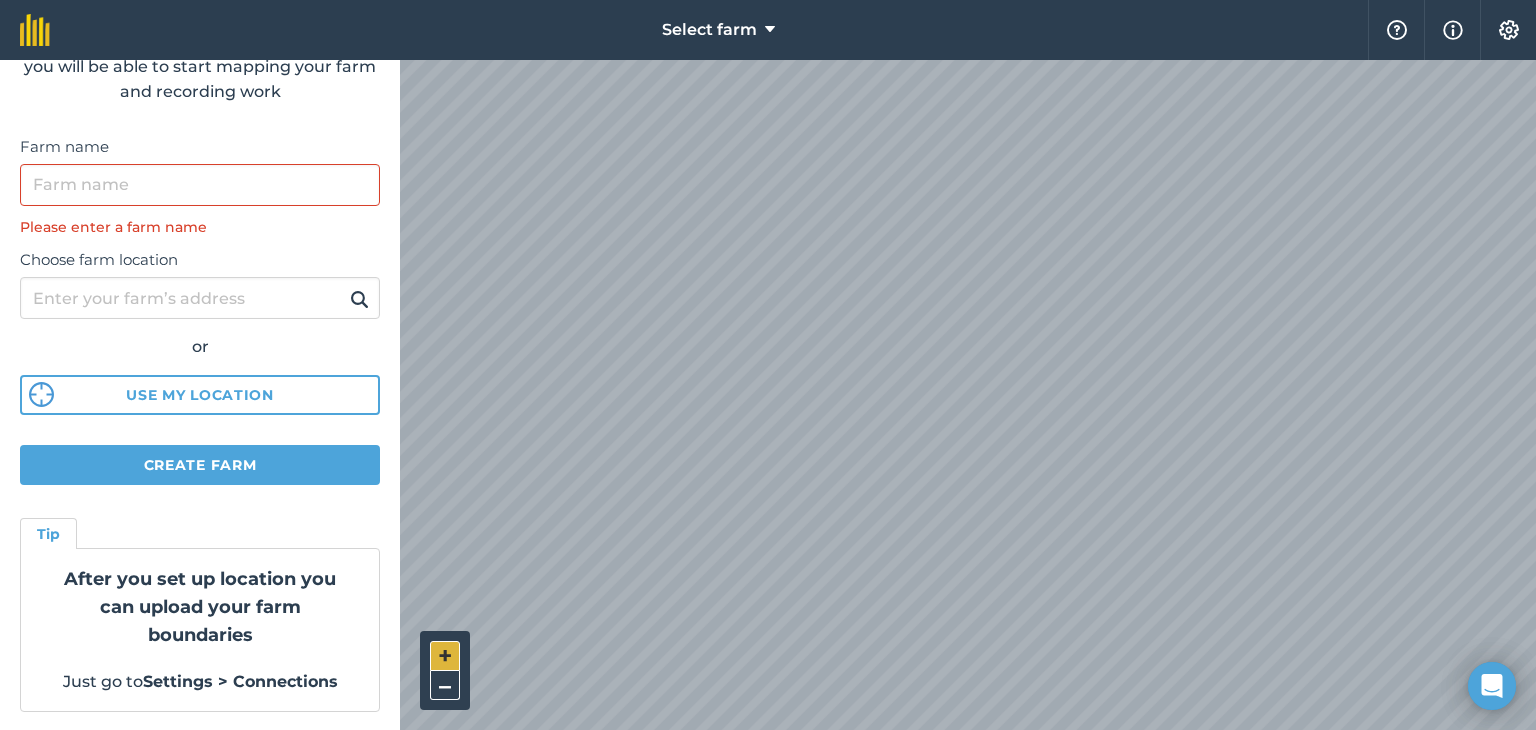 click on "+" at bounding box center (445, 656) 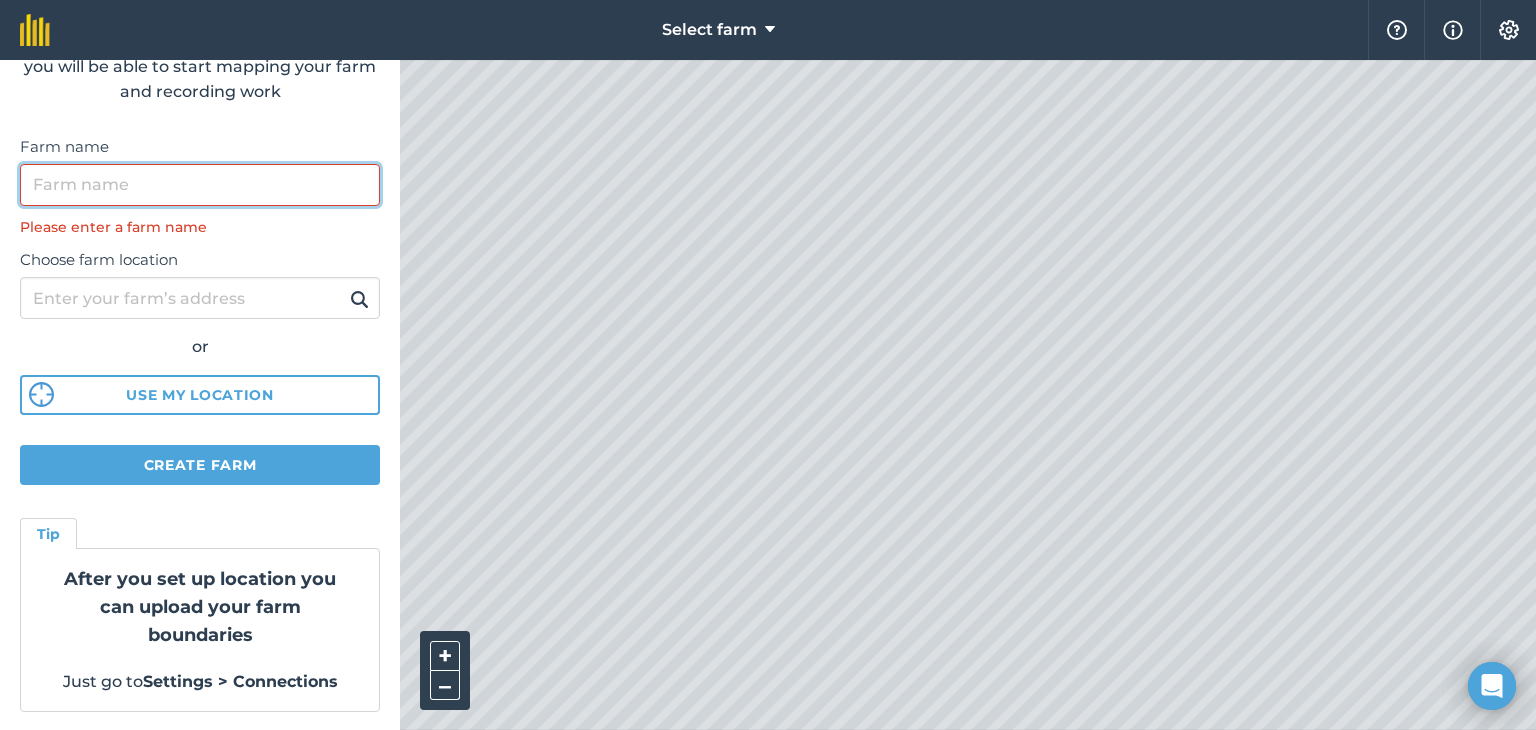 click on "Farm name" at bounding box center [200, 185] 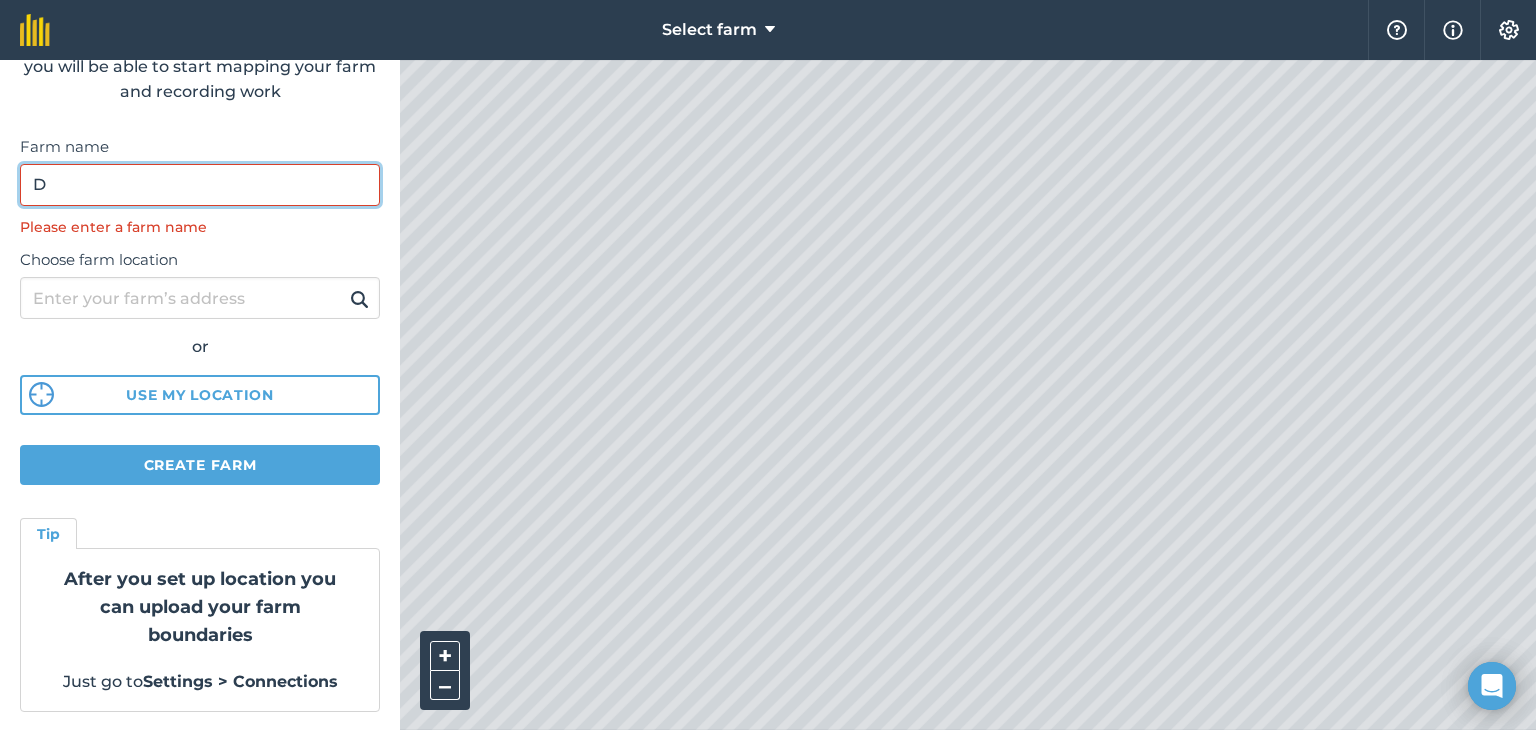 scroll, scrollTop: 113, scrollLeft: 0, axis: vertical 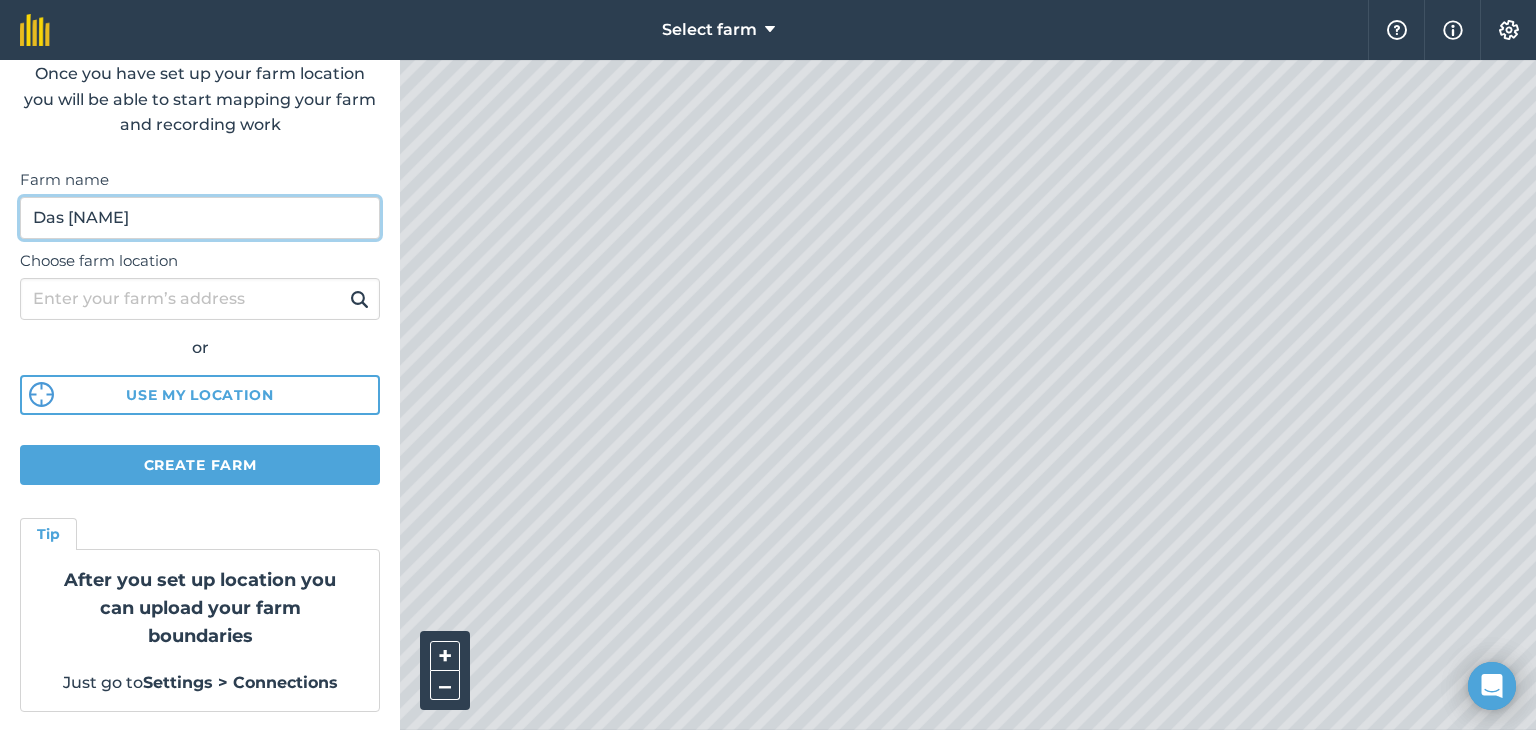type on "Das [NAME]" 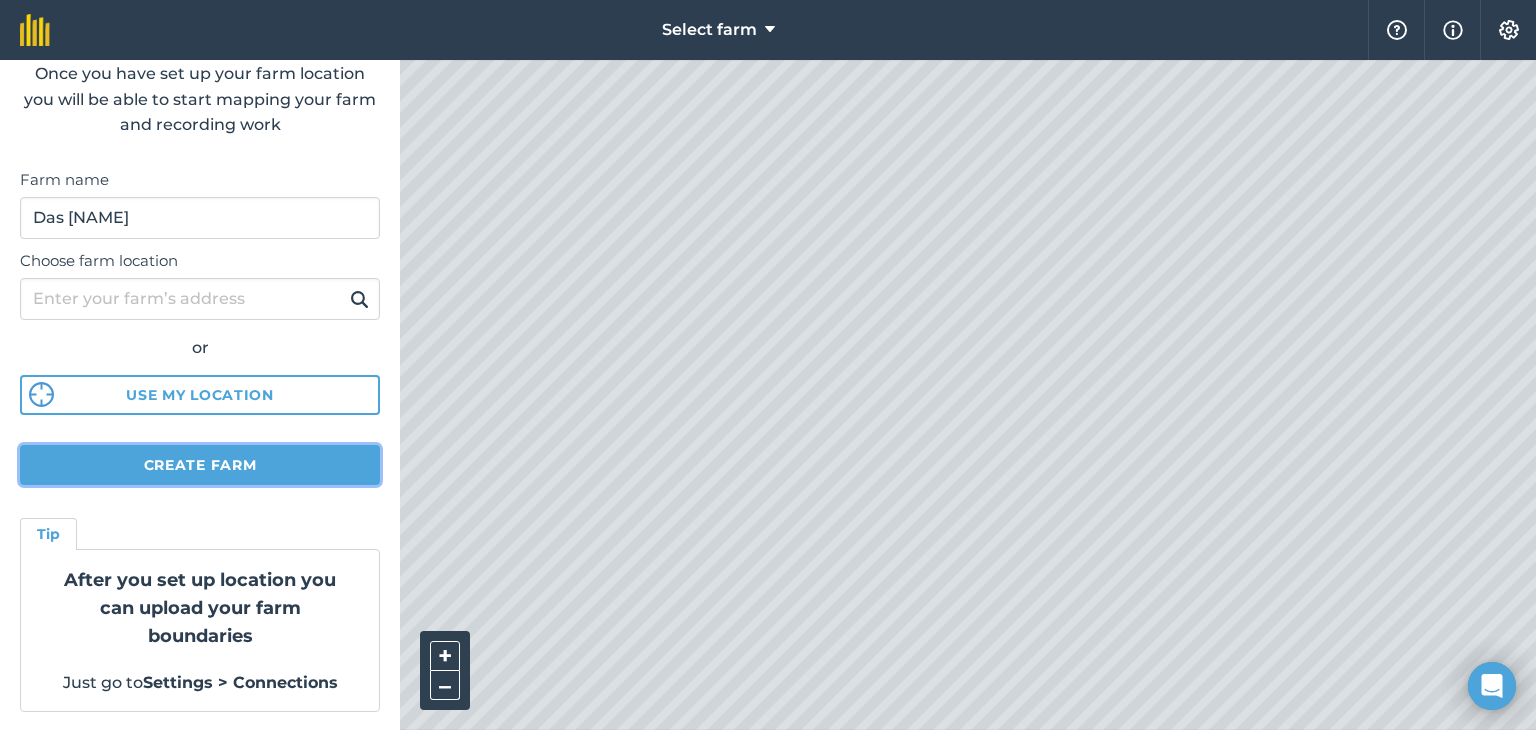click on "Create farm" at bounding box center (200, 465) 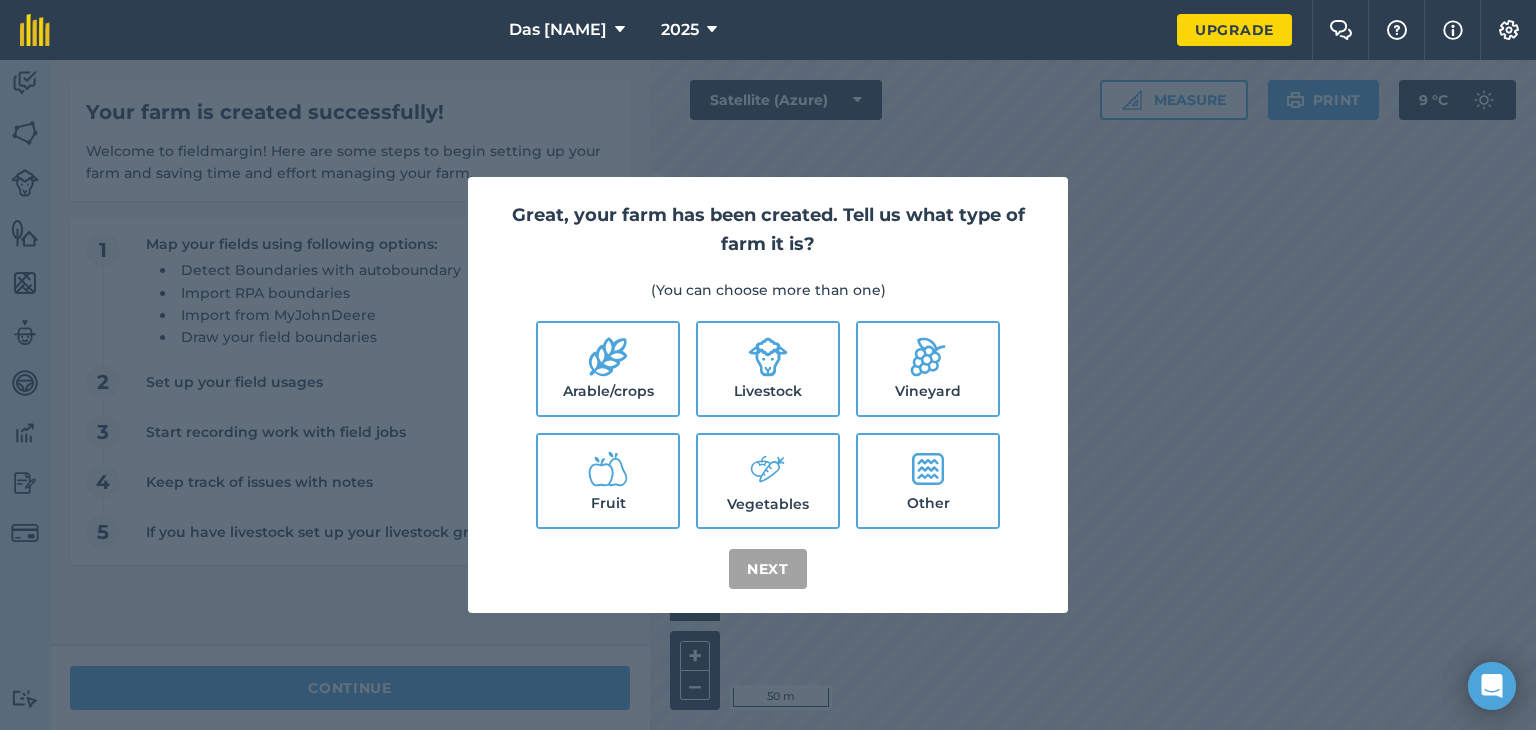 click 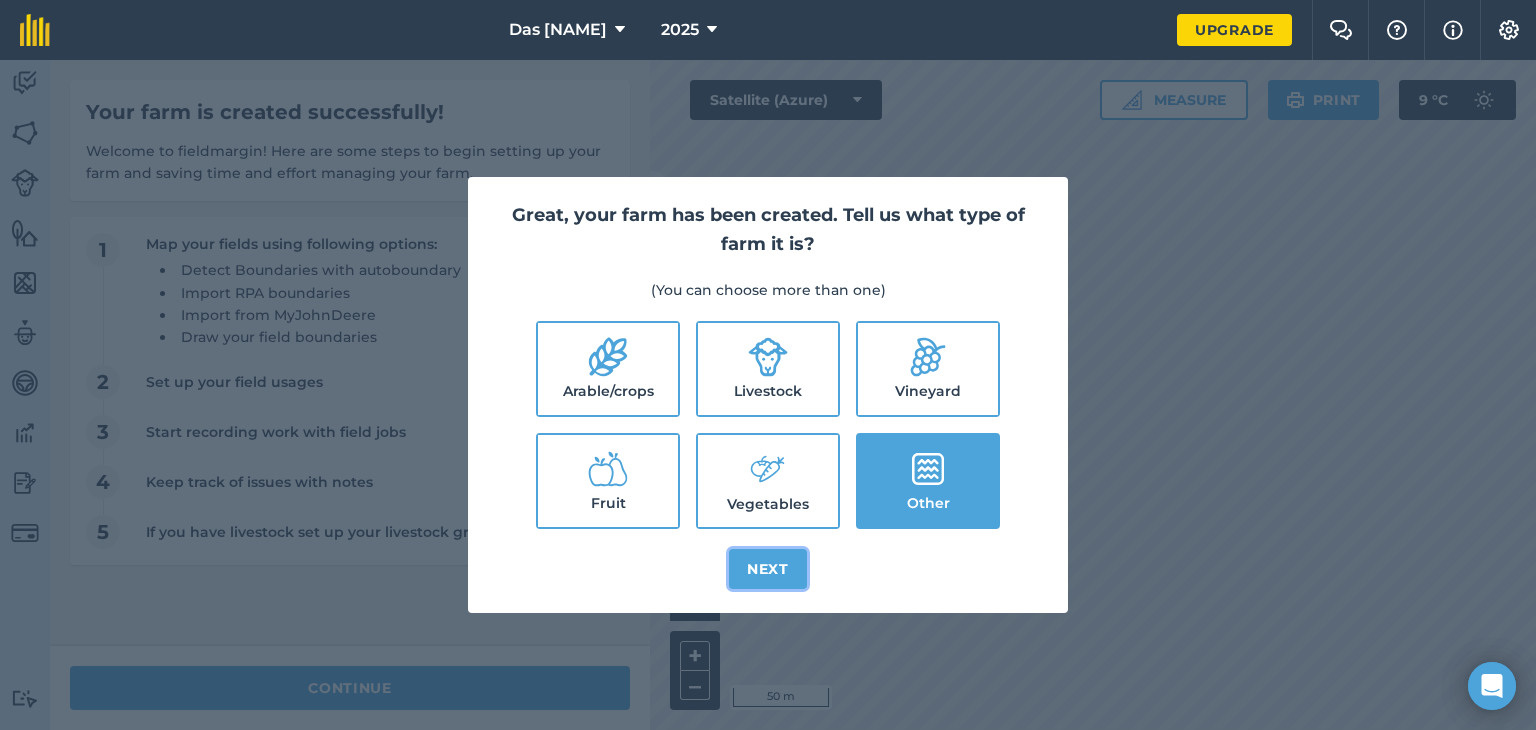 click on "Next" at bounding box center (768, 569) 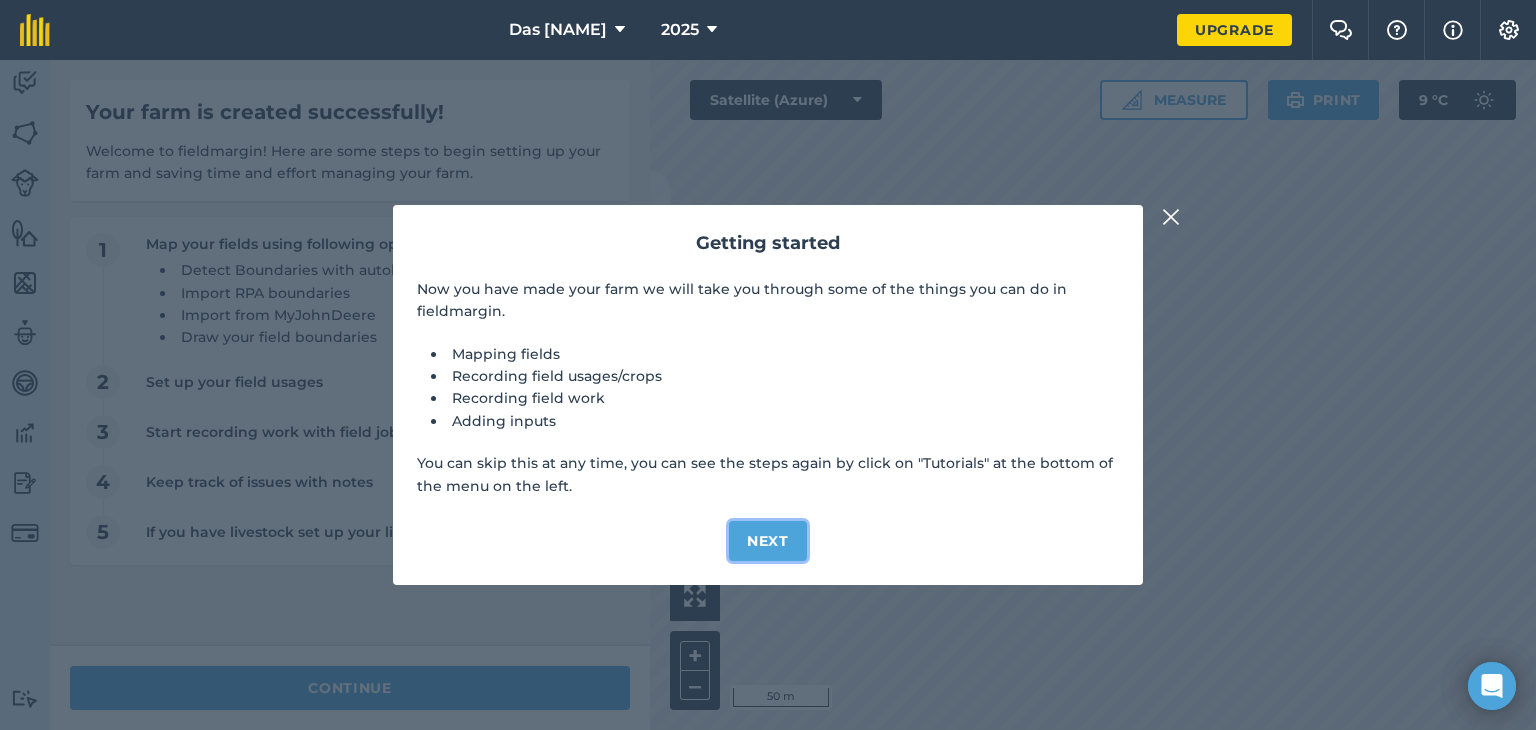 click on "Next" at bounding box center (768, 541) 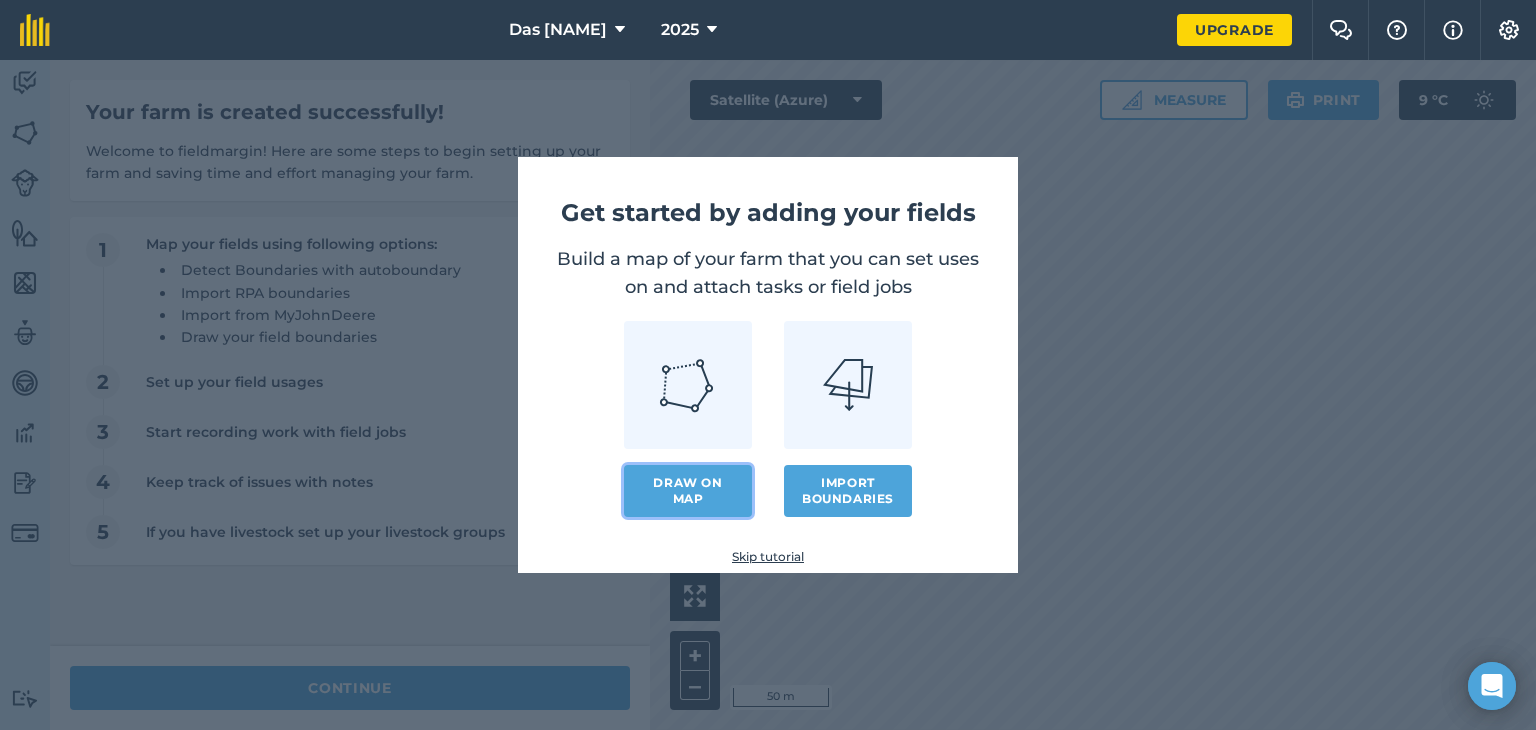 click on "Draw on map" at bounding box center (688, 491) 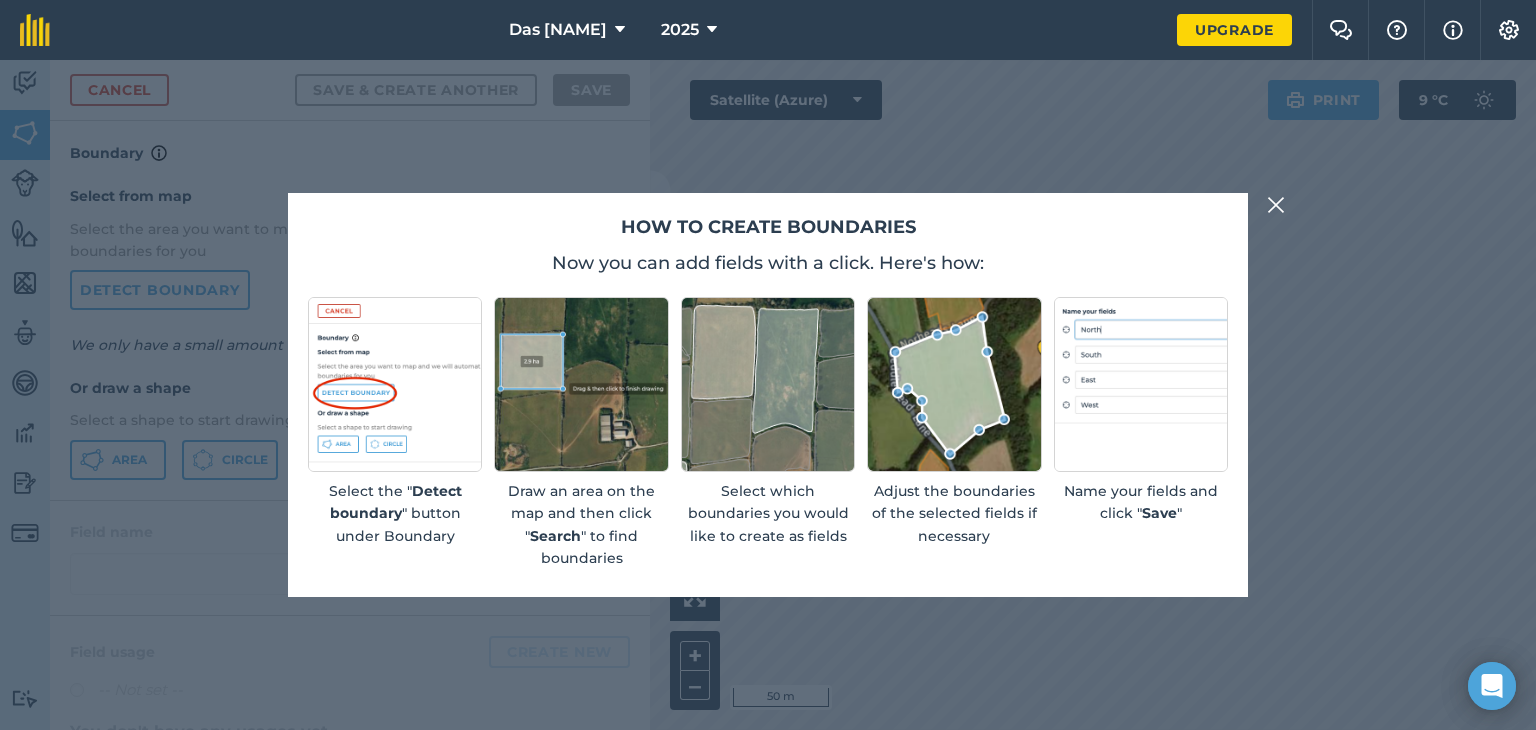 click at bounding box center [1276, 205] 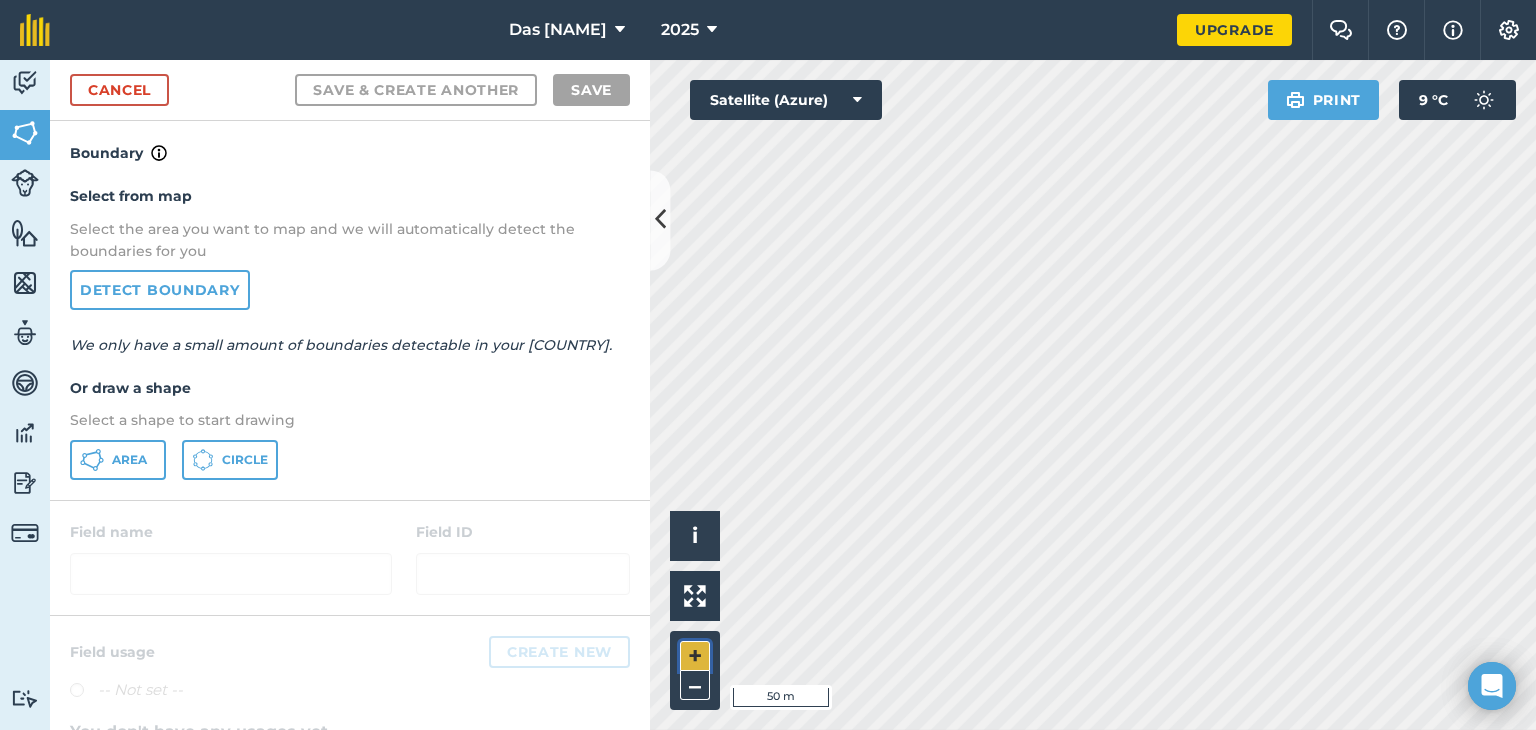 click on "+" at bounding box center [695, 656] 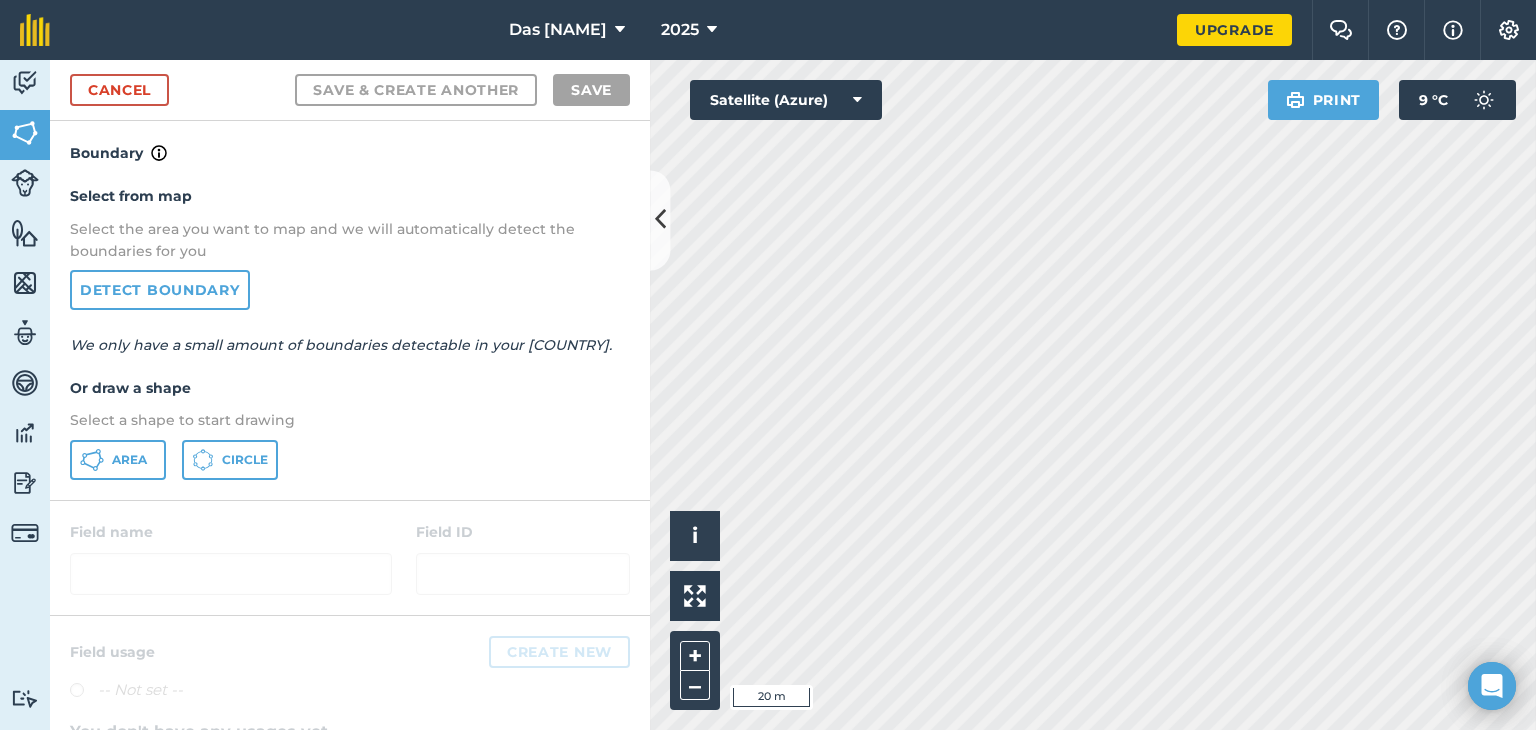 click at bounding box center [350, 558] 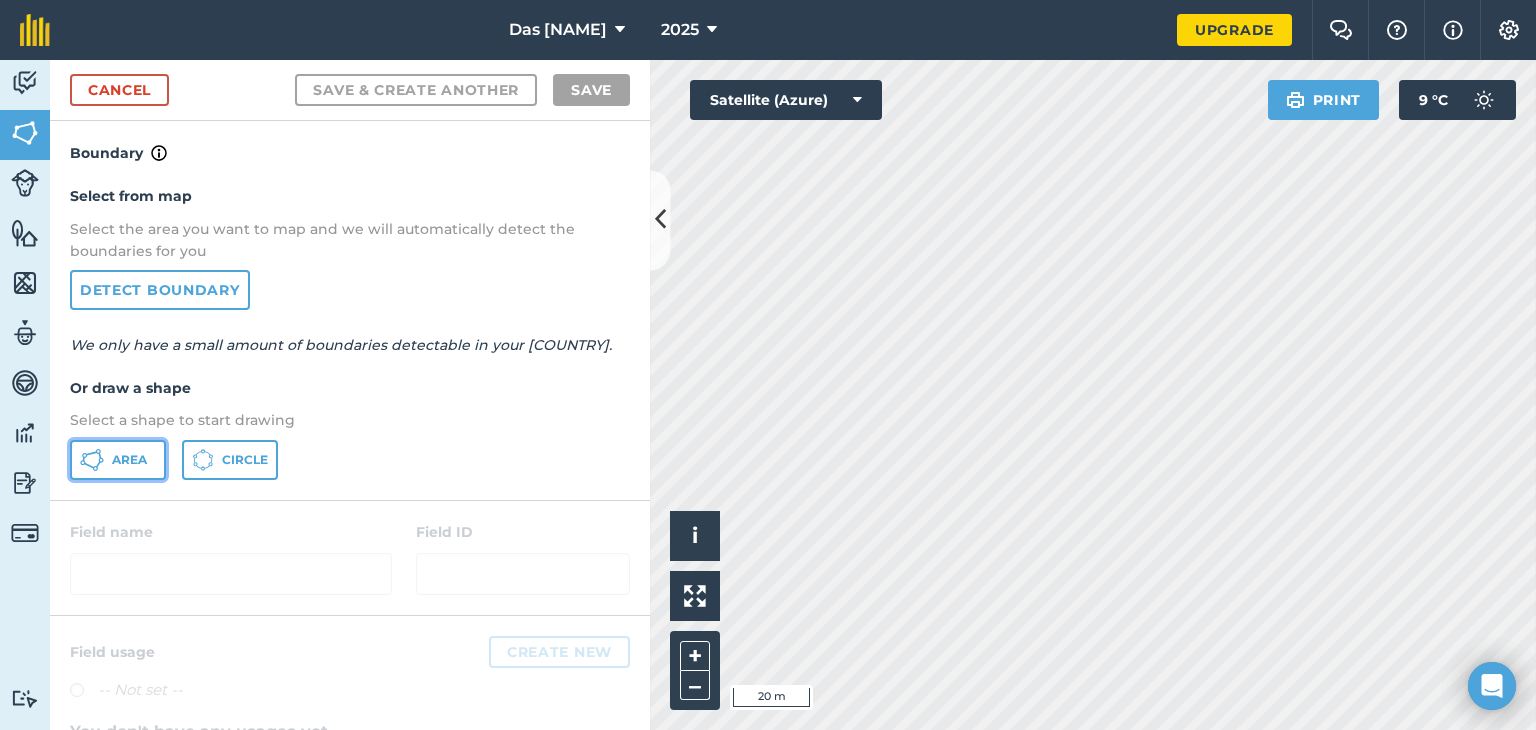 click on "Area" at bounding box center [129, 460] 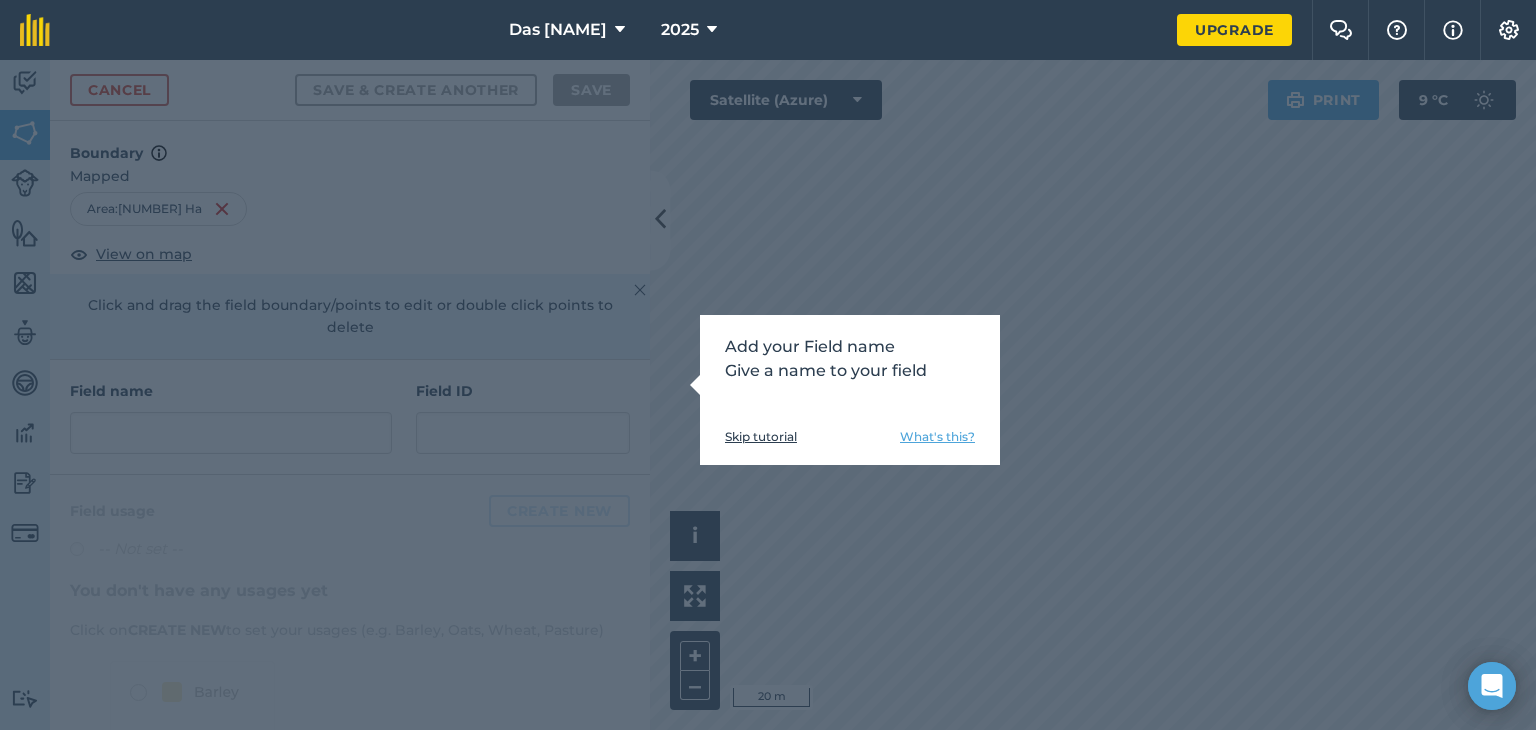 click on "Add your Field name Give a name to your field Skip tutorial What's this?" at bounding box center (768, 395) 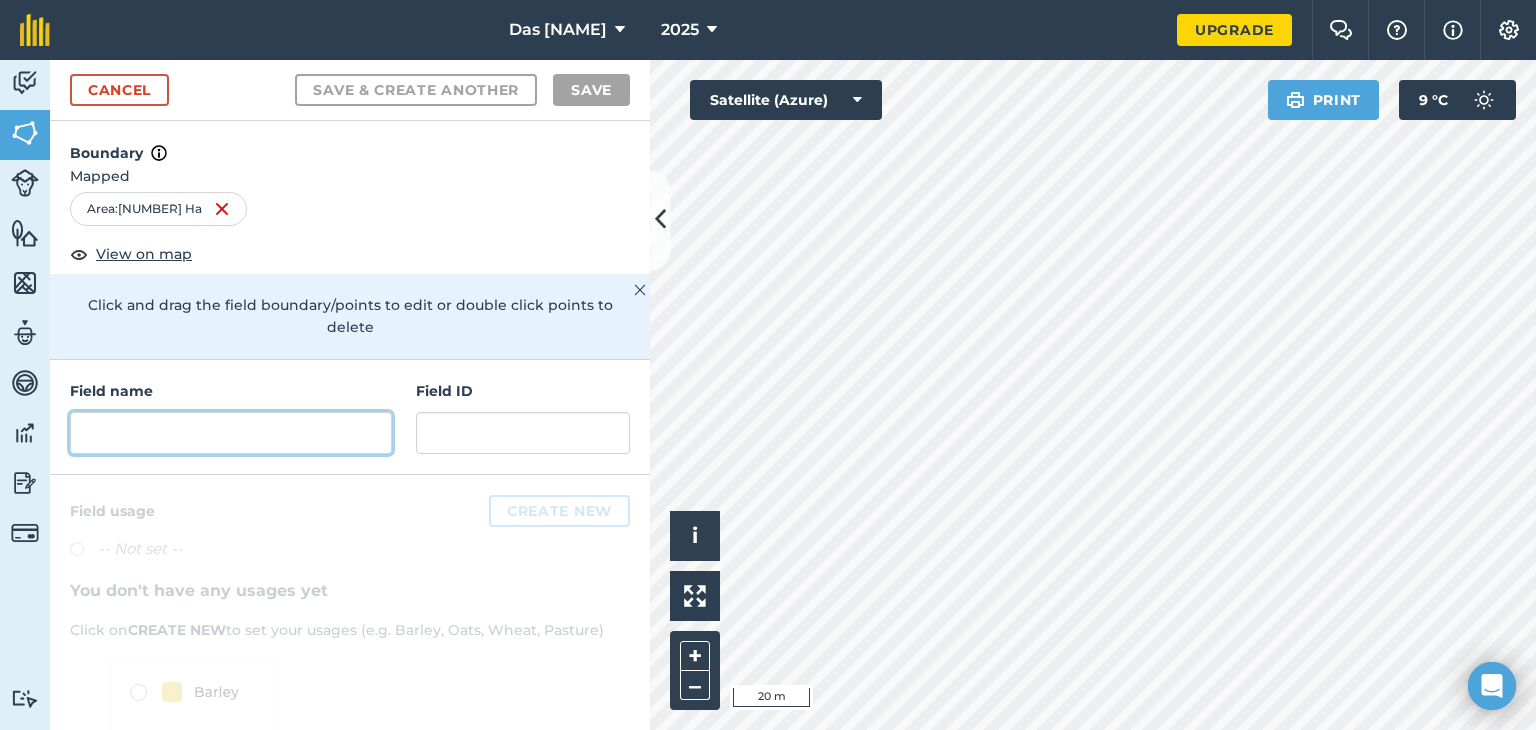 click at bounding box center (231, 433) 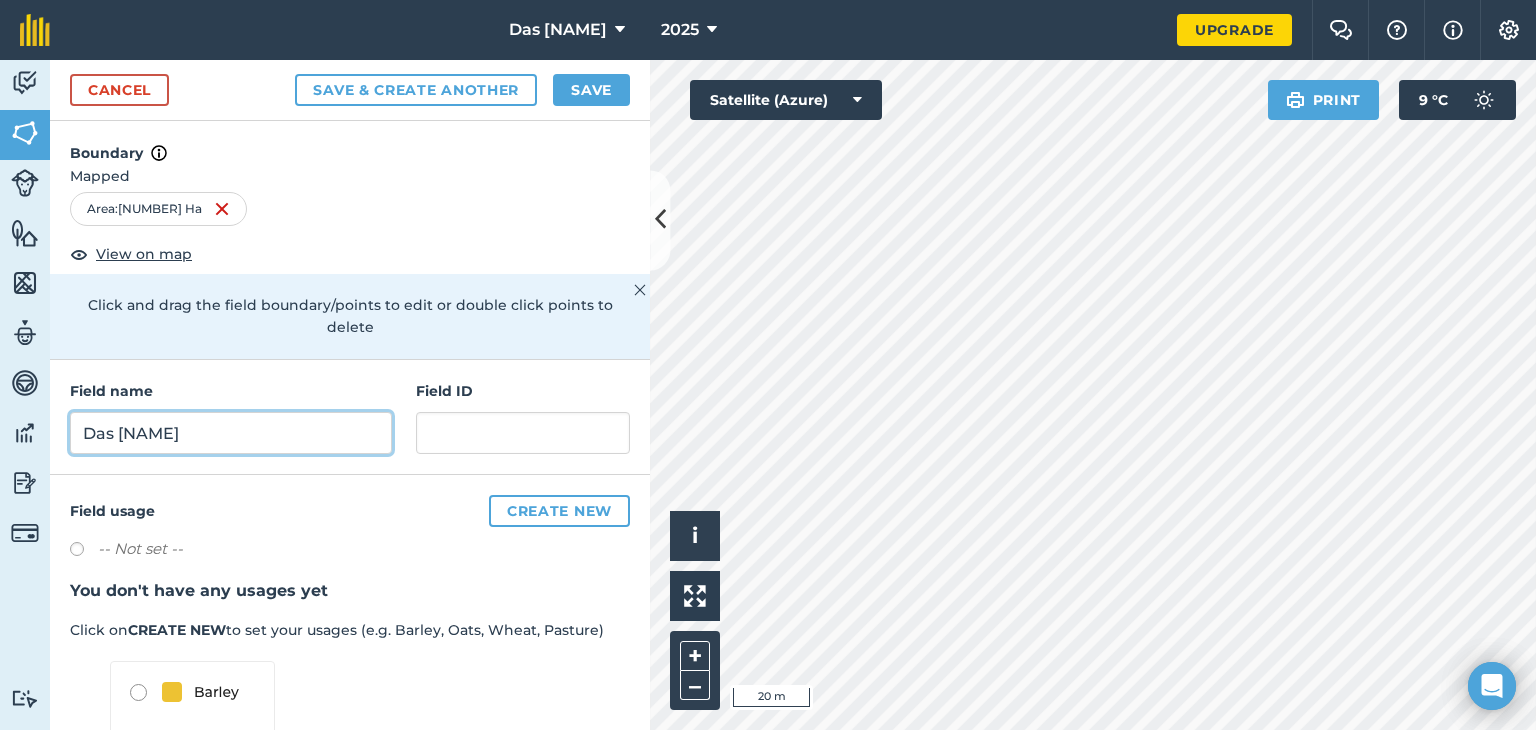 type on "Das [NAME]" 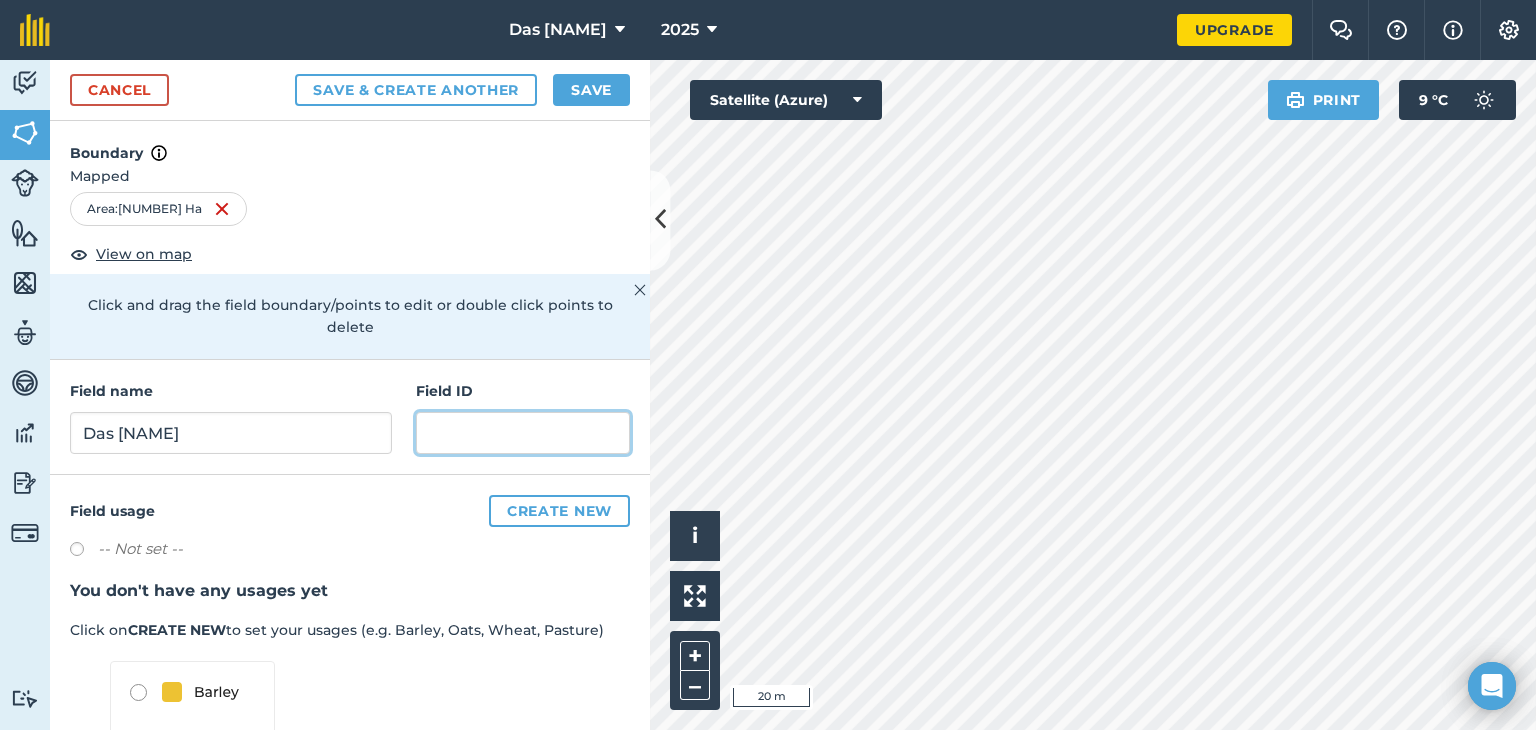 click at bounding box center [523, 433] 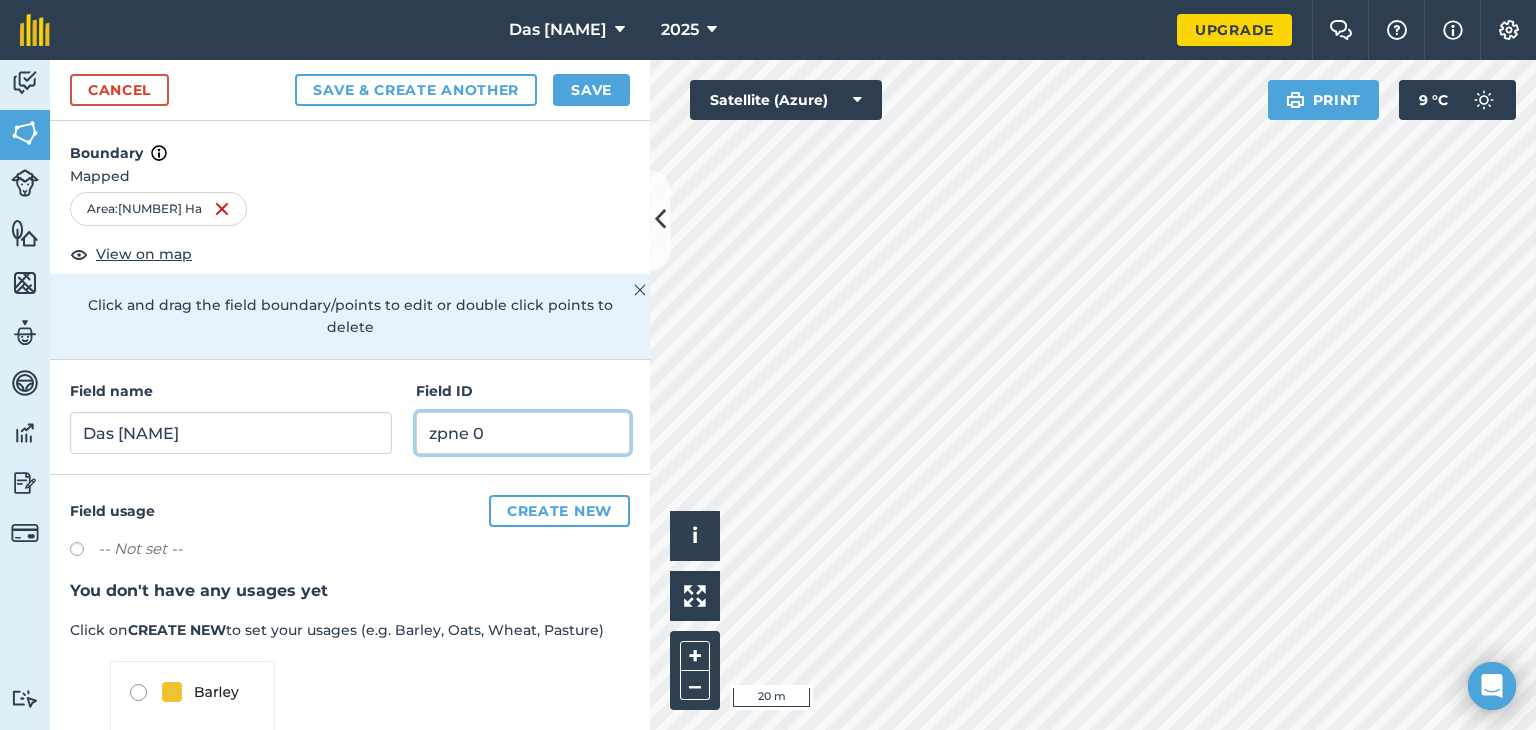 type on "zpne 0" 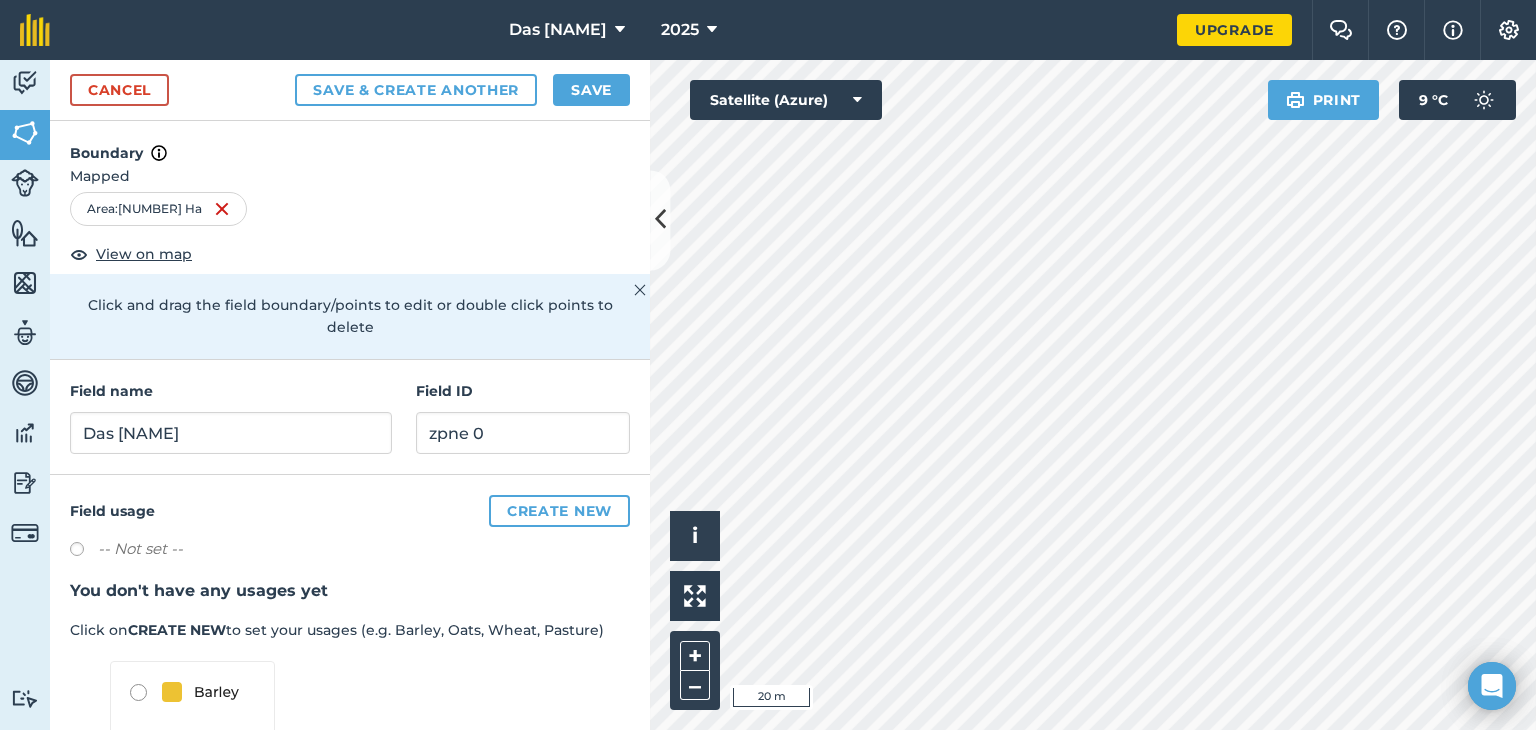 click on "Click on  CREATE NEW  to set your usages (e.g. [NAME], [NAME], [NAME], [NAME])" at bounding box center (350, 630) 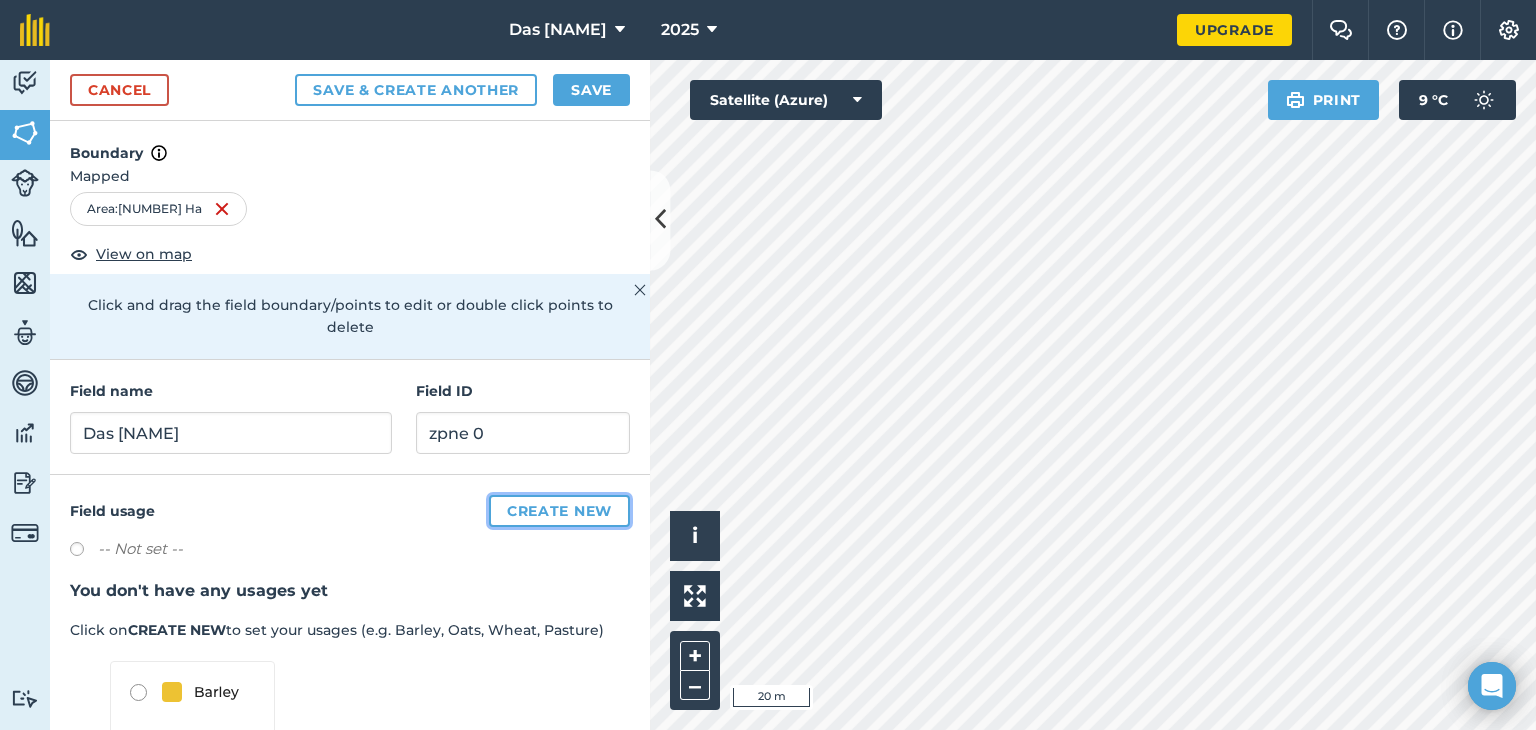 click on "Create new" at bounding box center [559, 511] 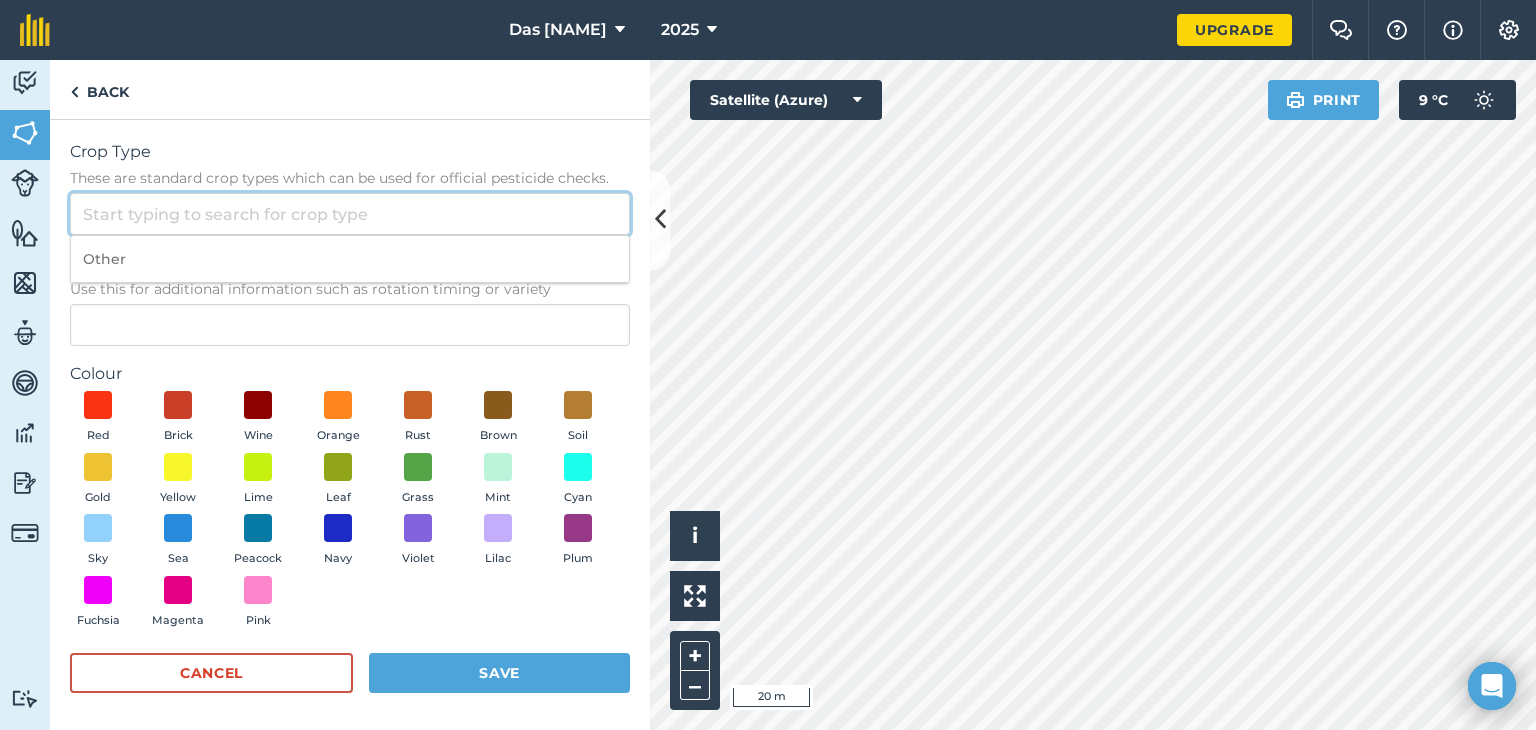 click on "Crop Type These are standard crop types which can be used for official pesticide checks." at bounding box center (350, 214) 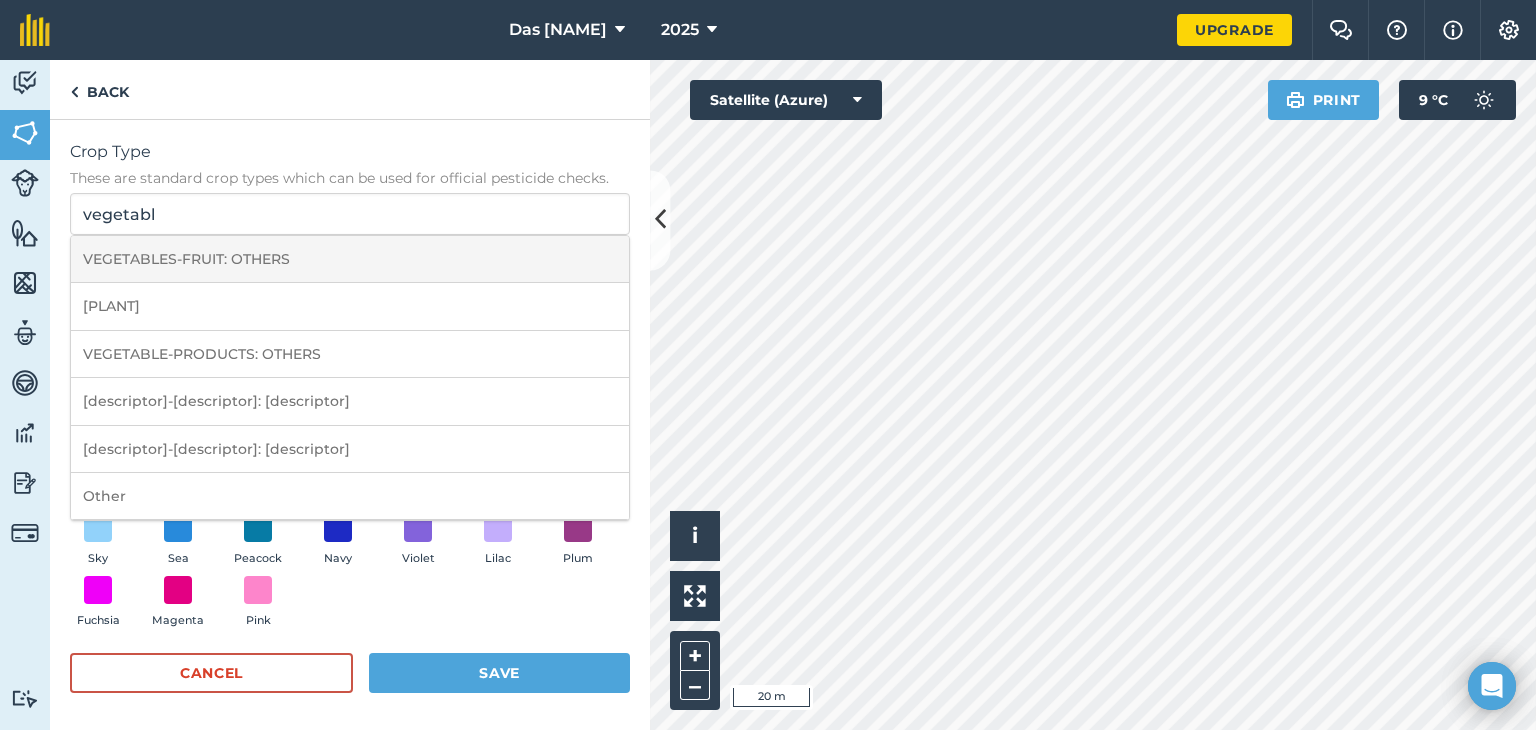 click on "VEGETABLES-FRUIT: OTHERS" at bounding box center (350, 259) 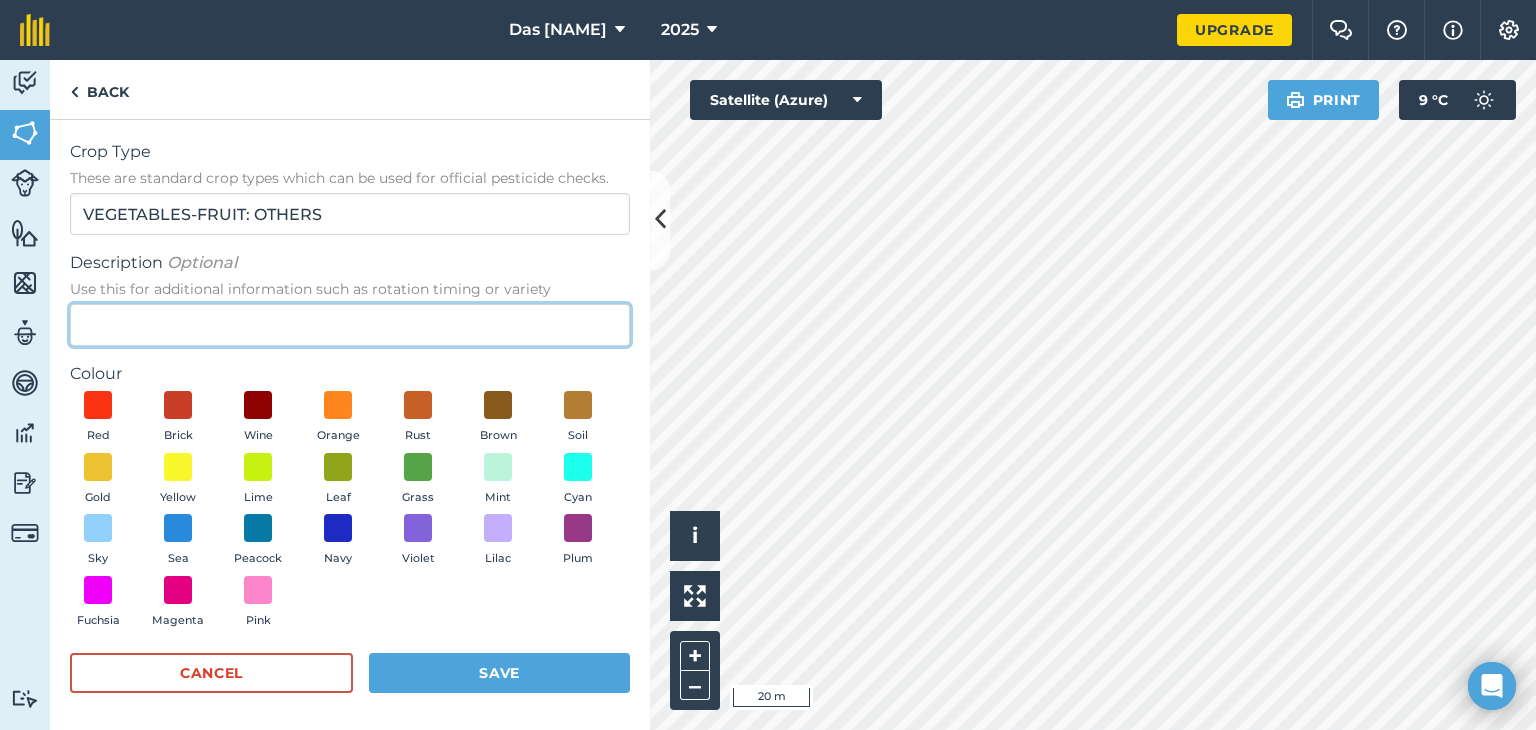 click on "Description   Optional Use this for additional information such as rotation timing or variety" at bounding box center (350, 325) 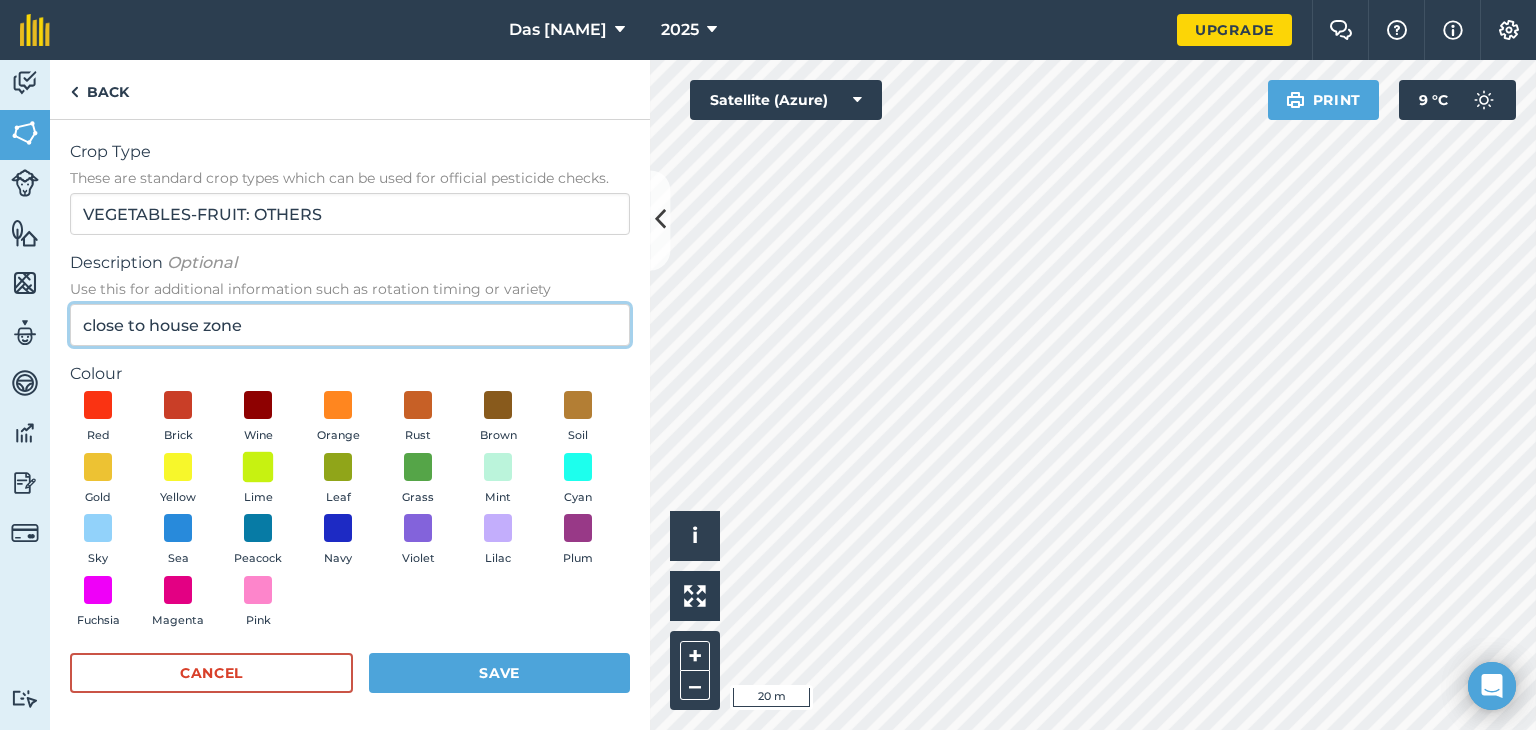 type on "close to house zone" 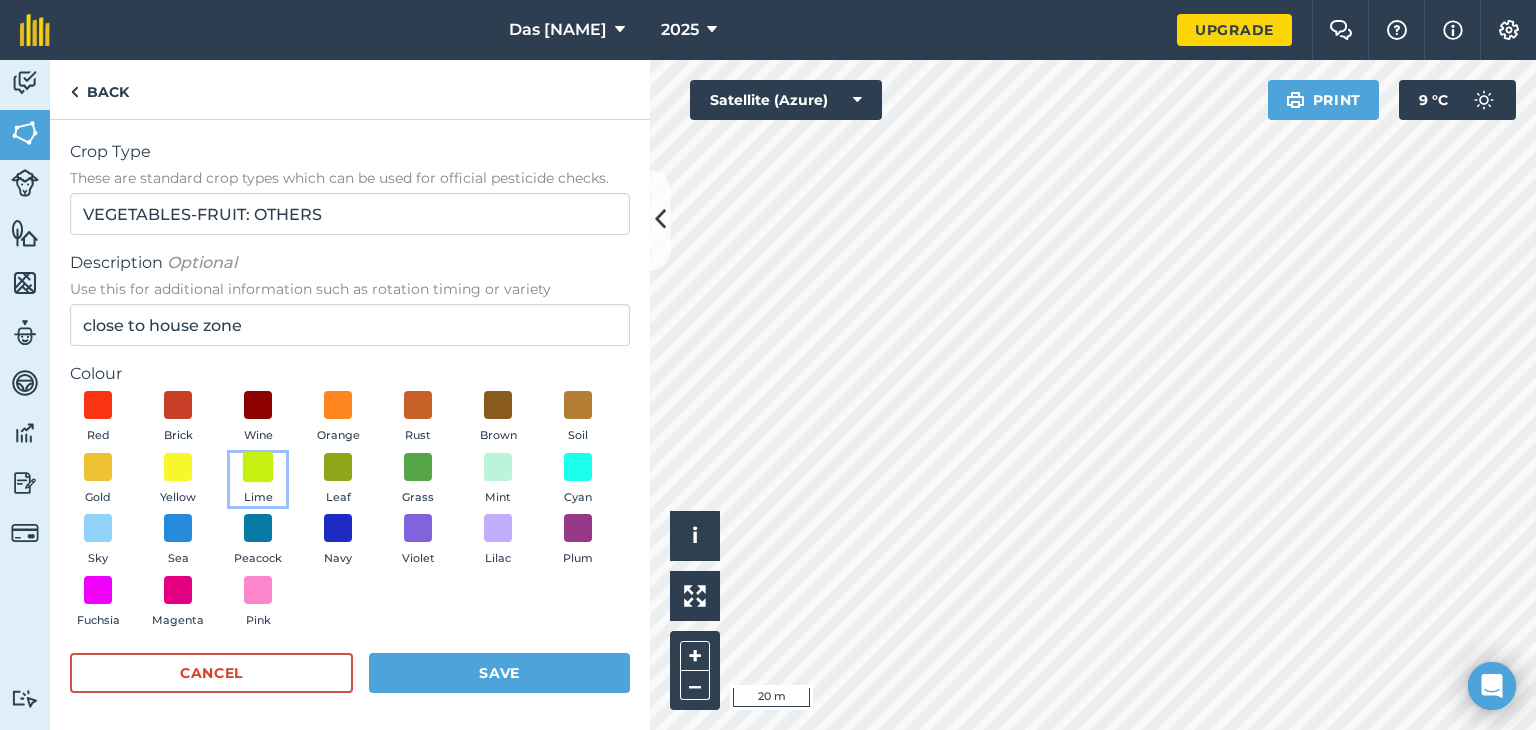 click at bounding box center (258, 466) 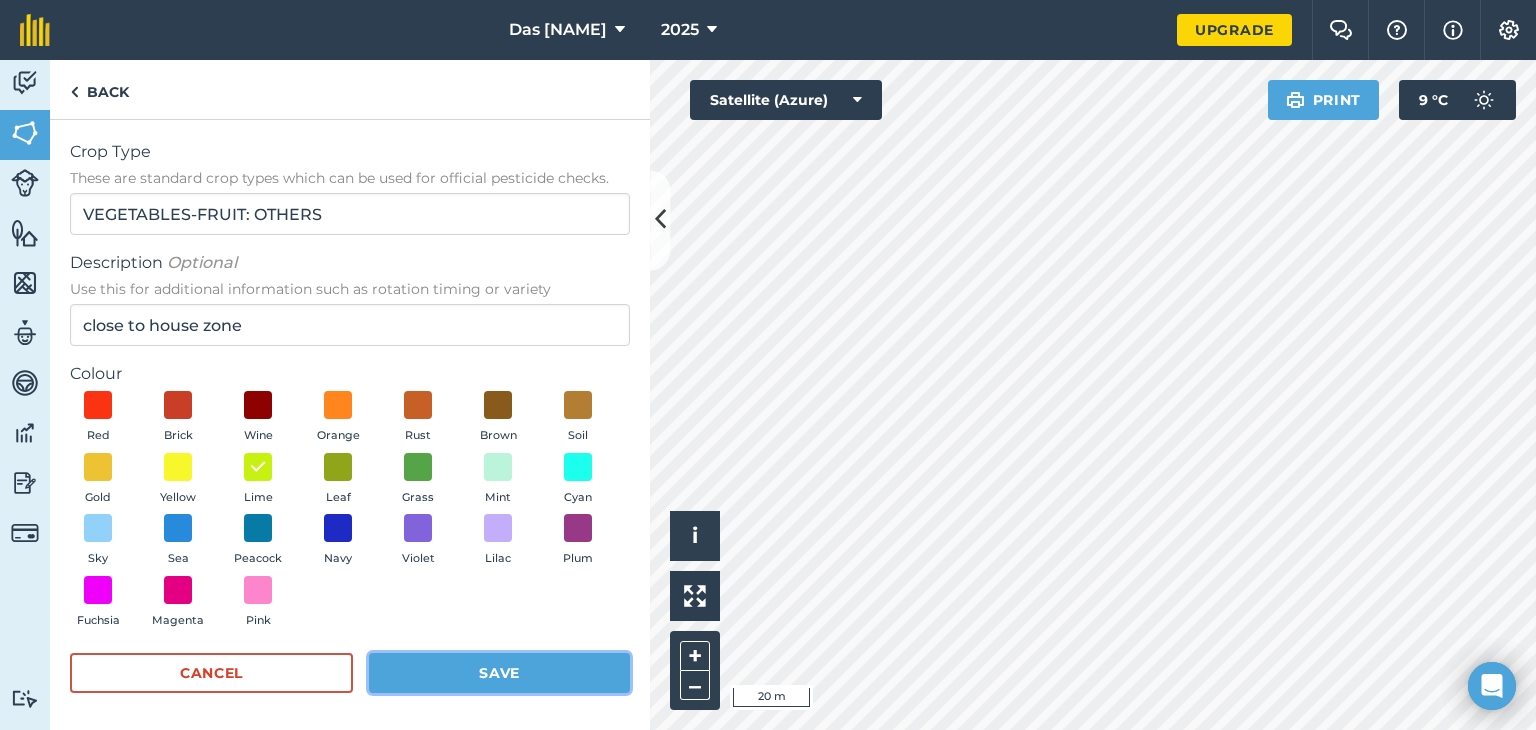 click on "Save" at bounding box center (499, 673) 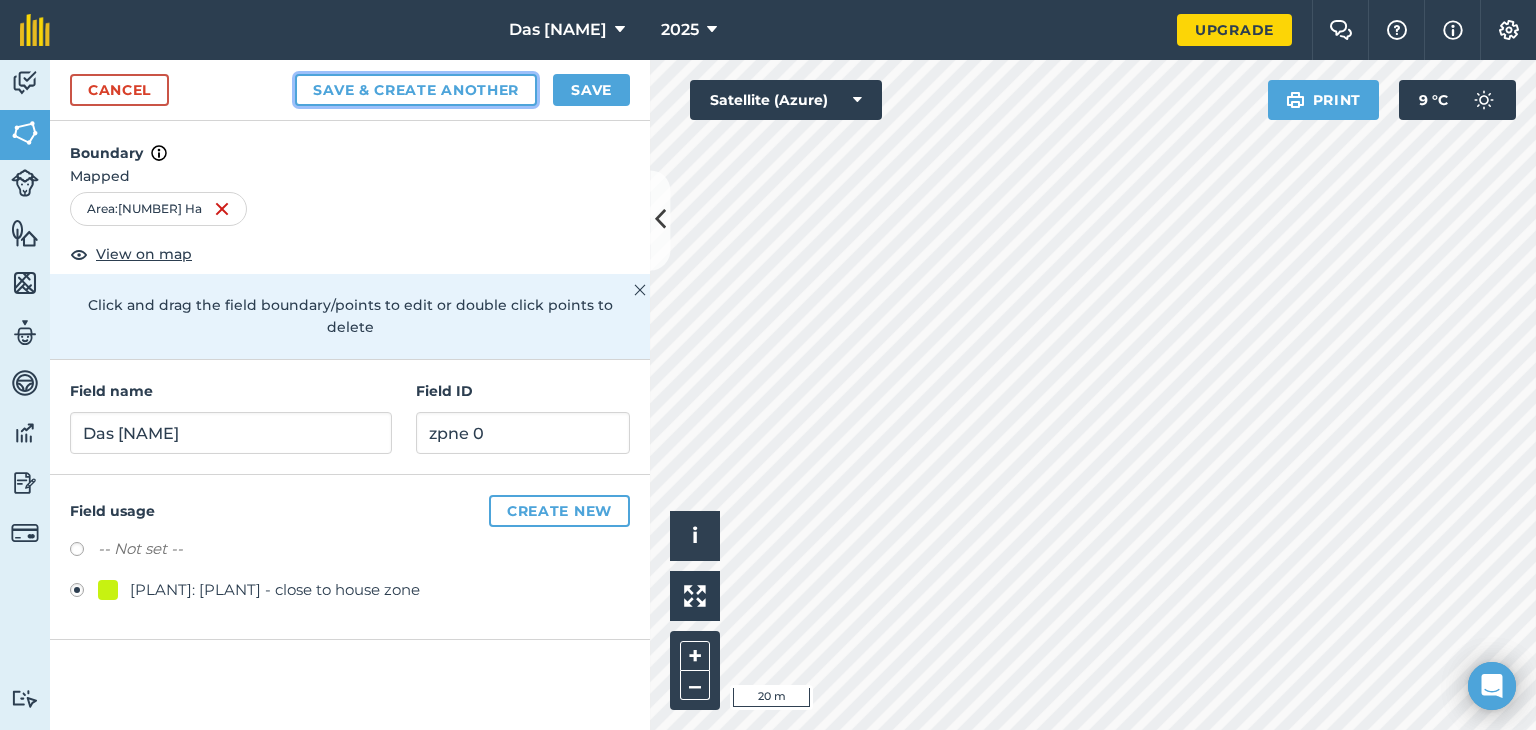 click on "Save & Create Another" at bounding box center (416, 90) 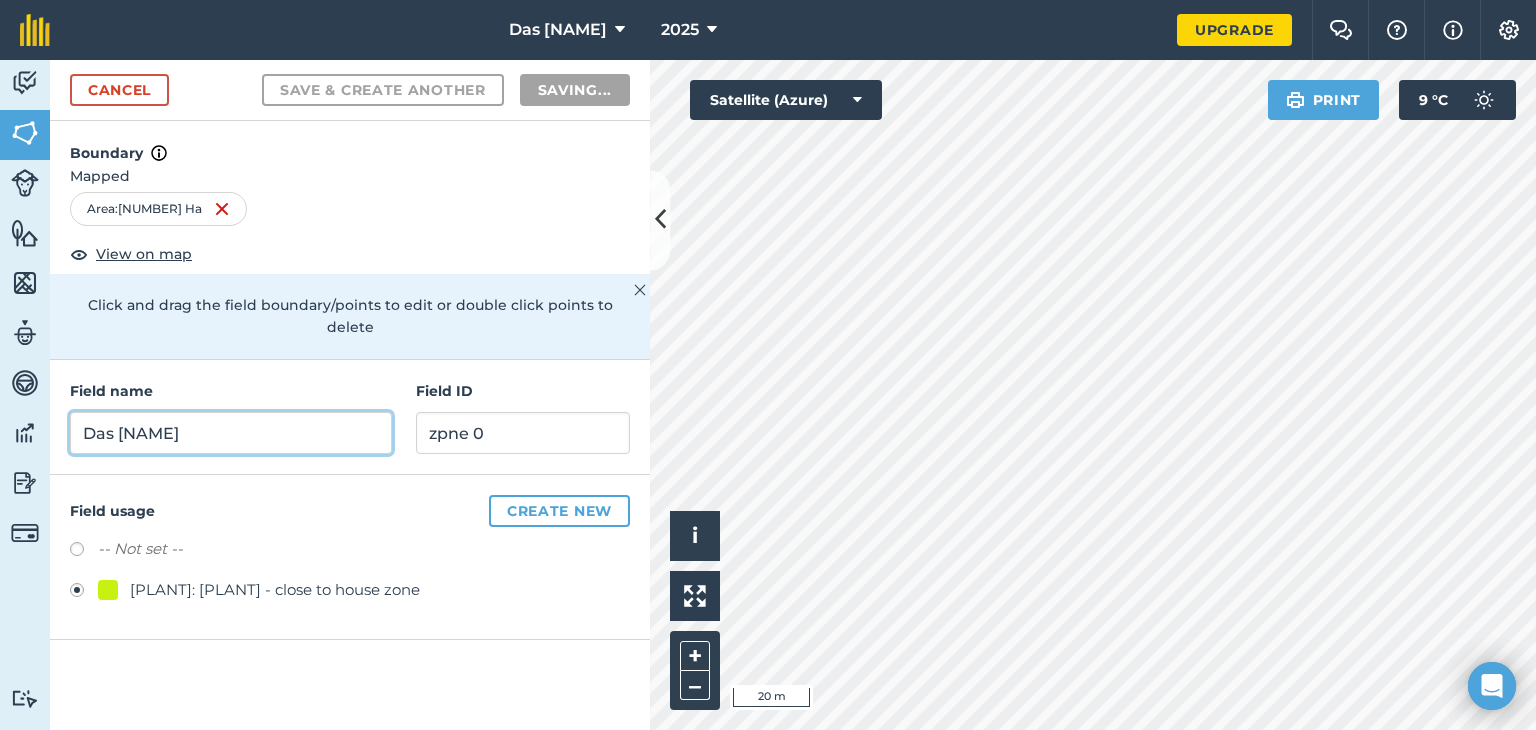 radio on "false" 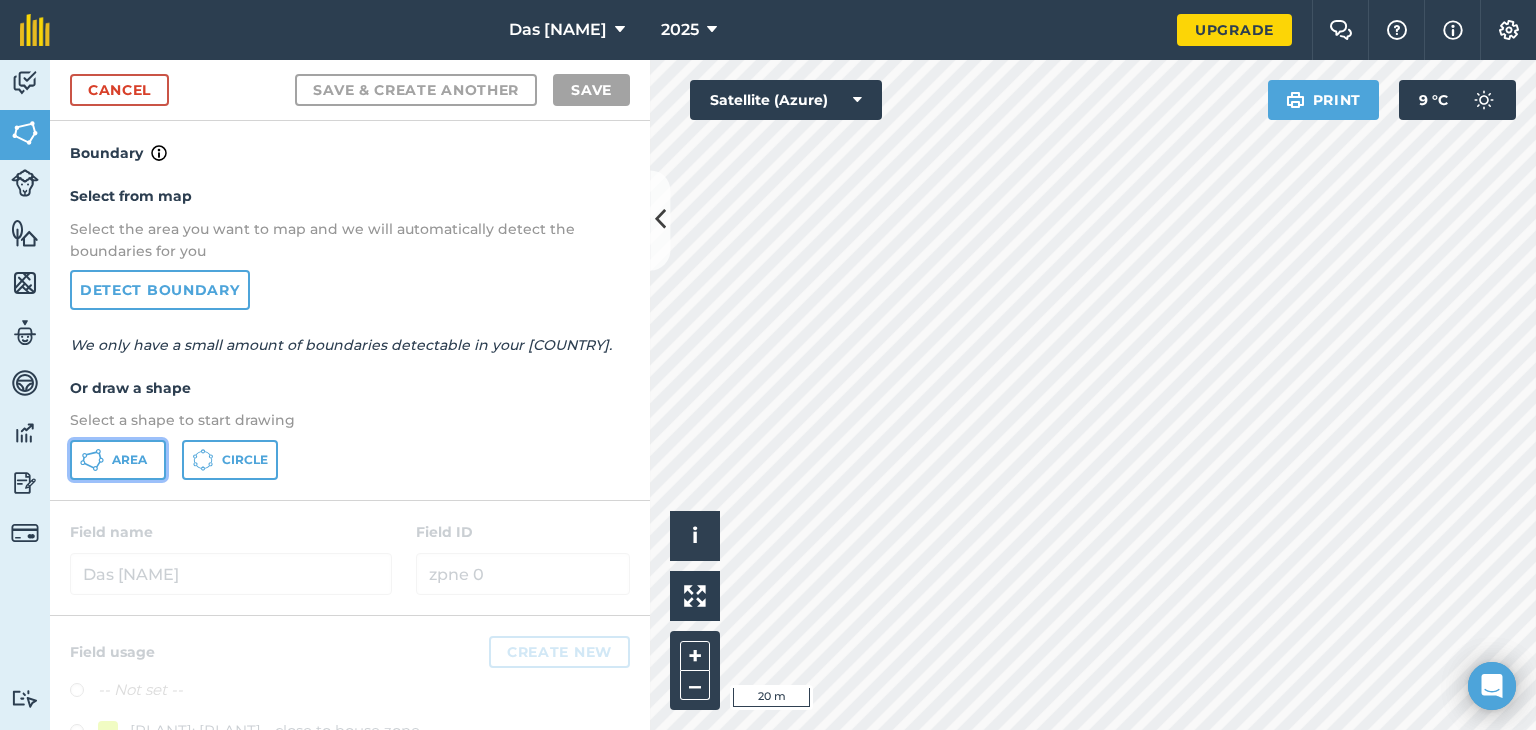 click on "Area" at bounding box center (129, 460) 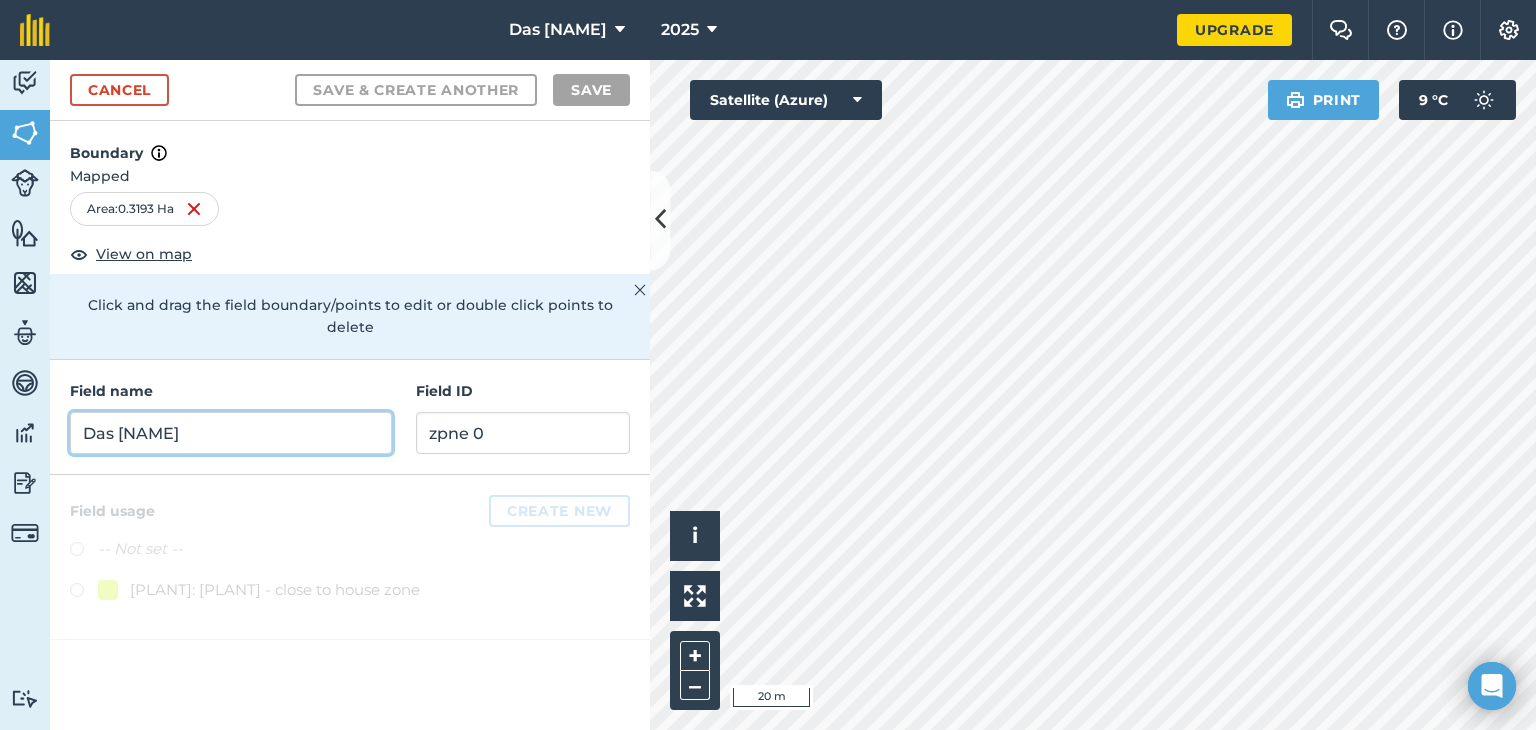 click on "Das [NAME]" at bounding box center (231, 433) 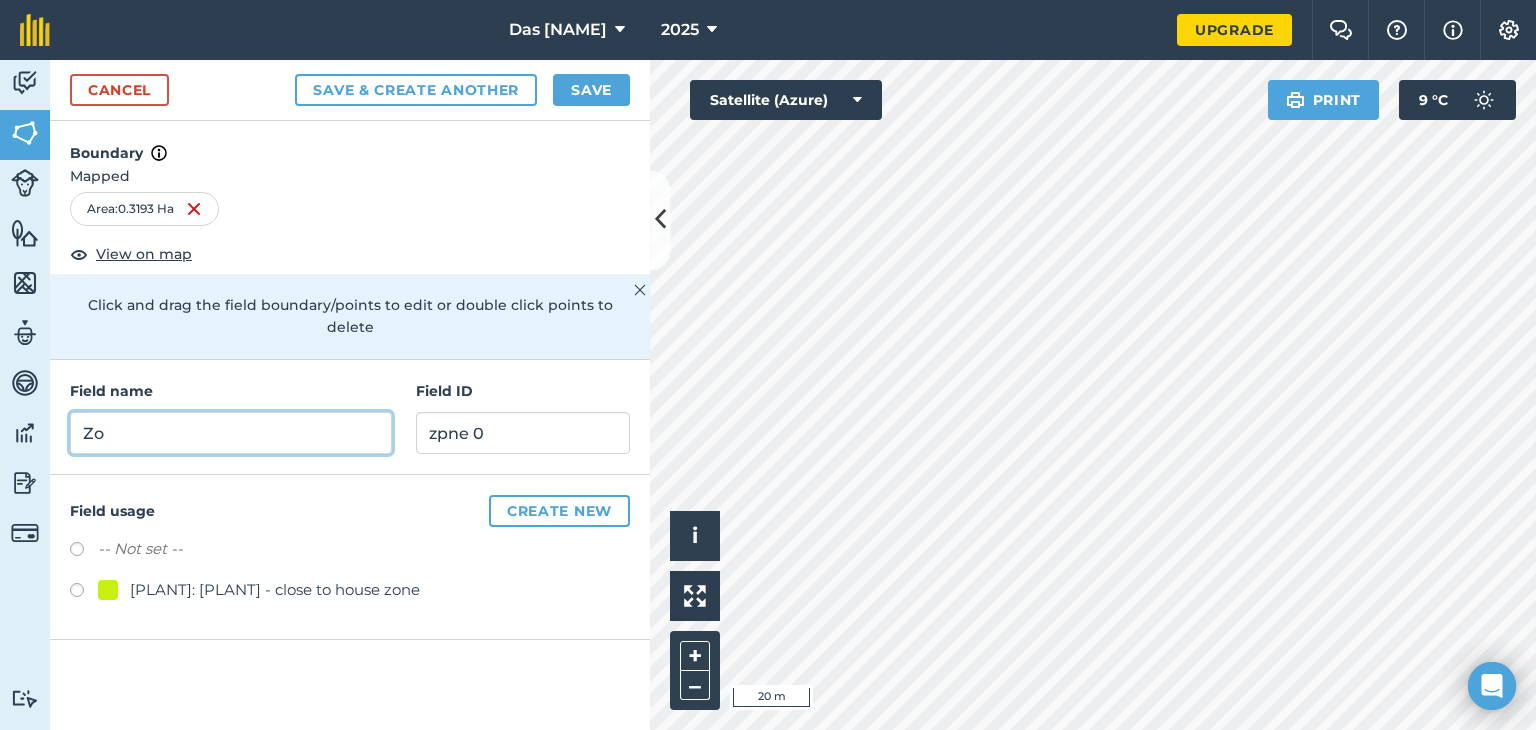 type on "Z" 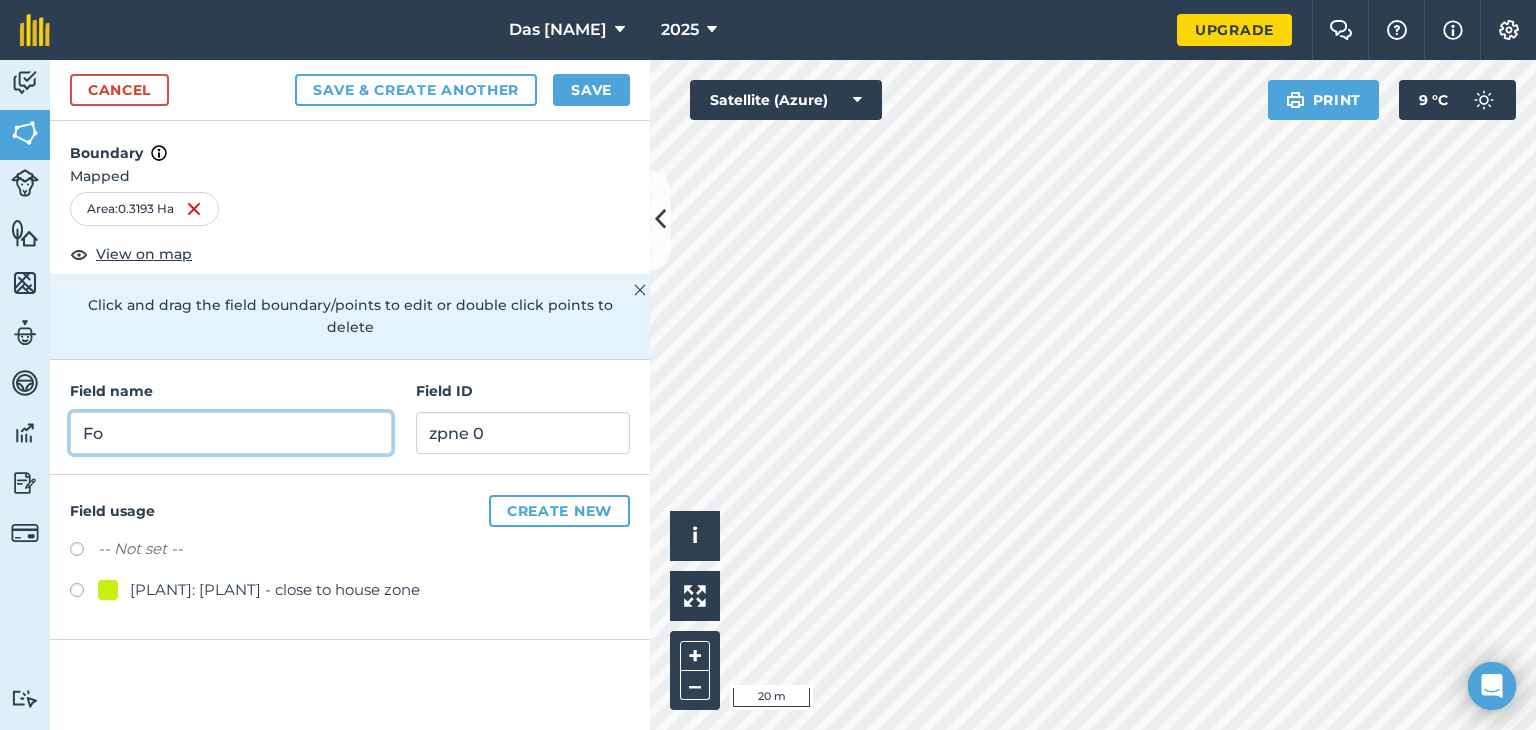 type on "F" 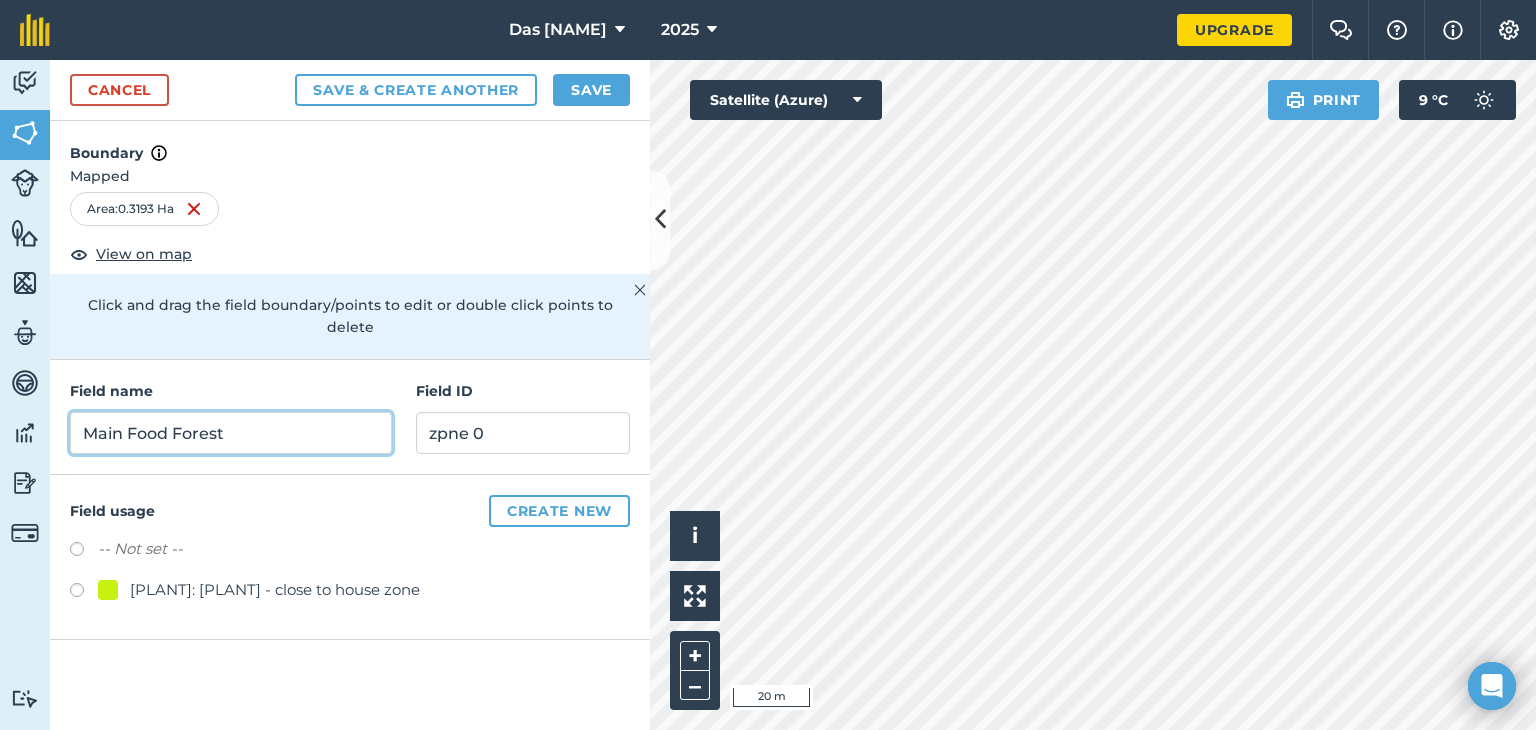 type on "Main Food Forest" 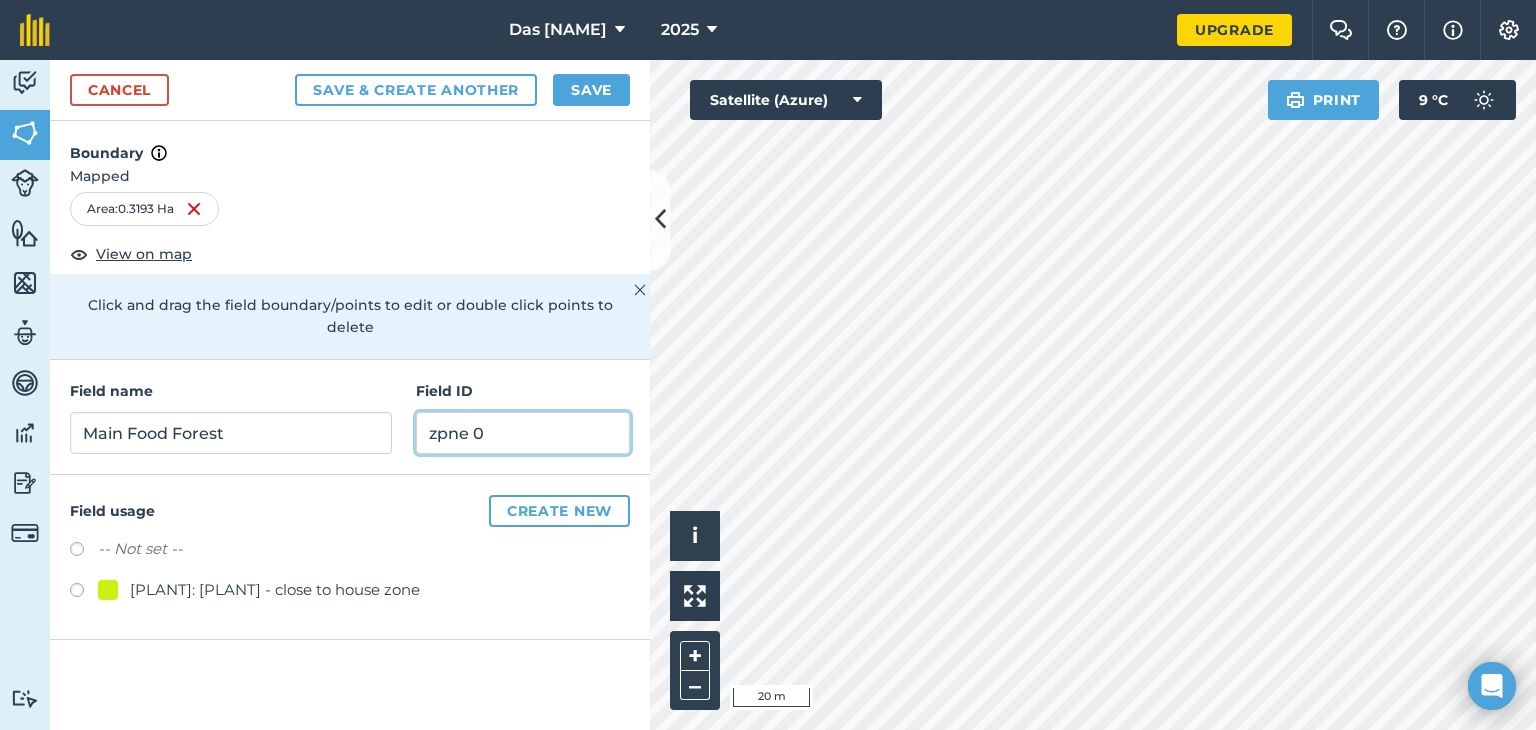 click on "zpne 0" at bounding box center (523, 433) 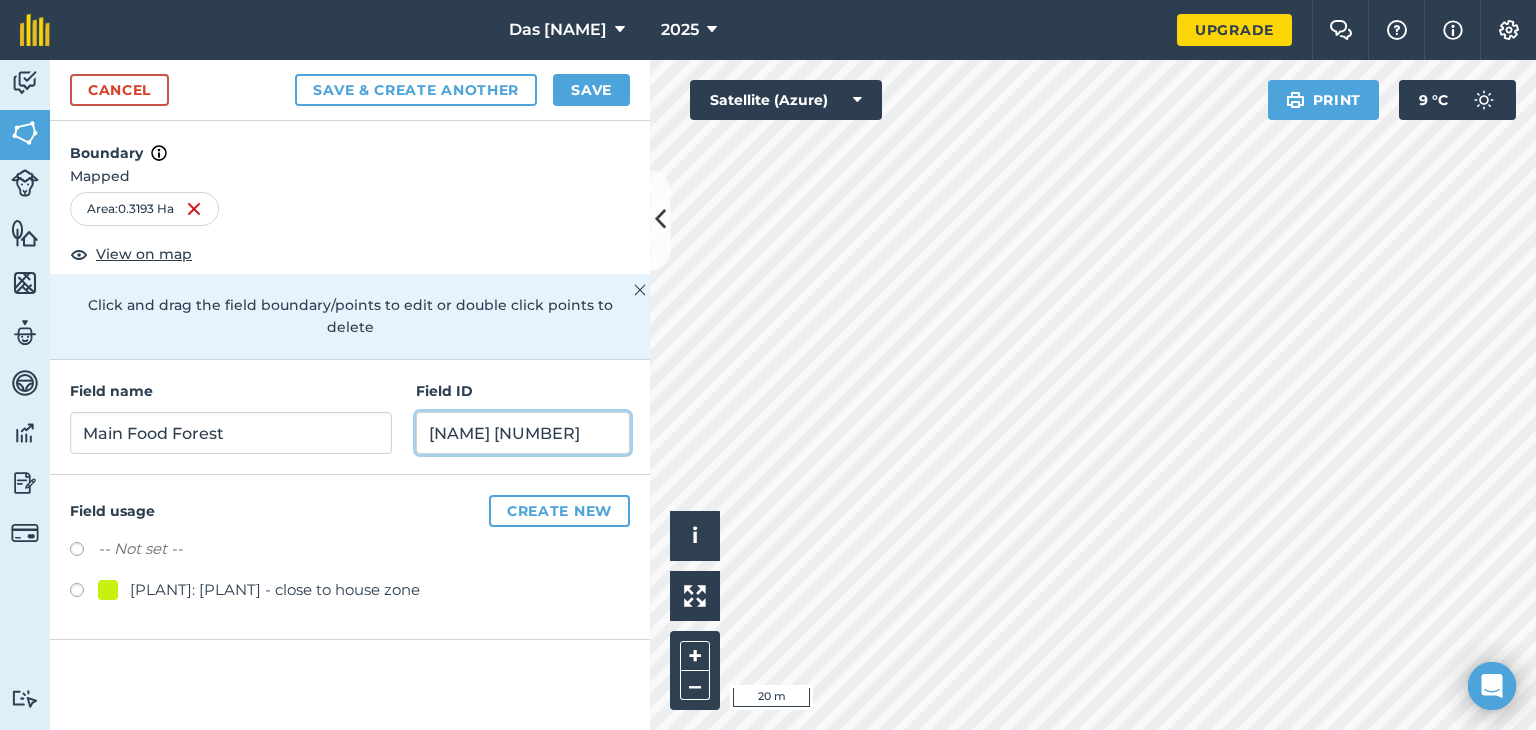 type on "[NAME] [NUMBER]" 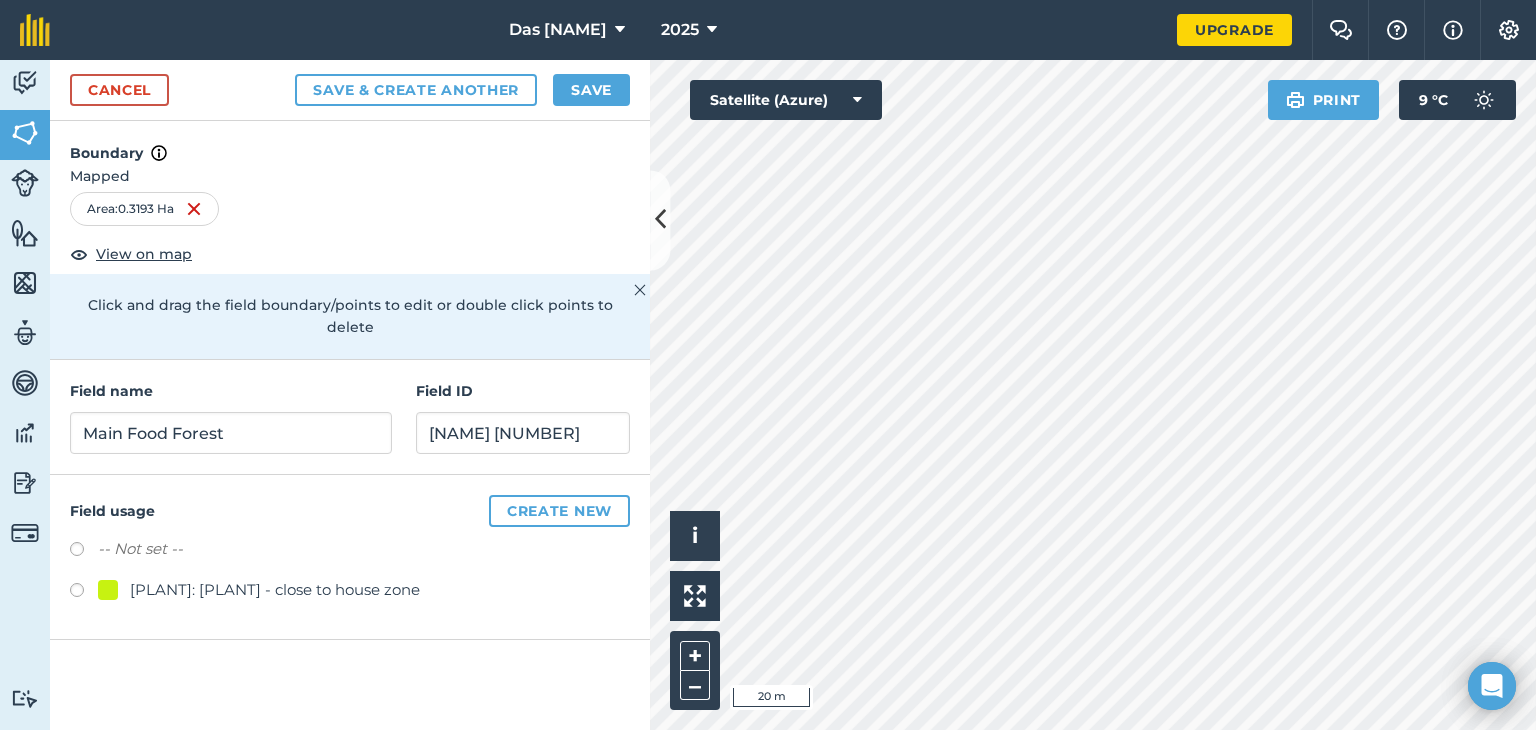 click at bounding box center [84, 552] 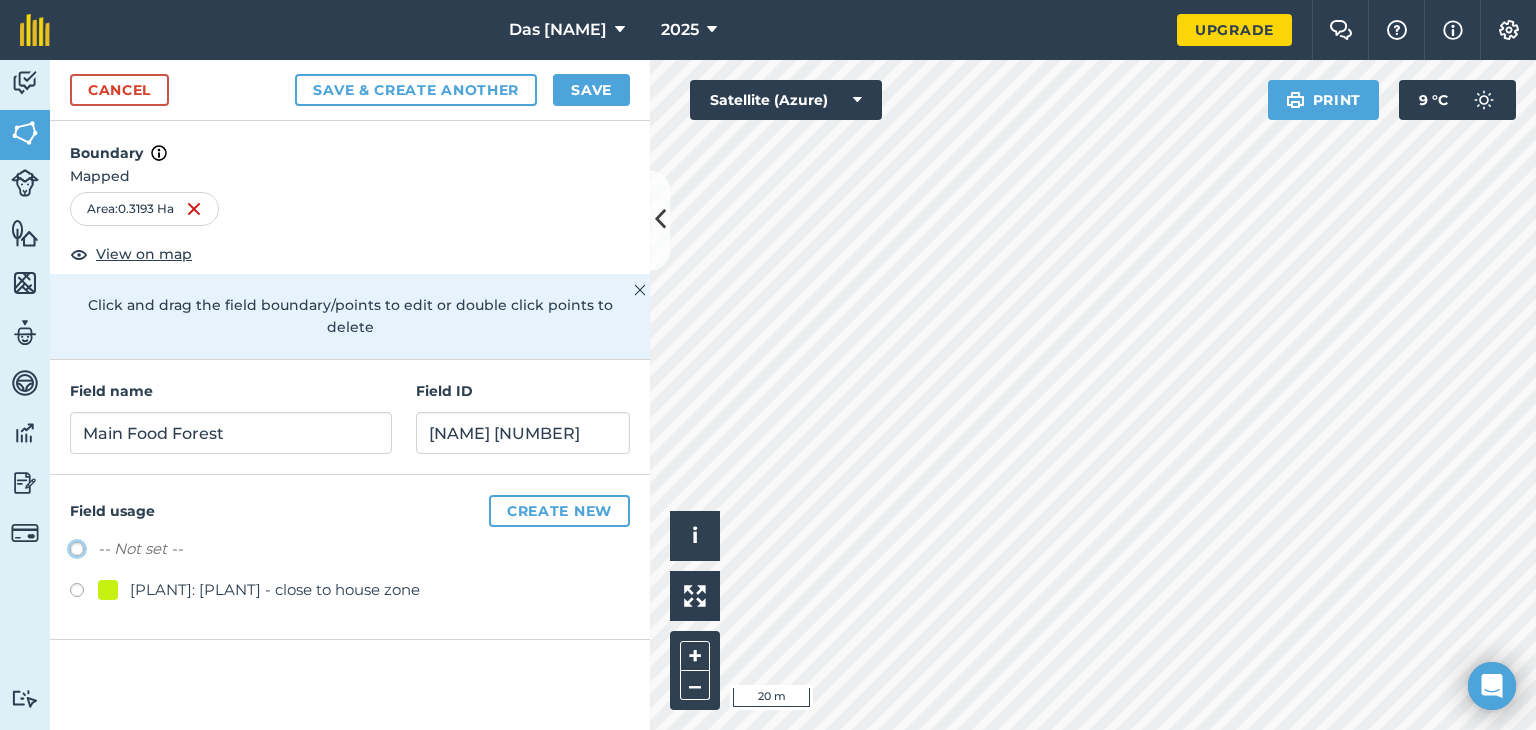 click on "-- Not set --" at bounding box center [-9923, 548] 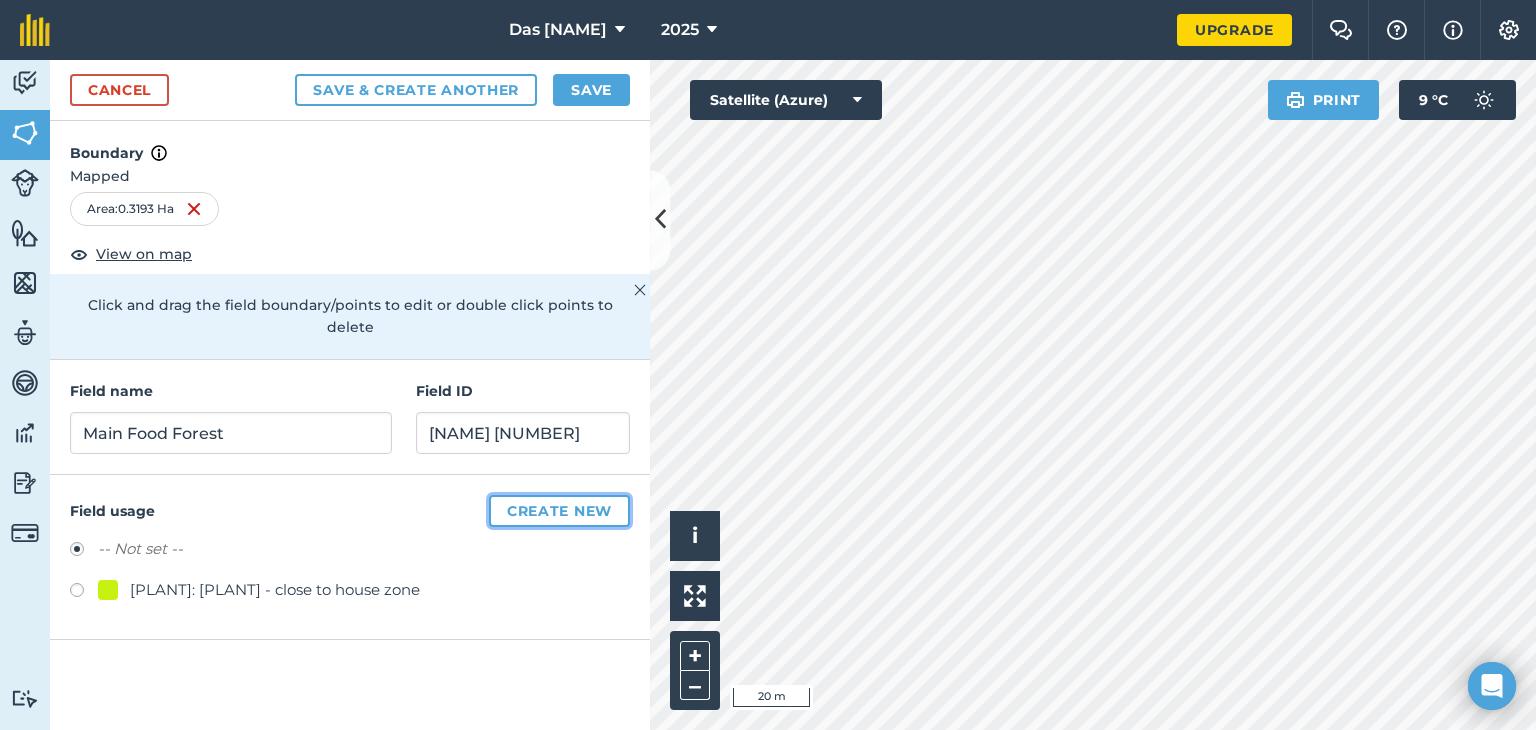 click on "Create new" at bounding box center (559, 511) 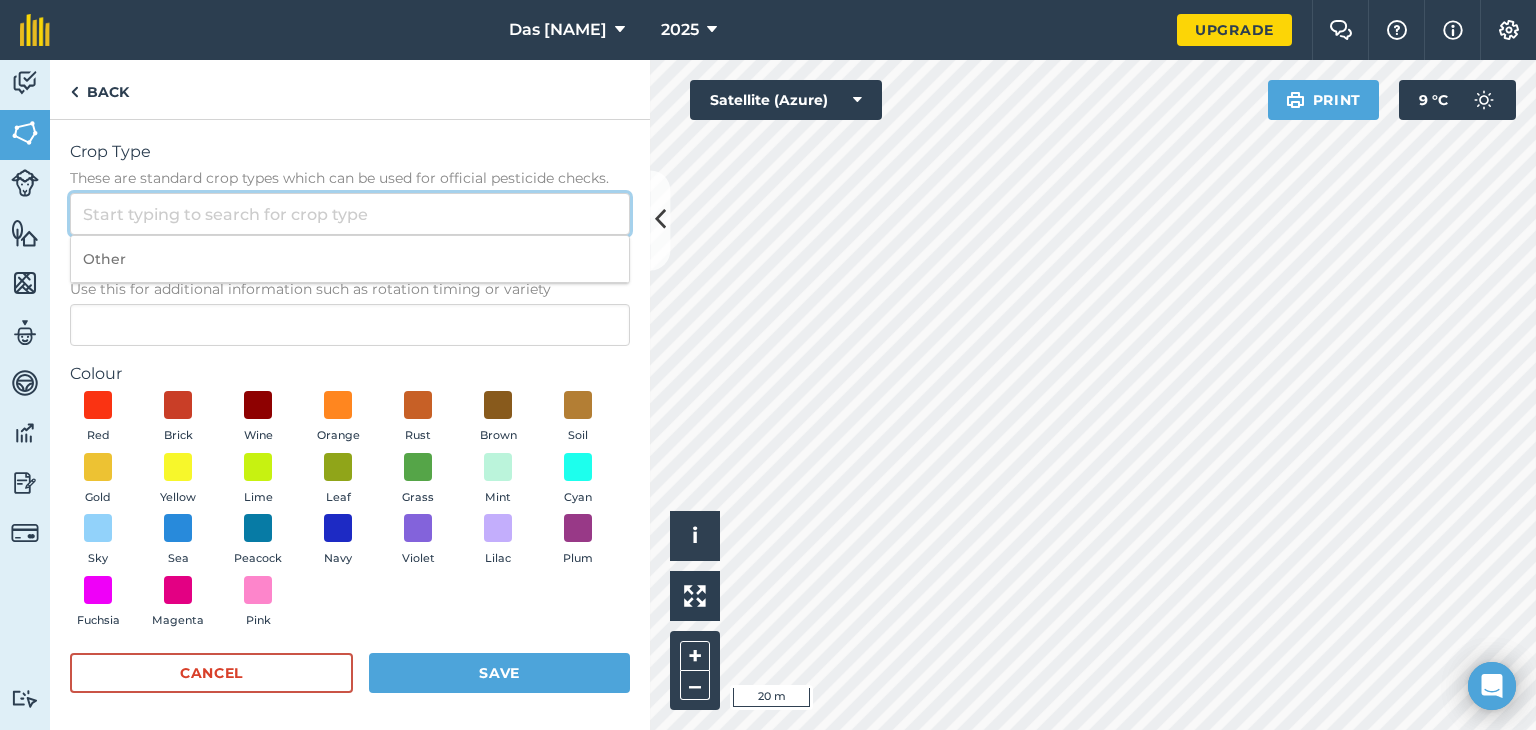 click on "Crop Type These are standard crop types which can be used for official pesticide checks." at bounding box center (350, 214) 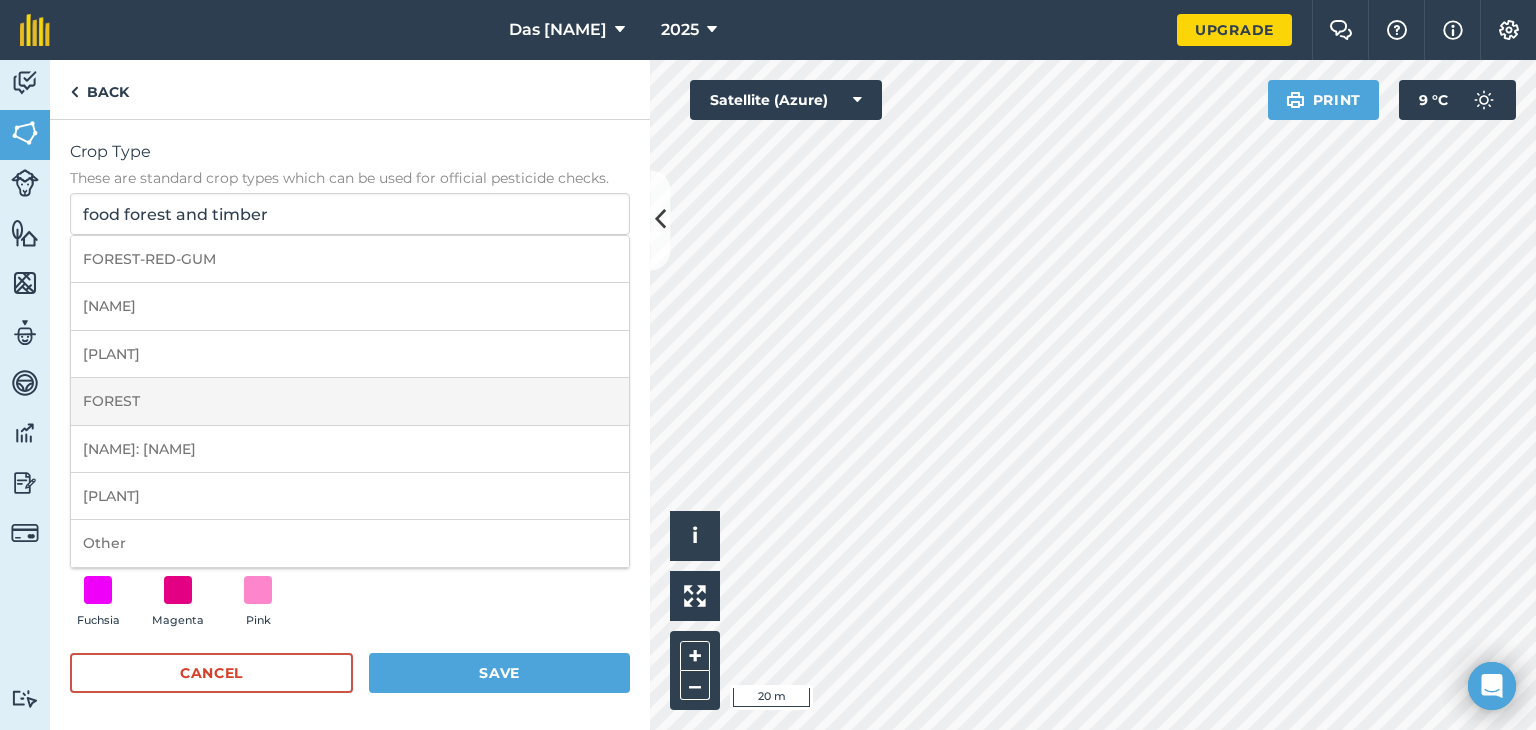 click on "FOREST" at bounding box center [350, 401] 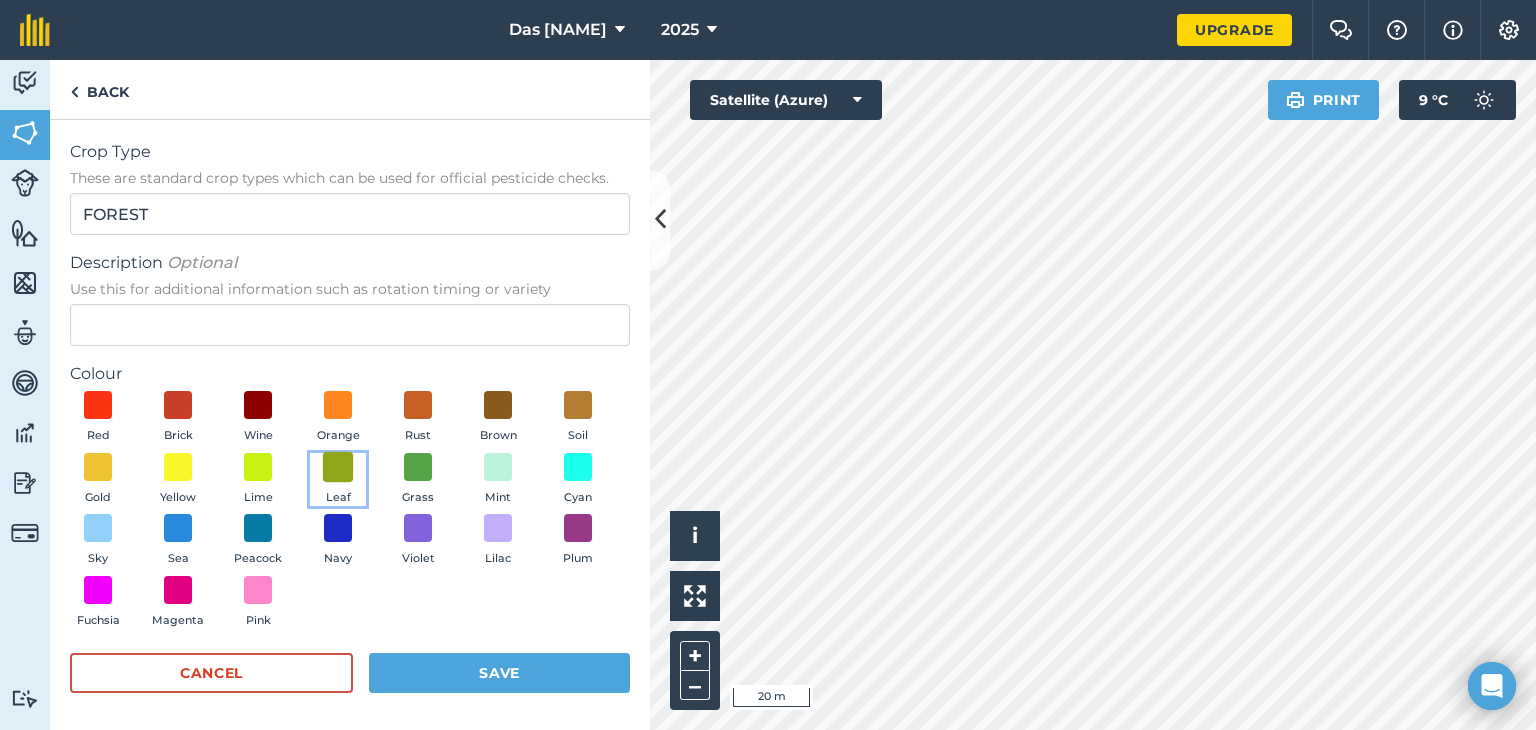 click at bounding box center [338, 466] 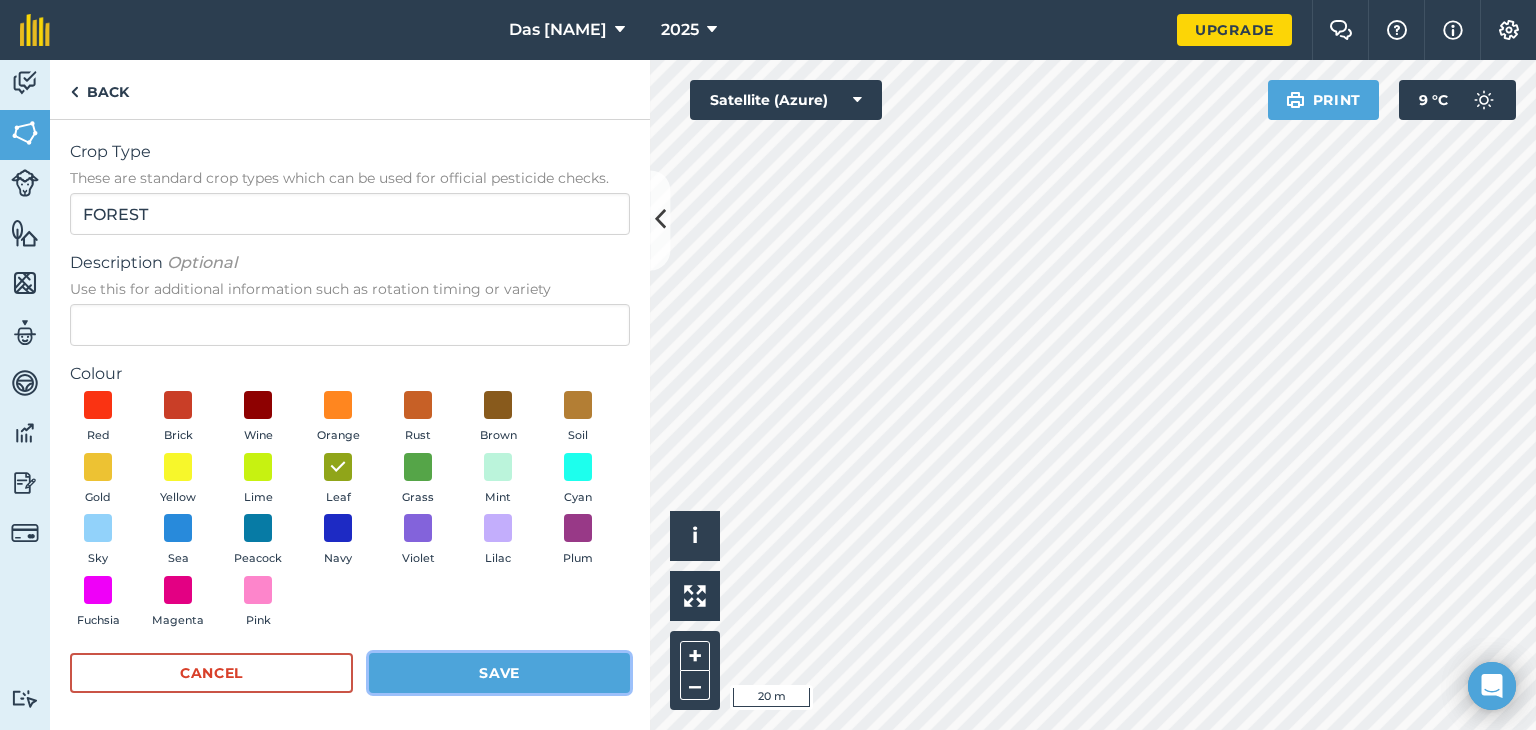 click on "Save" at bounding box center [499, 673] 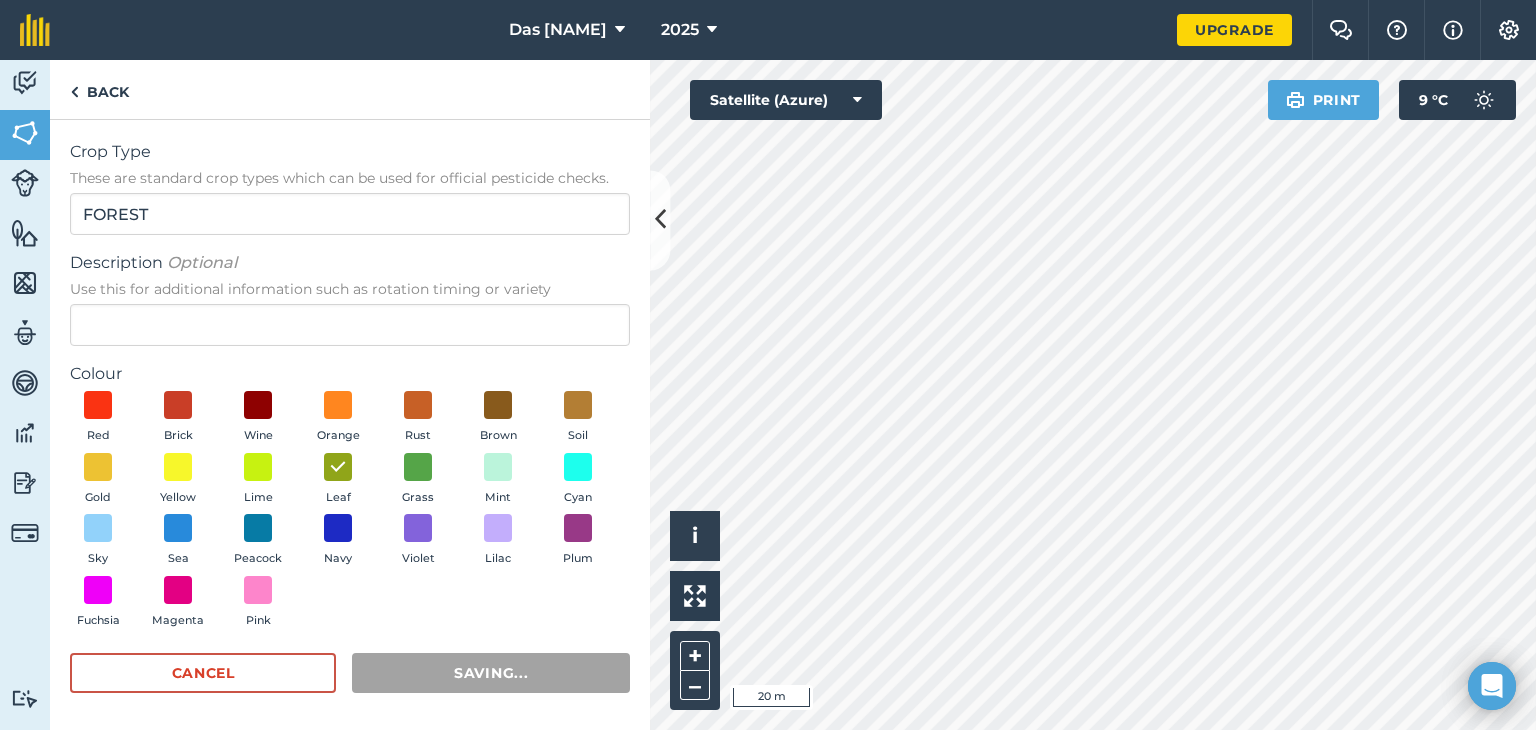 radio on "false" 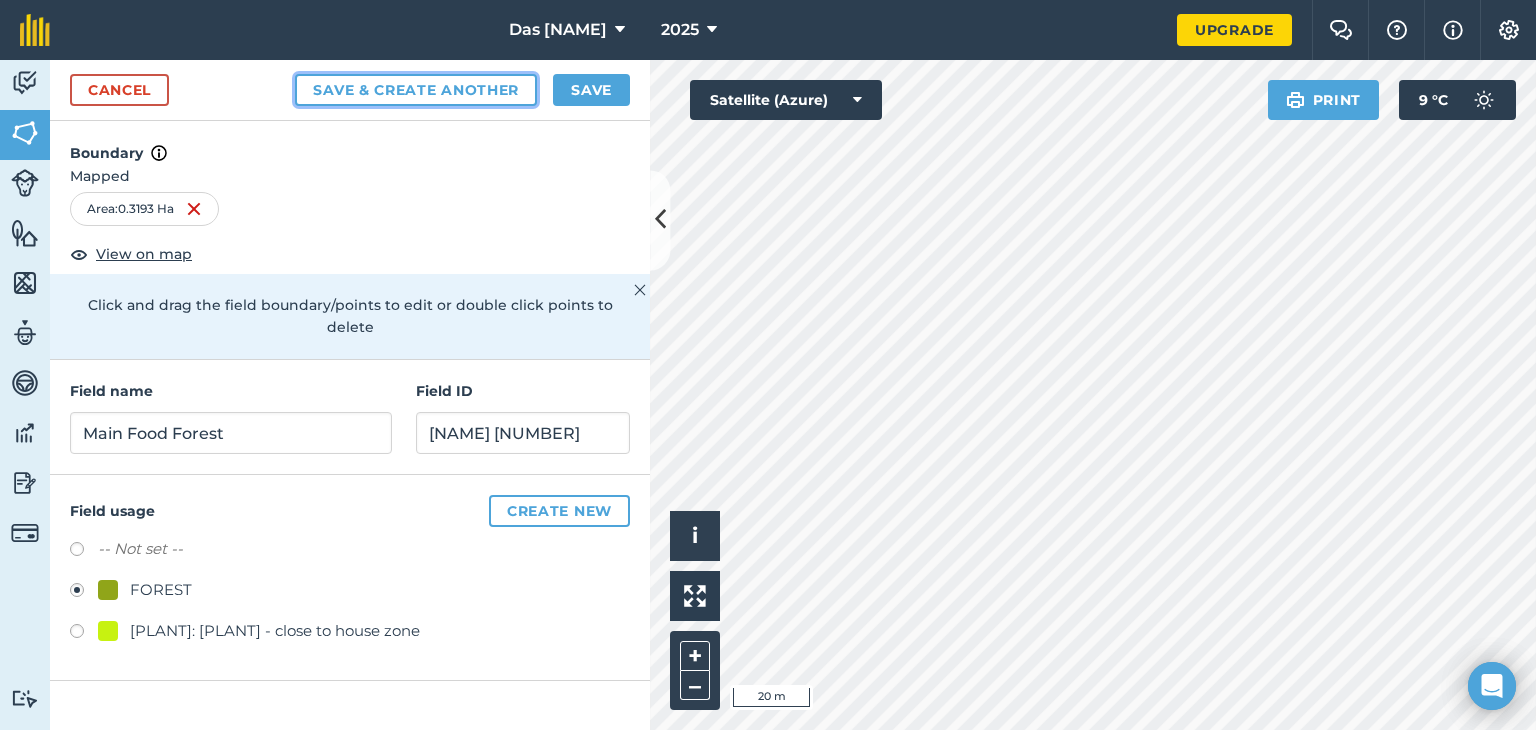 click on "Save & Create Another" at bounding box center (416, 90) 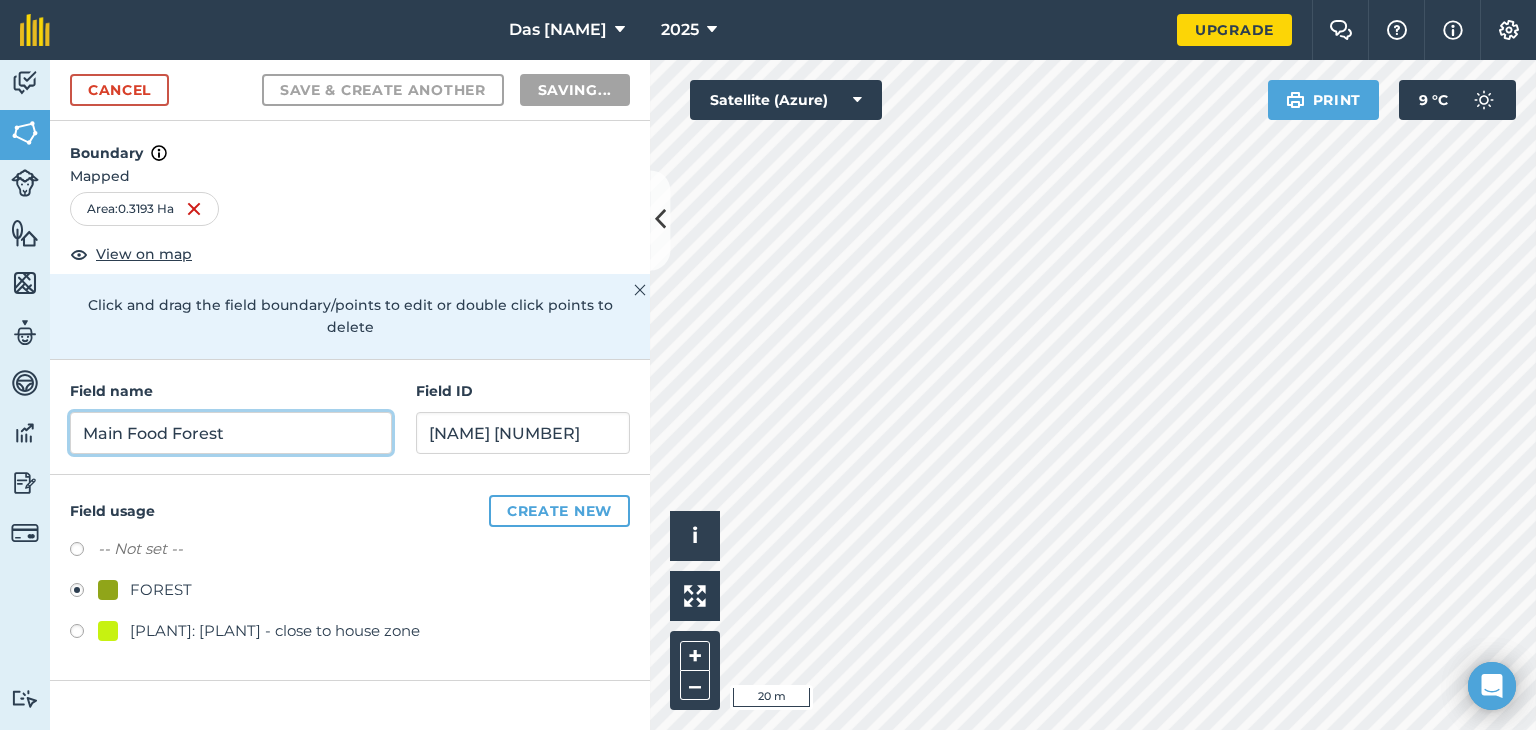 radio on "false" 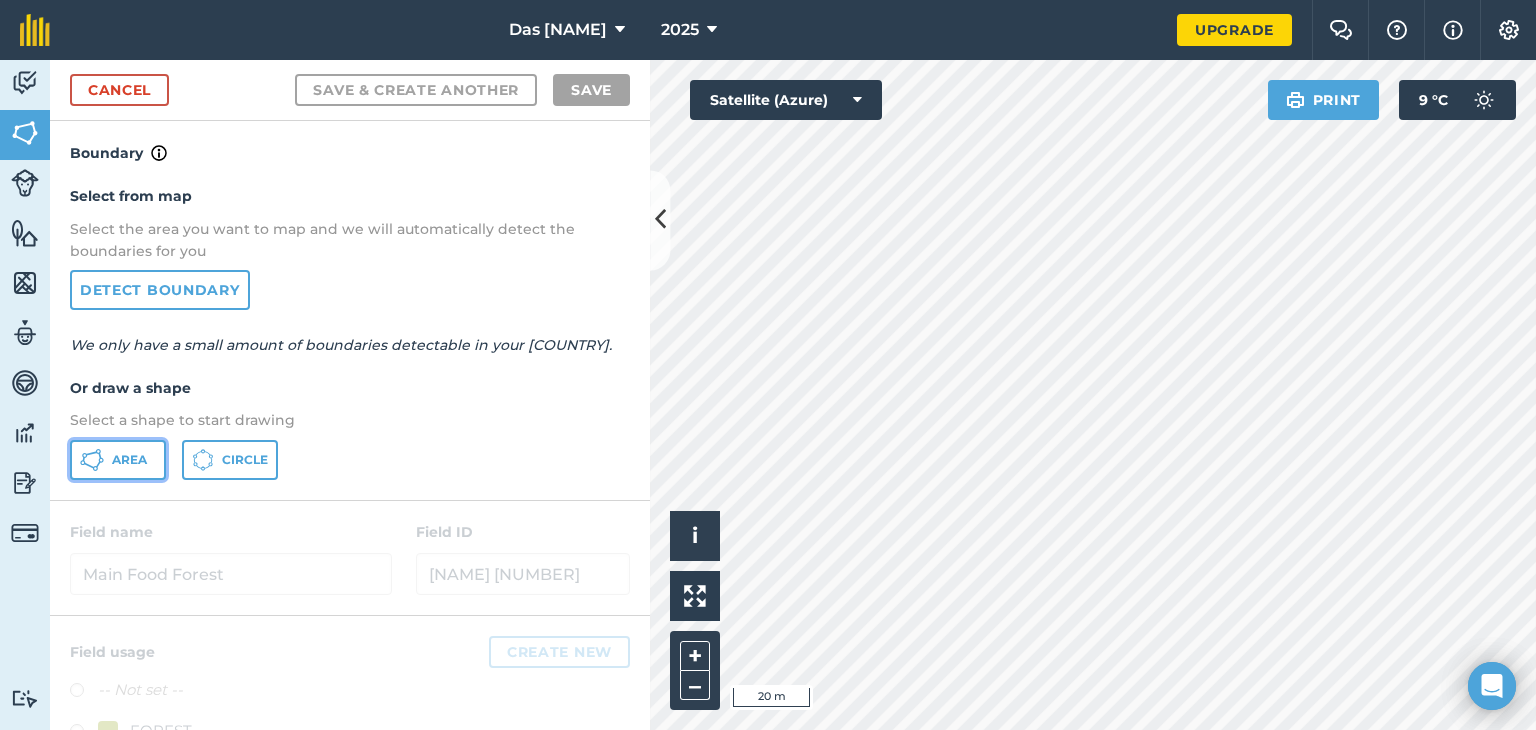 click on "Area" at bounding box center [129, 460] 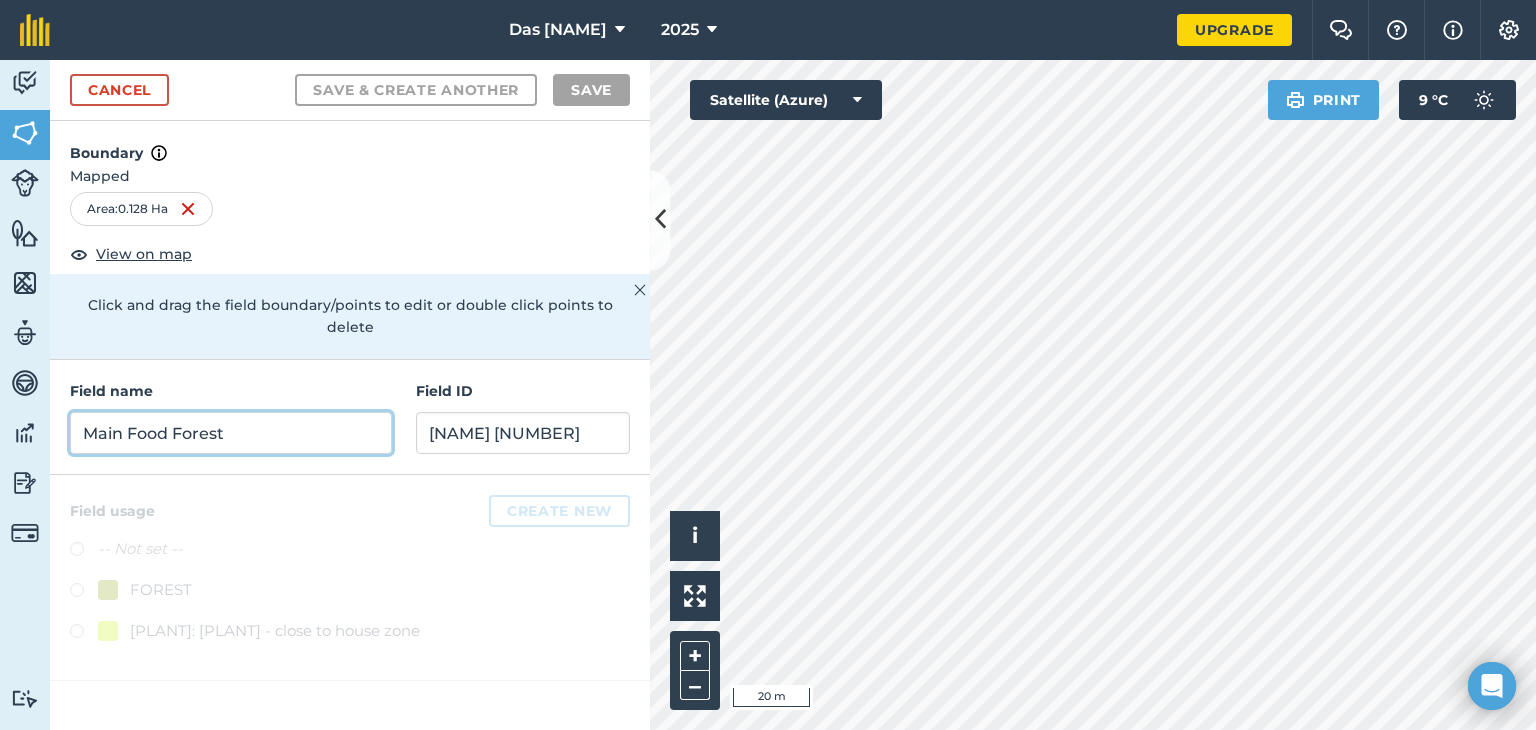 click on "Main Food Forest" at bounding box center [231, 433] 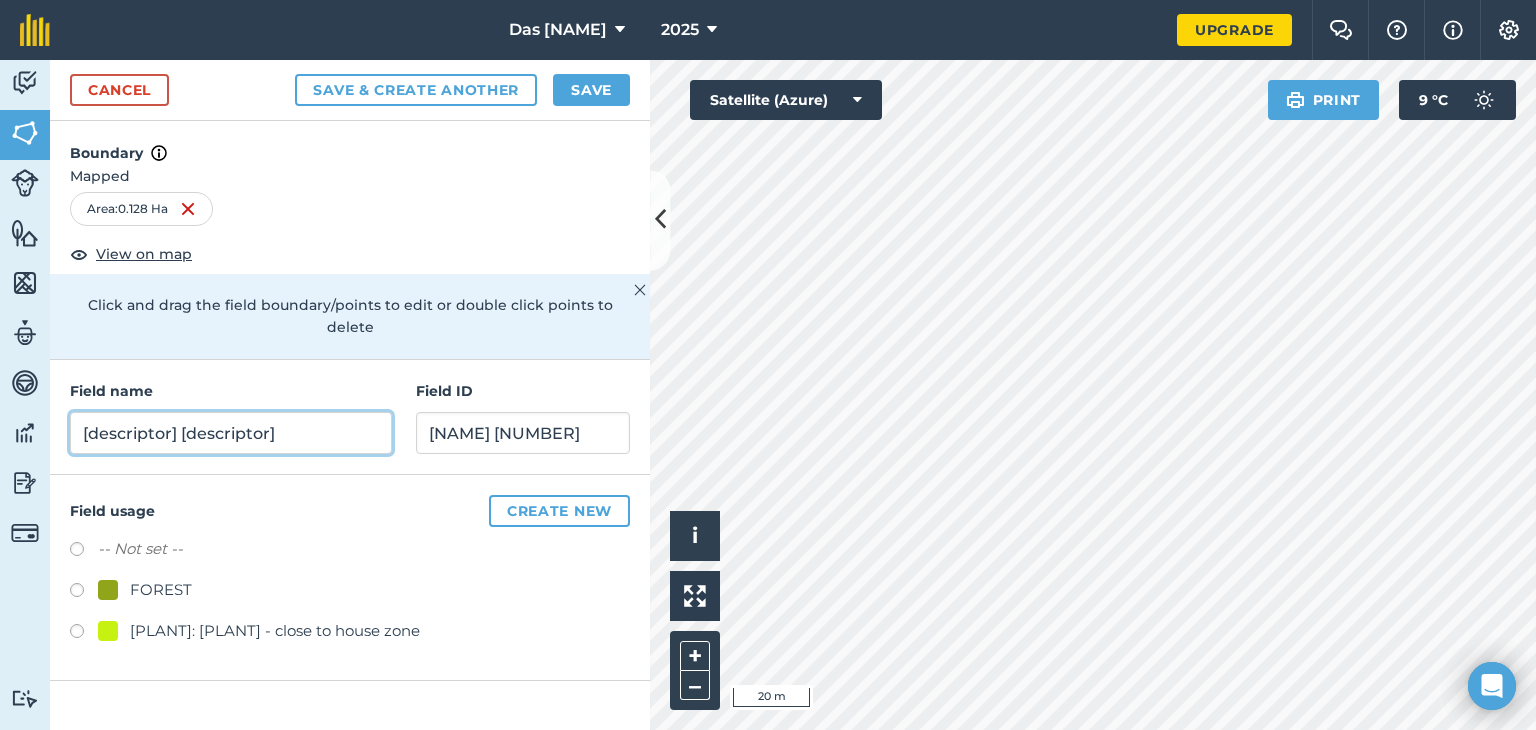 type on "[descriptor] [descriptor]" 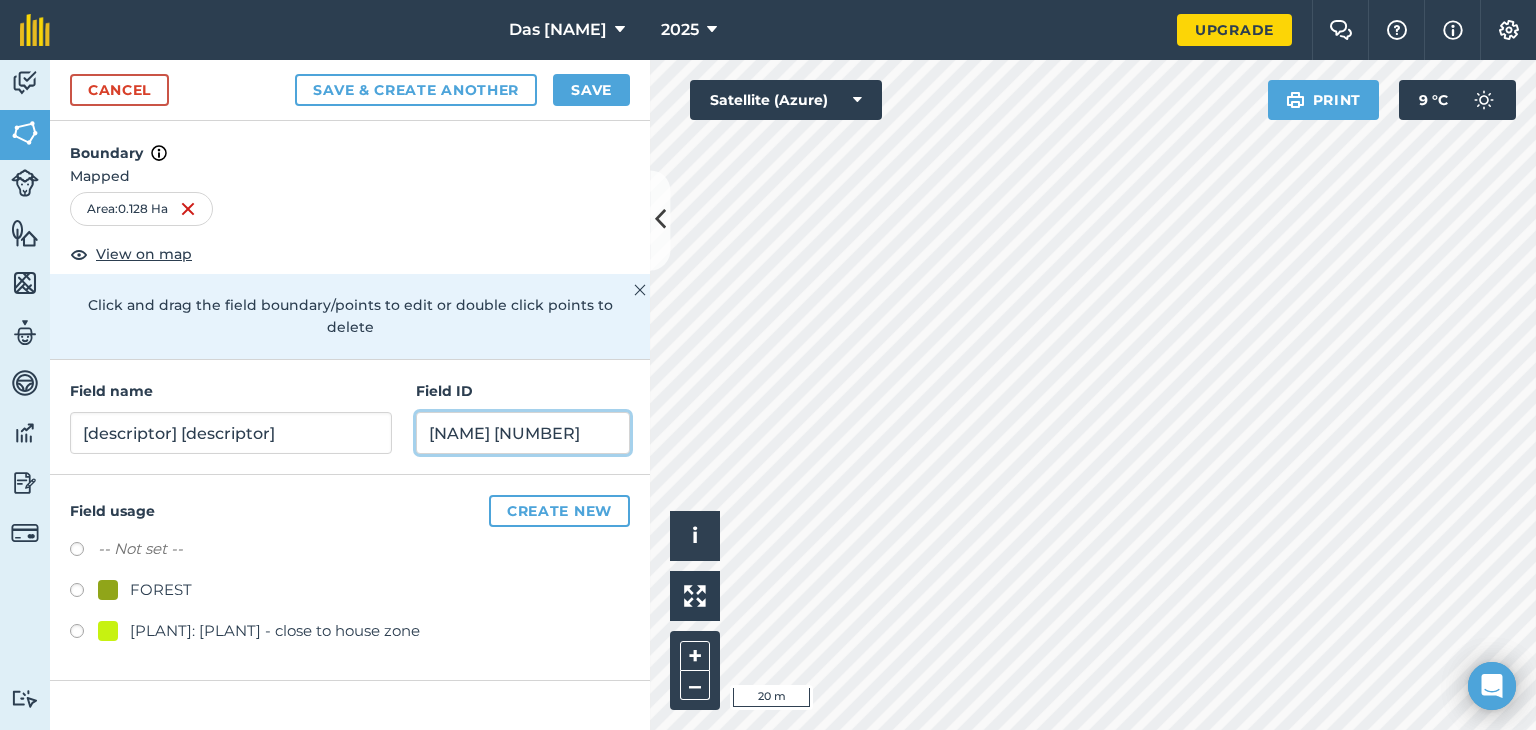 click on "[NAME] [NUMBER]" at bounding box center (523, 433) 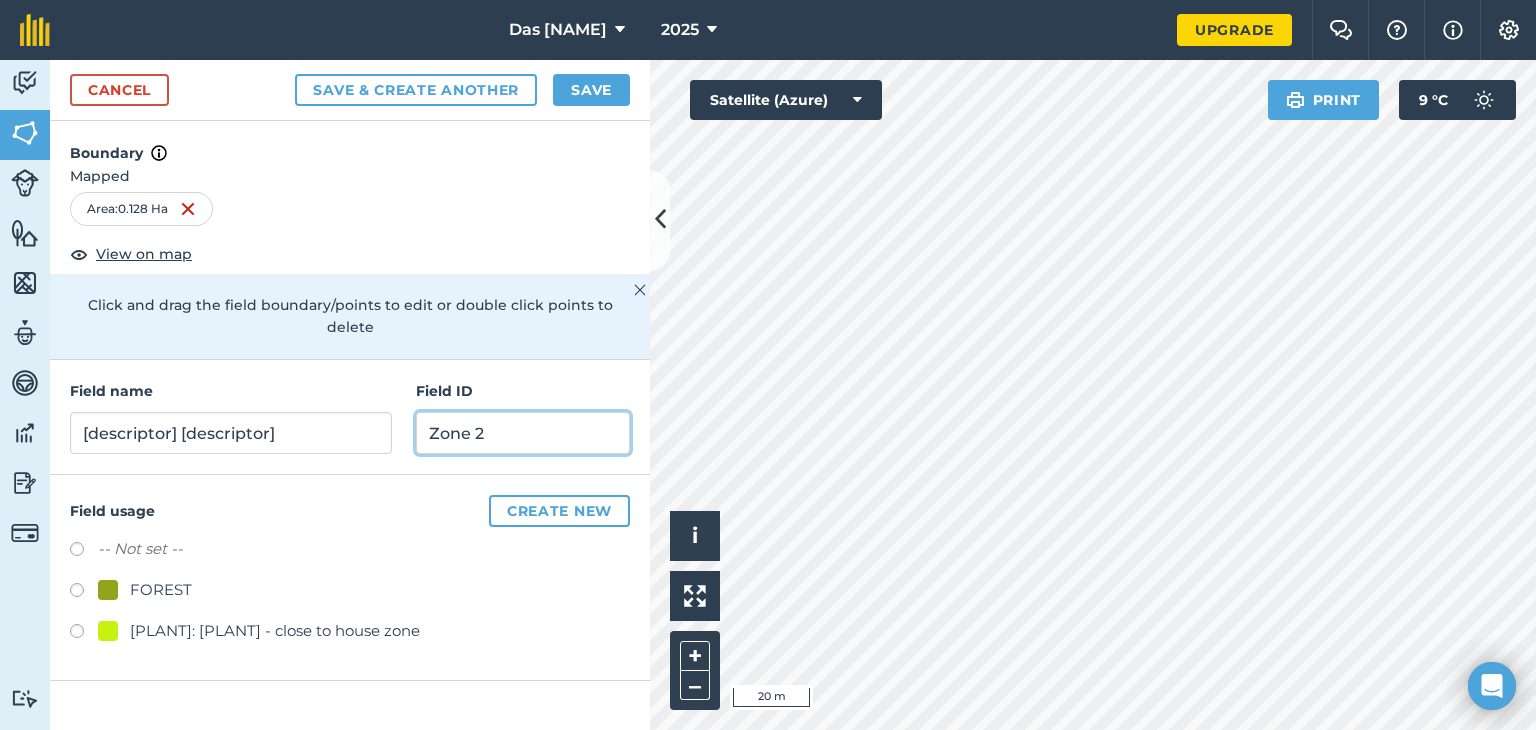 type on "Zone 2" 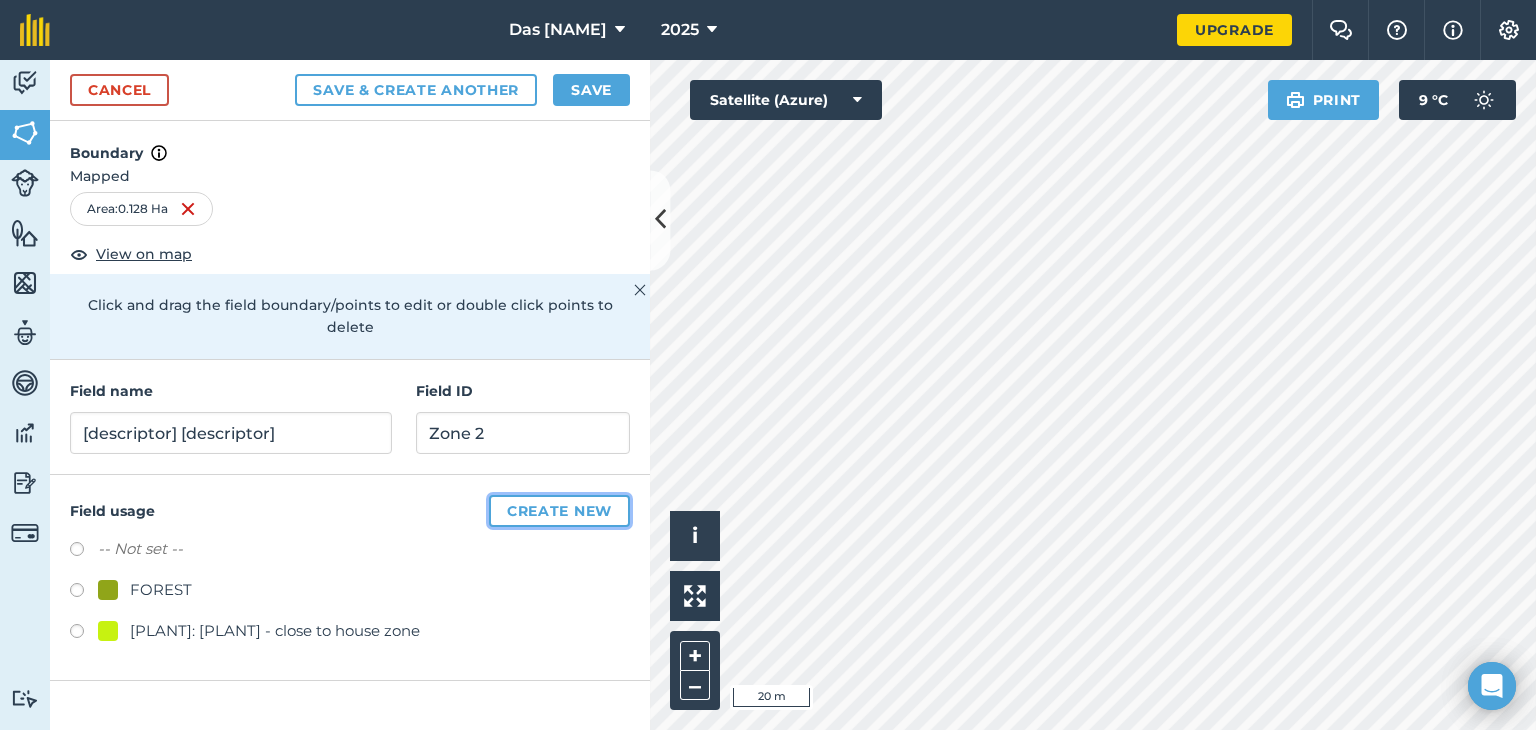 click on "Create new" at bounding box center (559, 511) 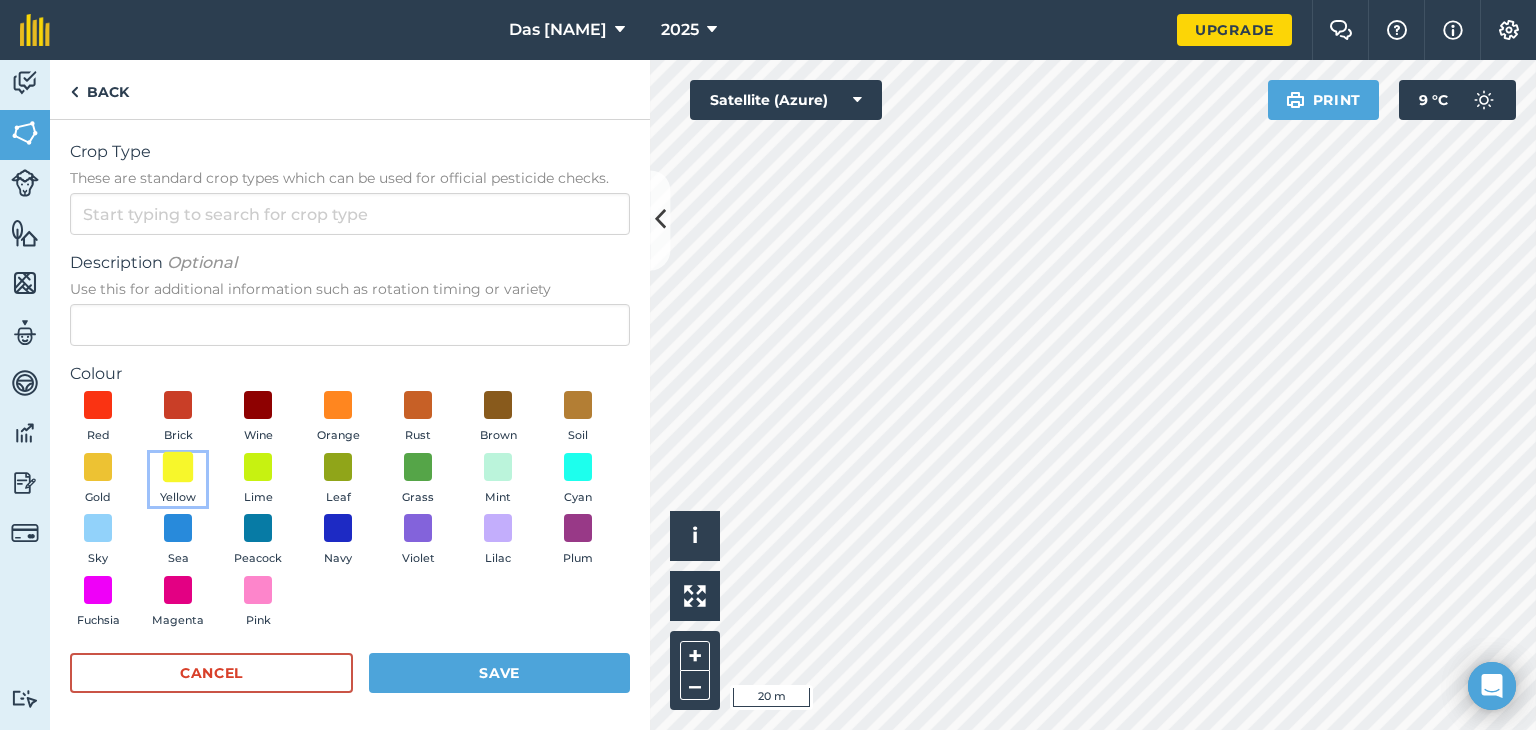 click at bounding box center [178, 466] 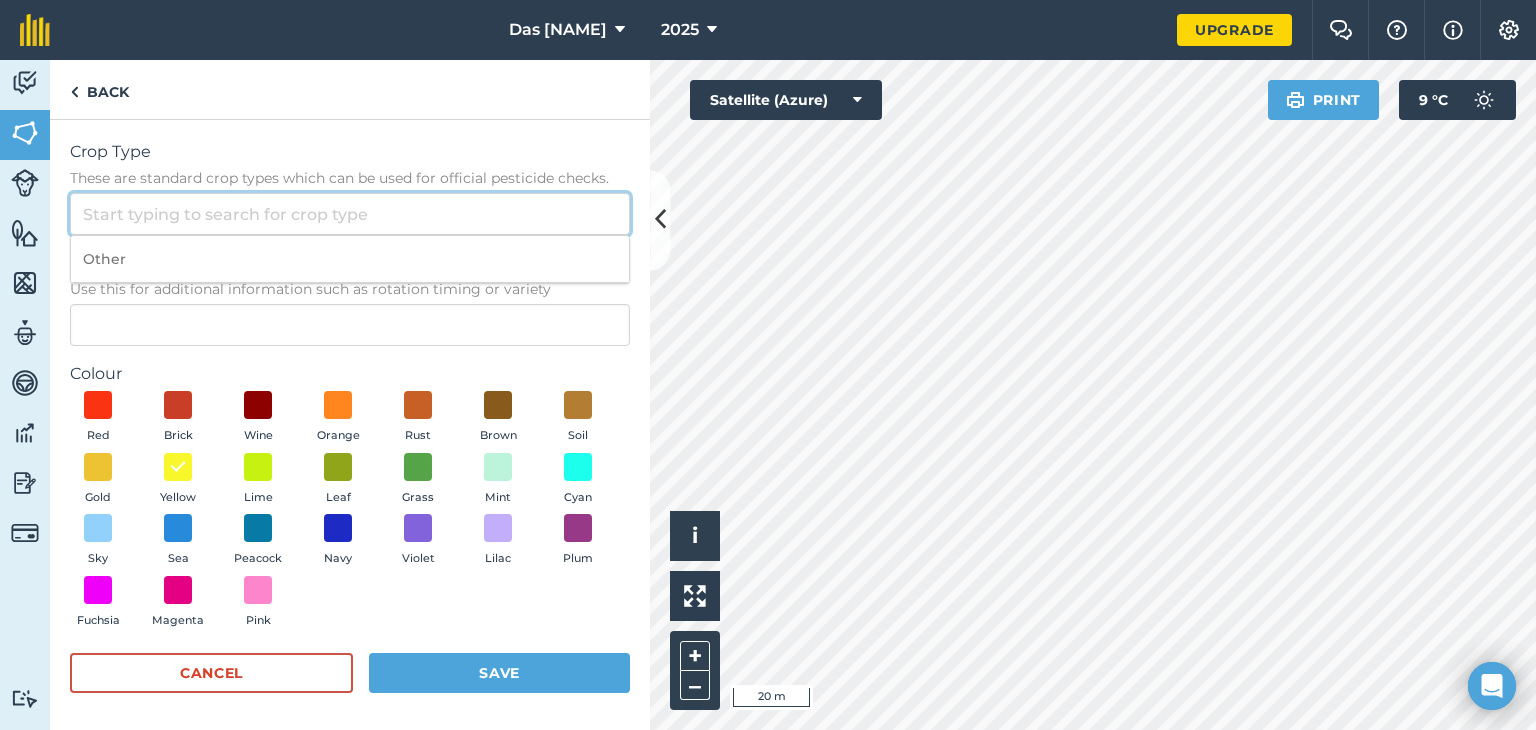 click on "Crop Type These are standard crop types which can be used for official pesticide checks." at bounding box center [350, 214] 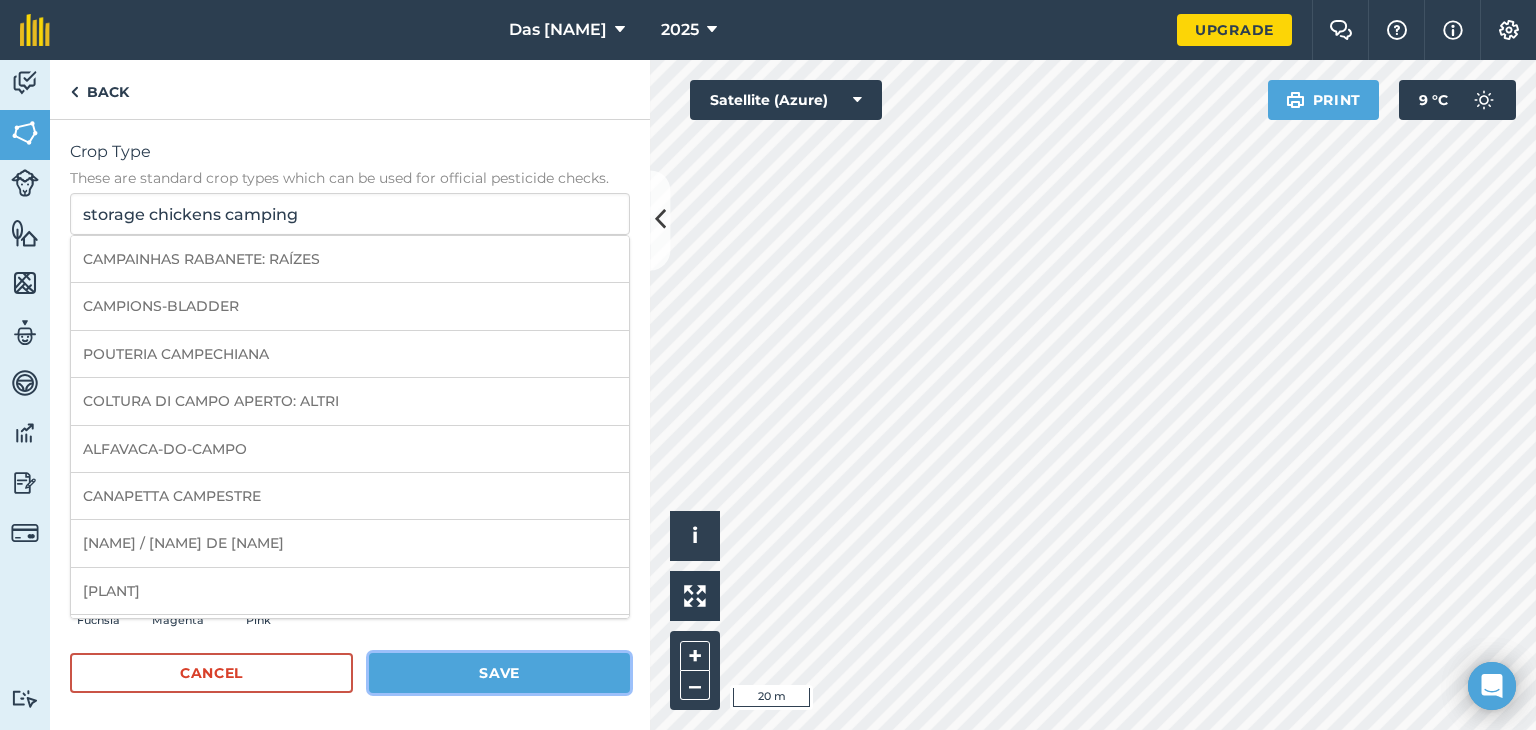 click on "Save" at bounding box center [499, 673] 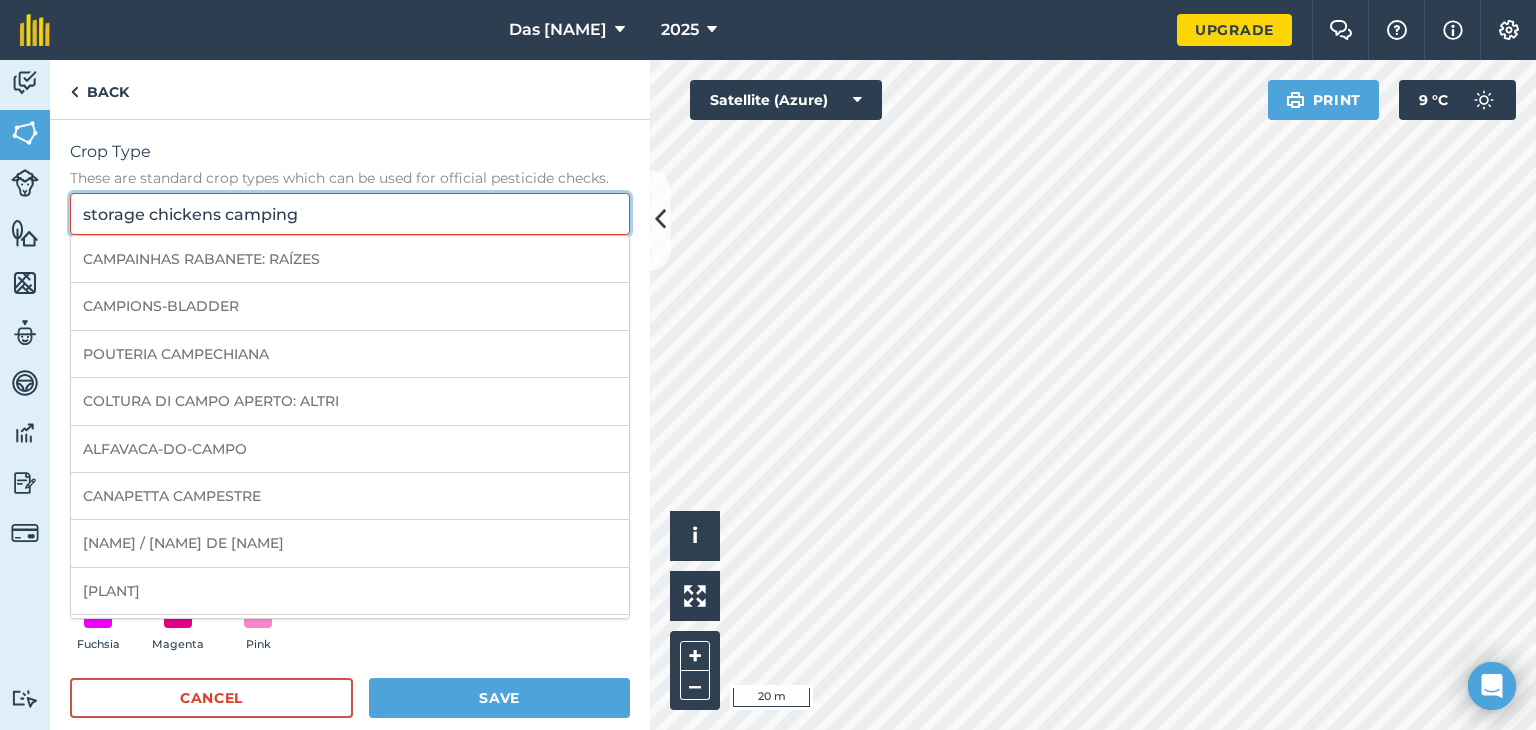 click on "storage chickens camping" at bounding box center (350, 214) 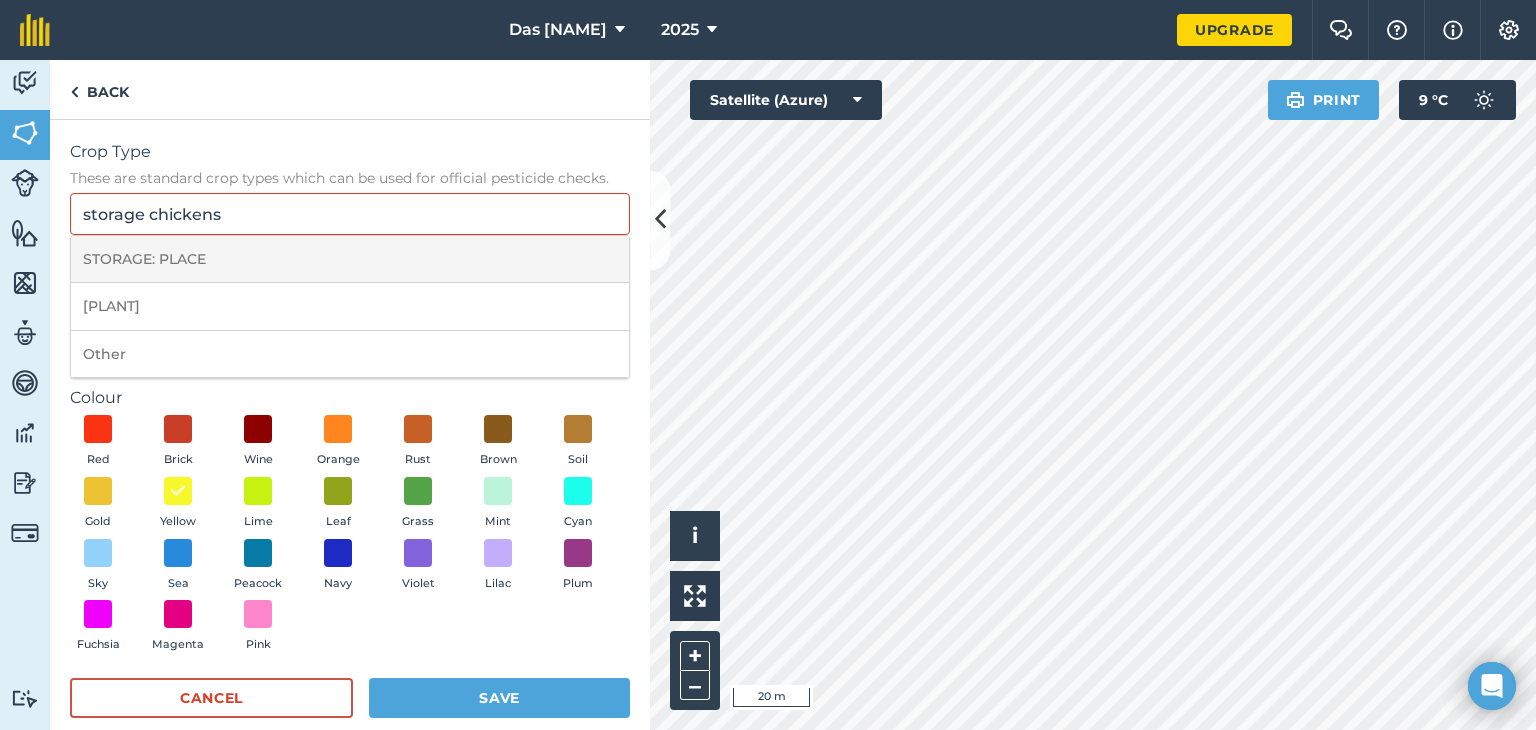 click on "STORAGE: PLACE" at bounding box center [350, 259] 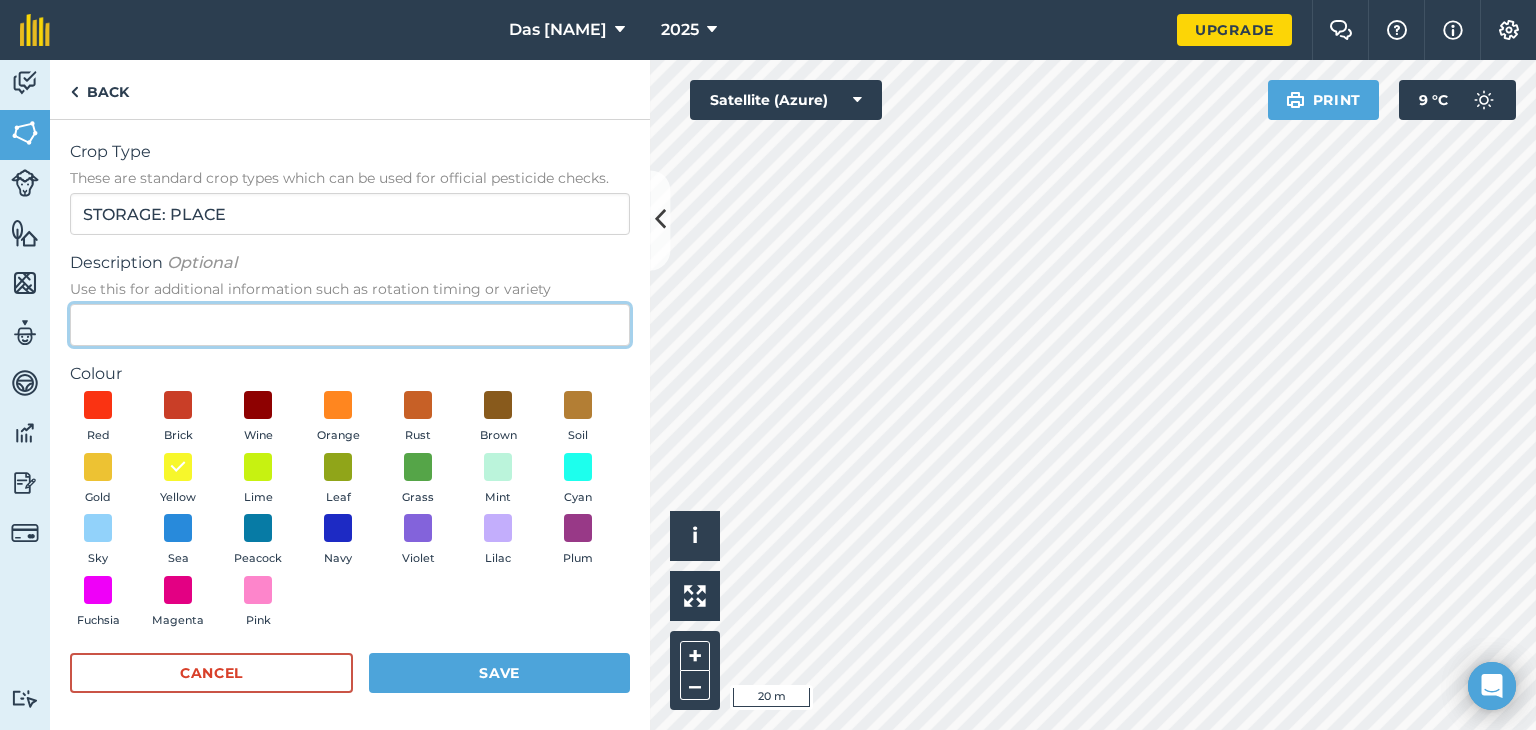 click on "Description   Optional Use this for additional information such as rotation timing or variety" at bounding box center [350, 325] 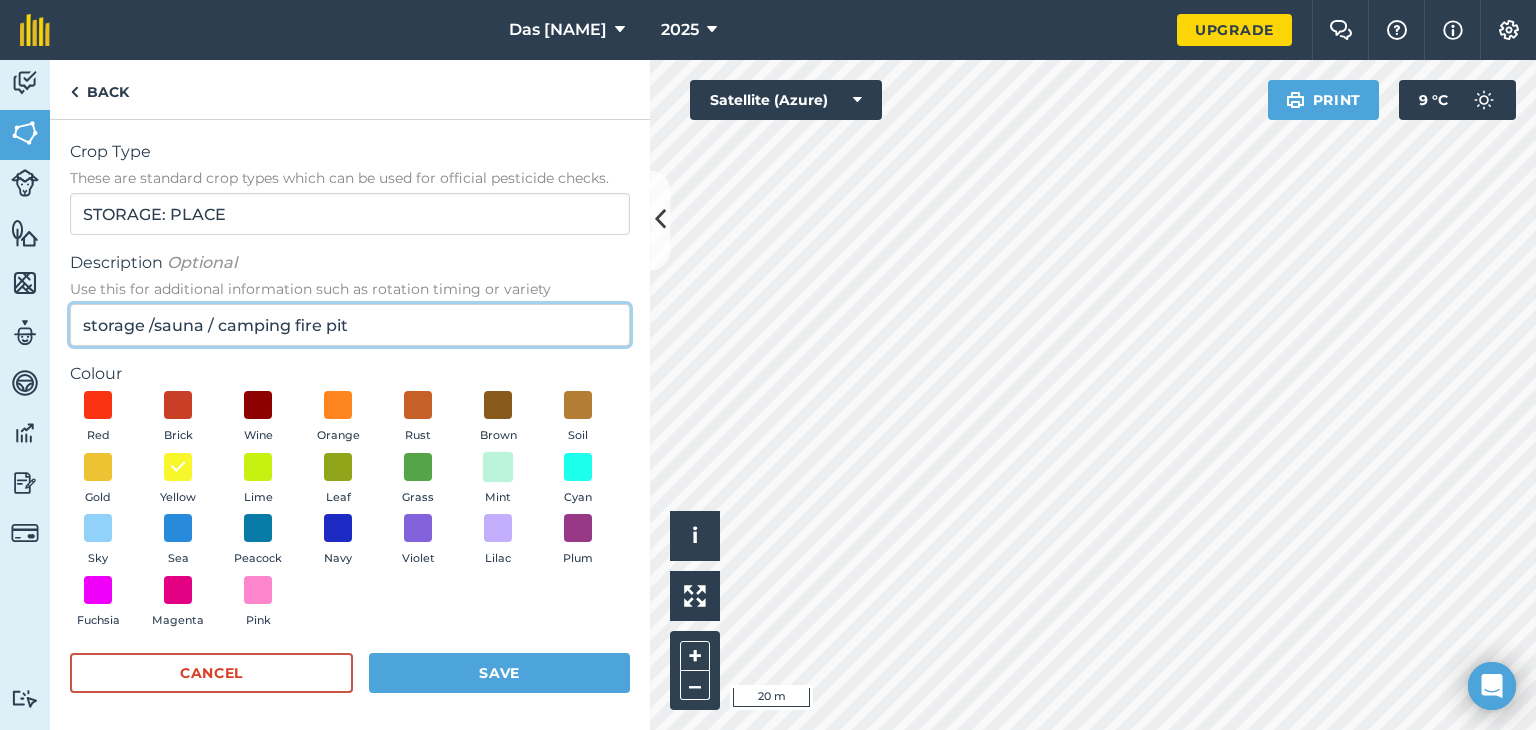 type on "storage /sauna / camping fire pit" 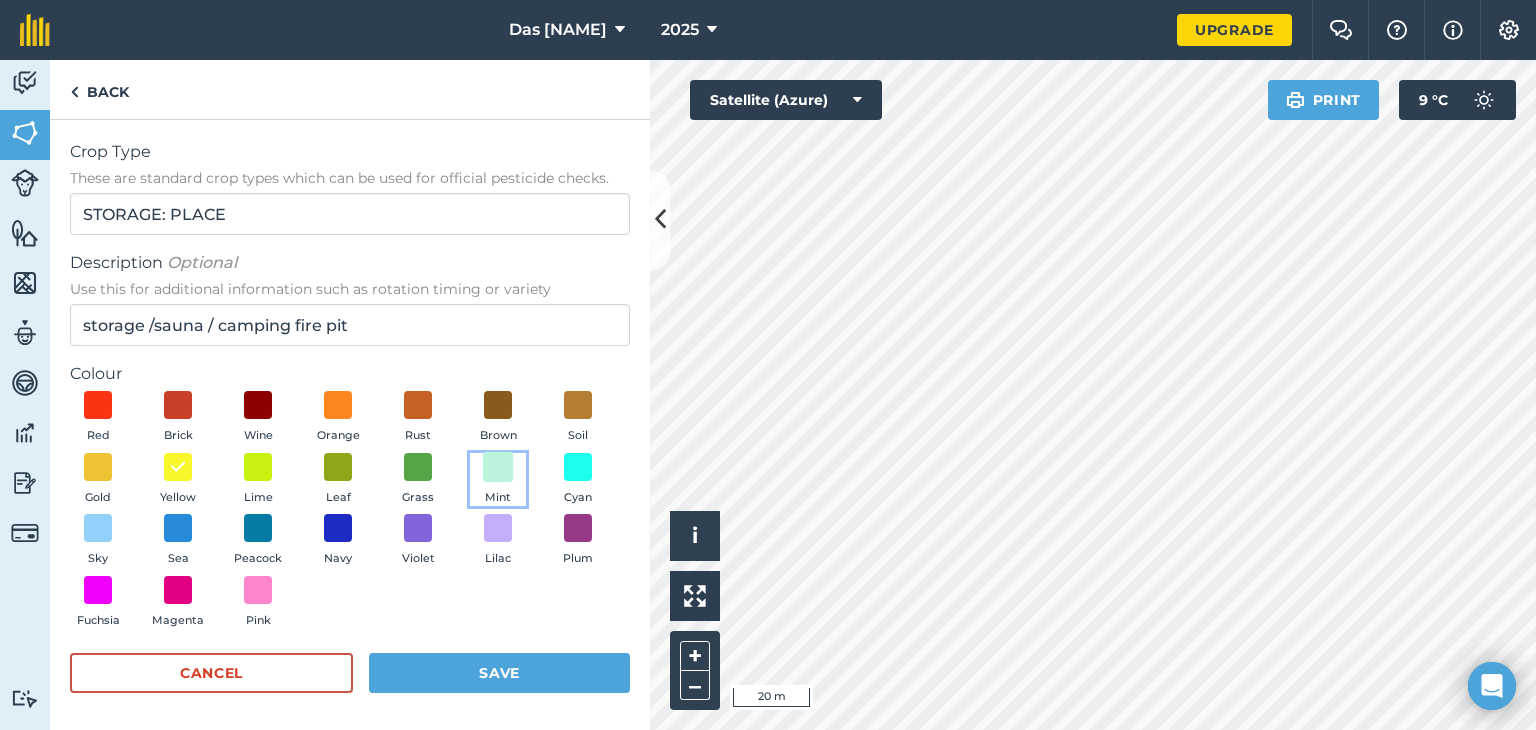 click at bounding box center [498, 466] 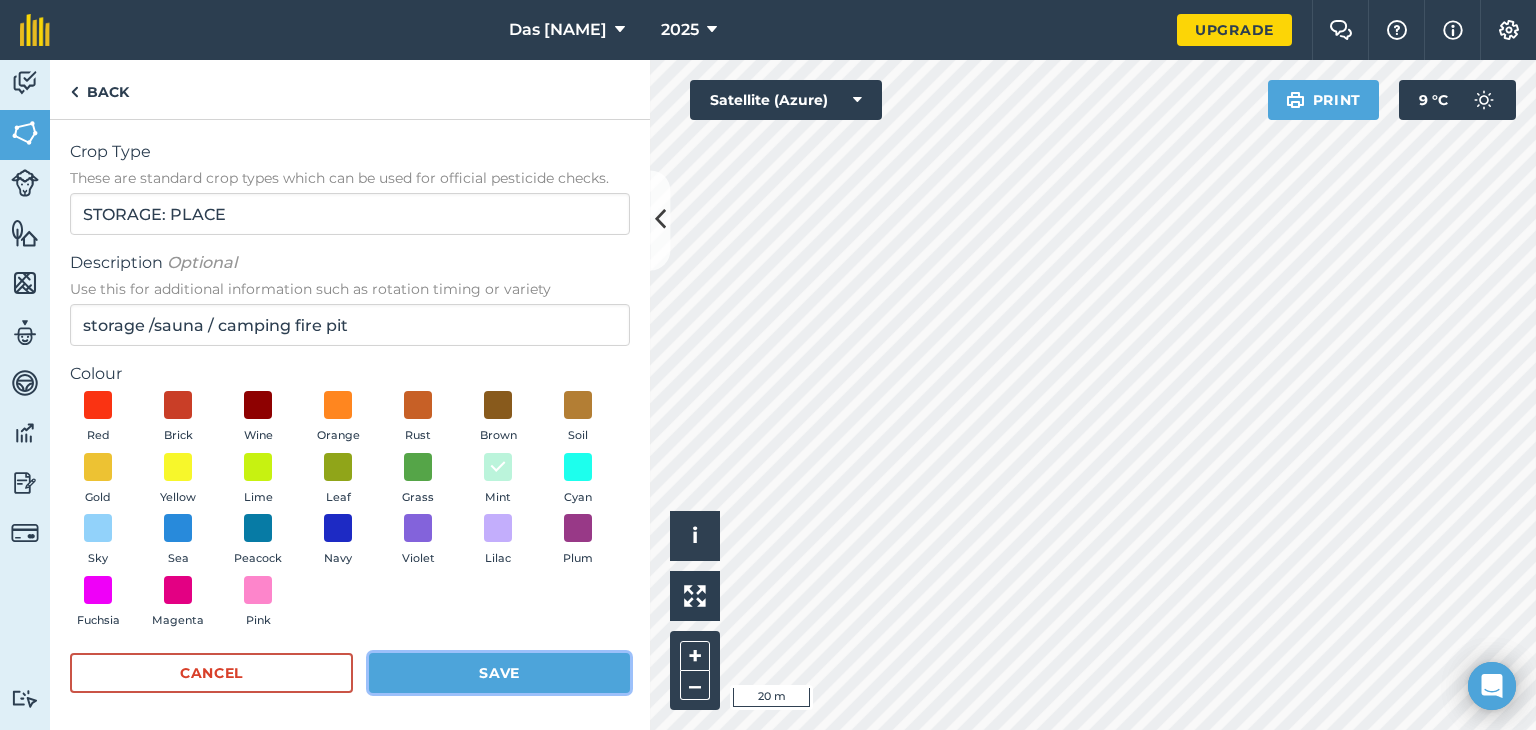 click on "Save" at bounding box center [499, 673] 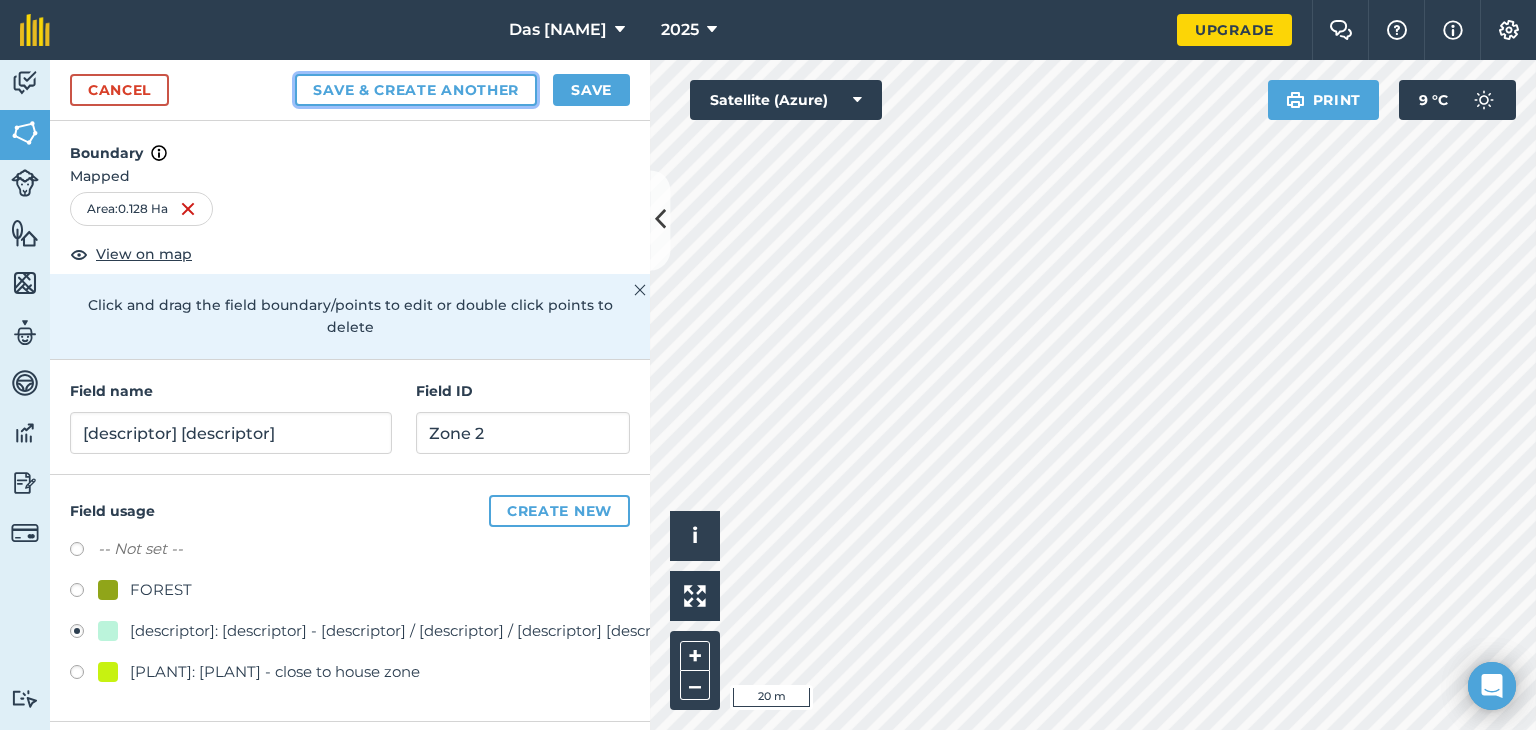 click on "Save & Create Another" at bounding box center [416, 90] 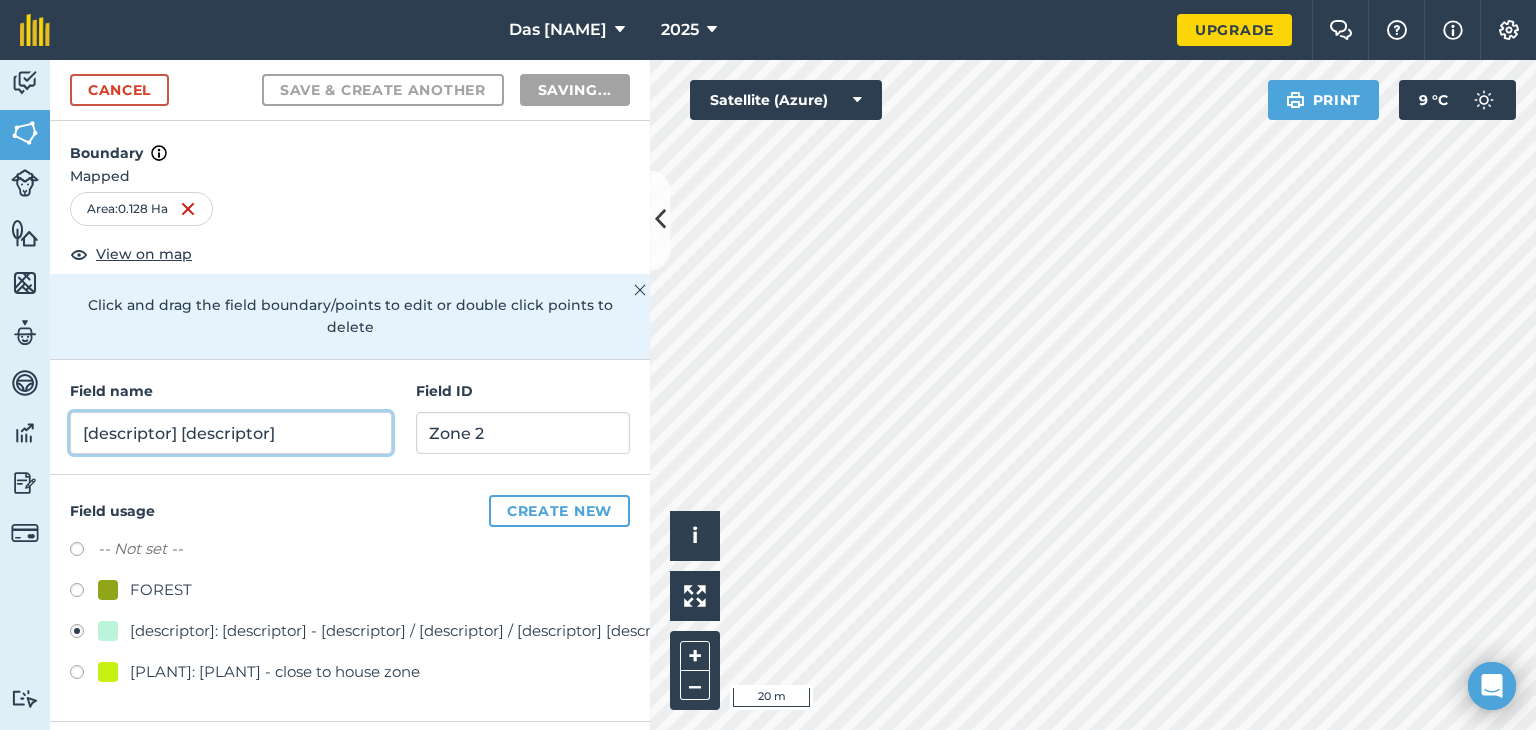 radio on "false" 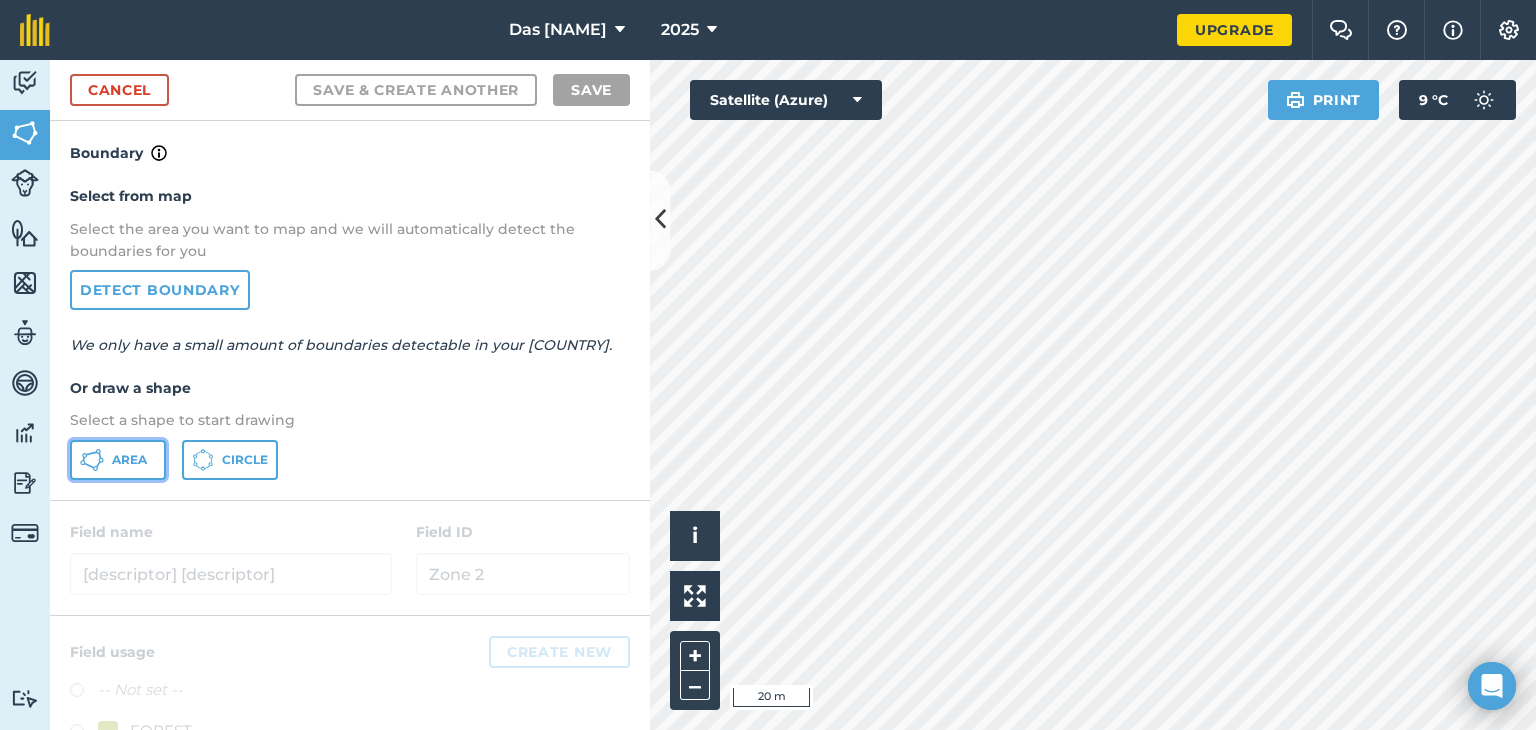 click on "Area" at bounding box center (118, 460) 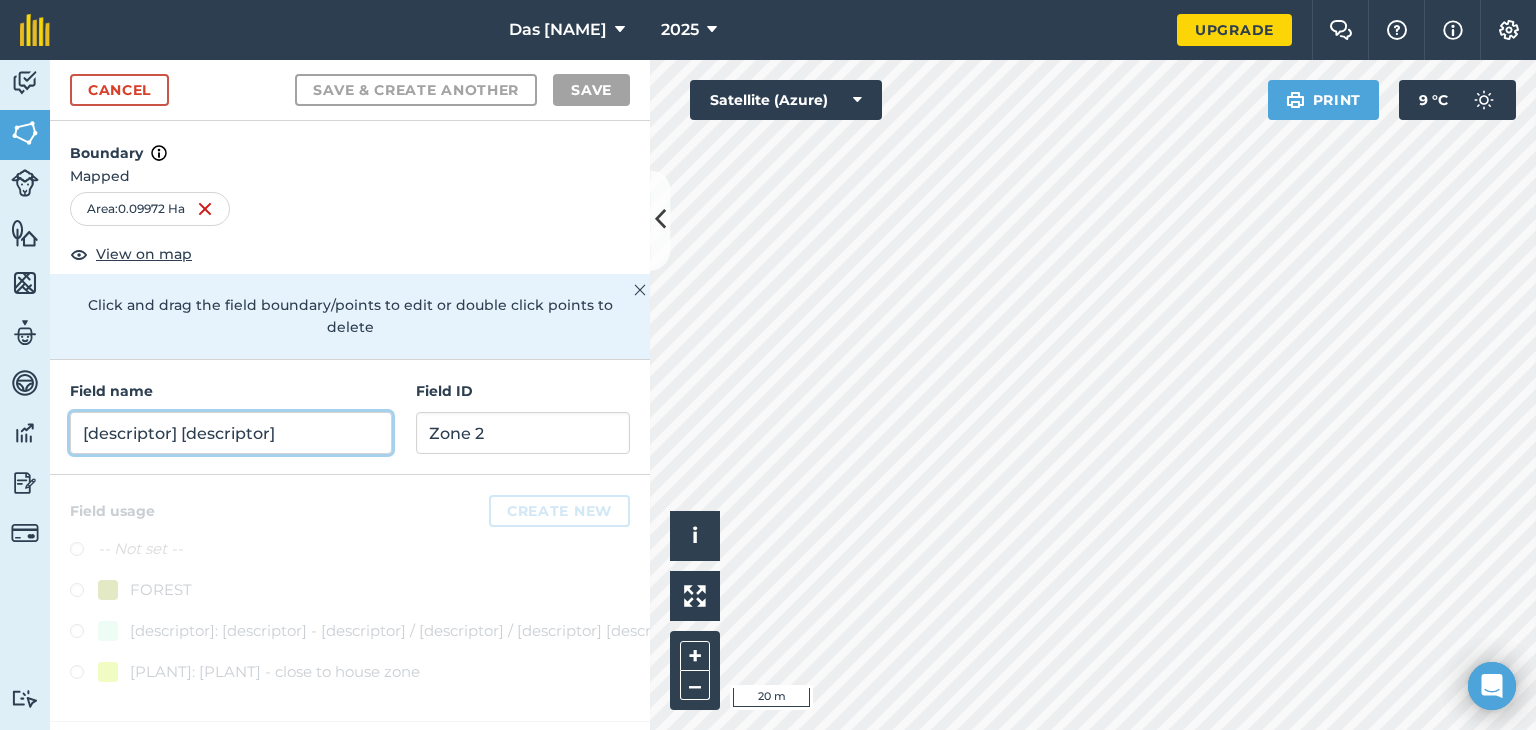click on "[descriptor] [descriptor]" at bounding box center (231, 433) 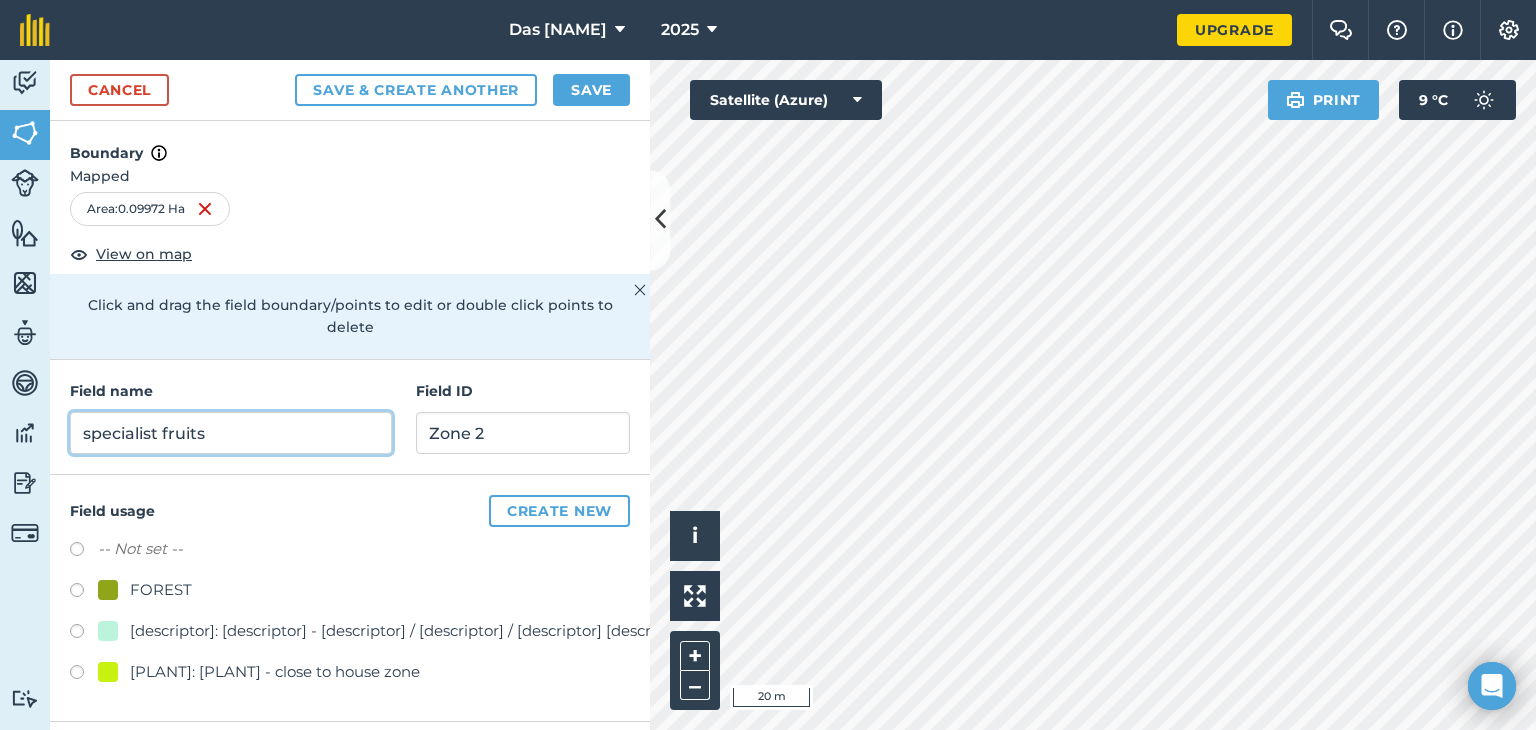 type on "specialist fruits" 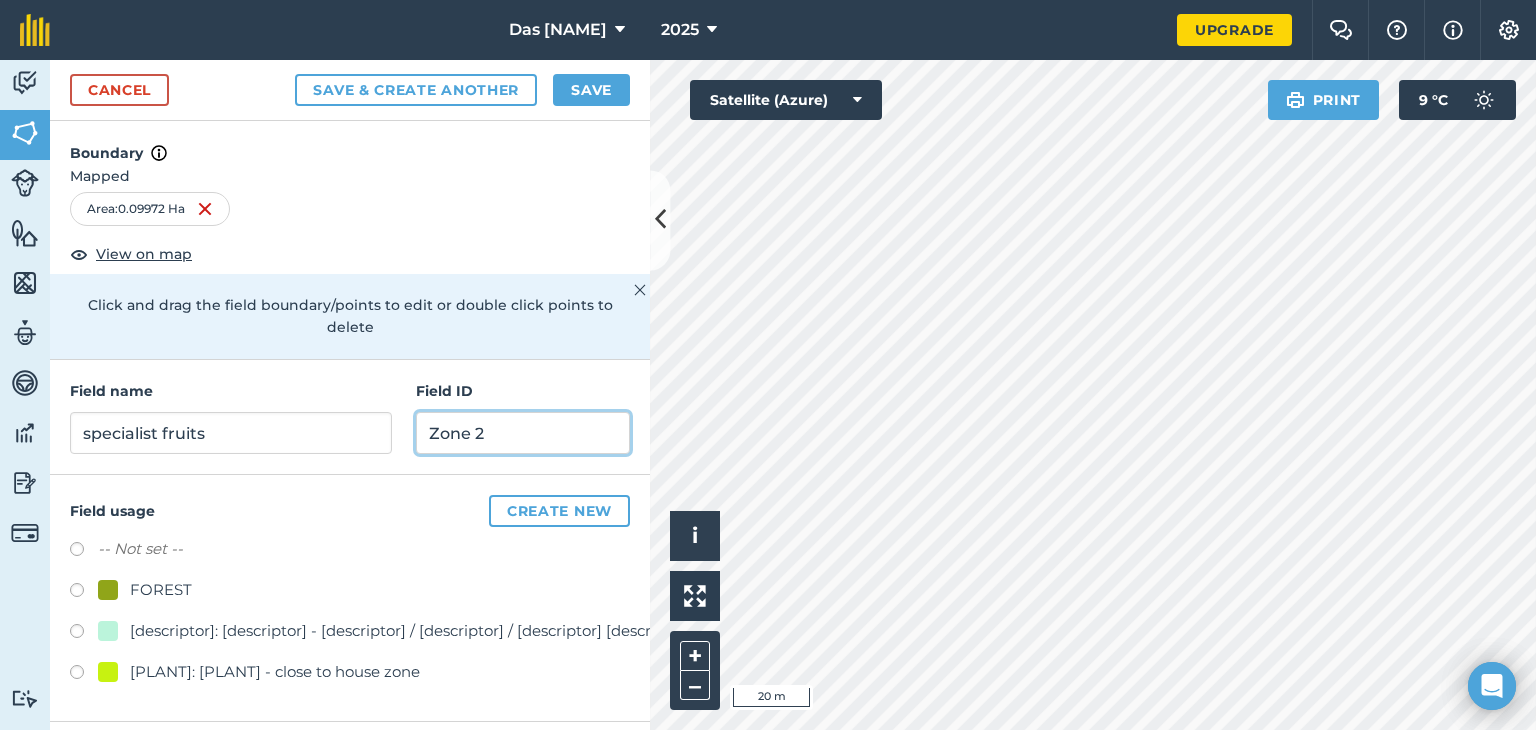 click on "Zone 2" at bounding box center [523, 433] 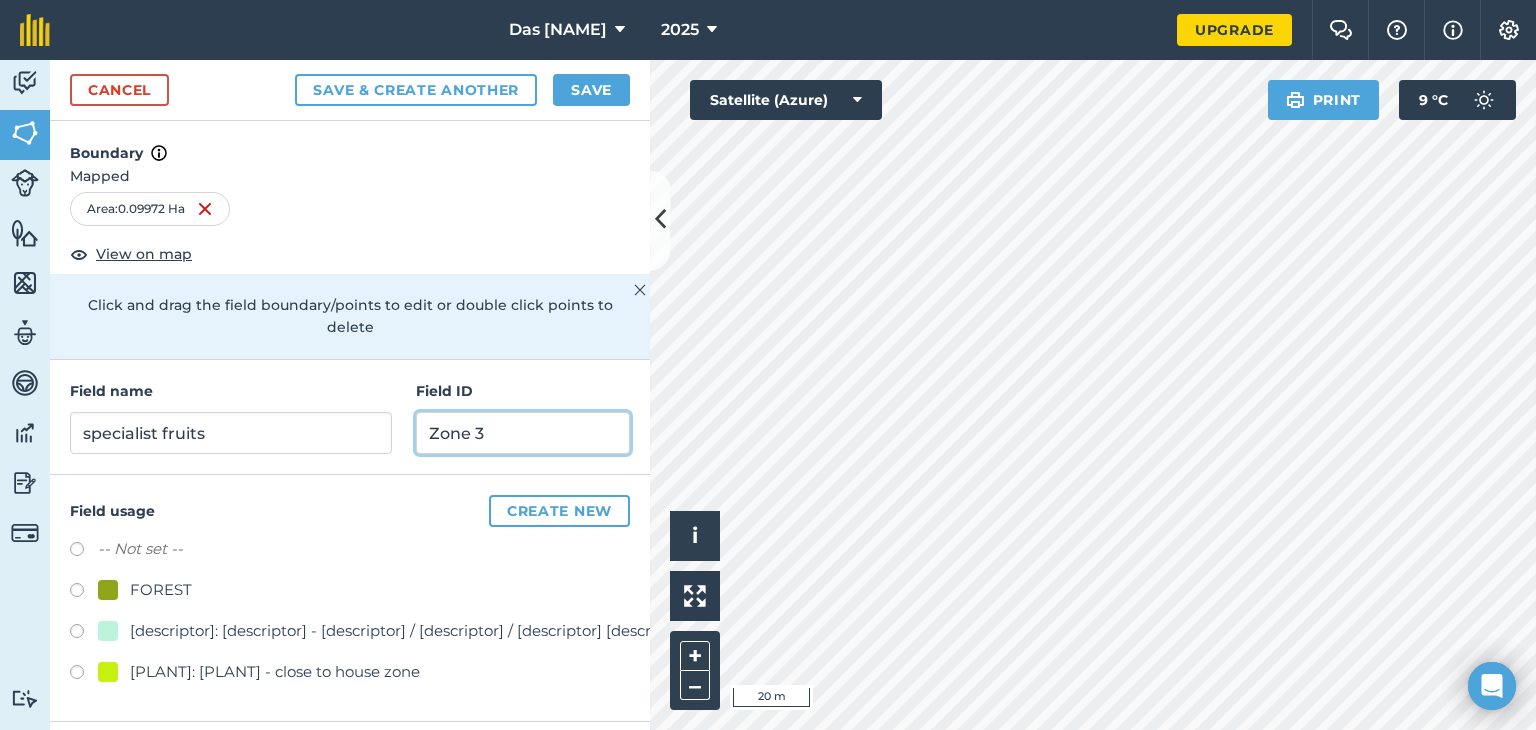 type on "Zone 3" 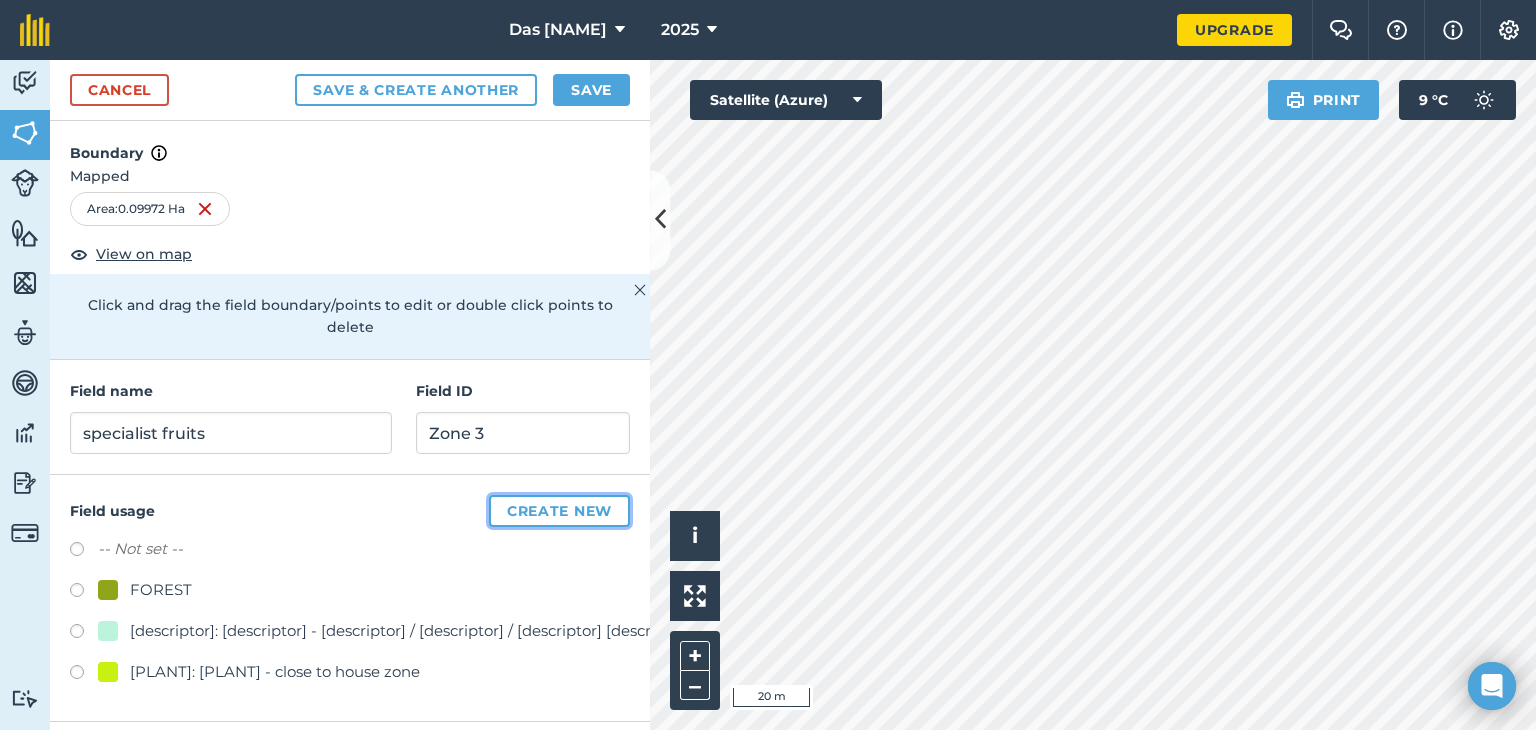 click on "Create new" at bounding box center (559, 511) 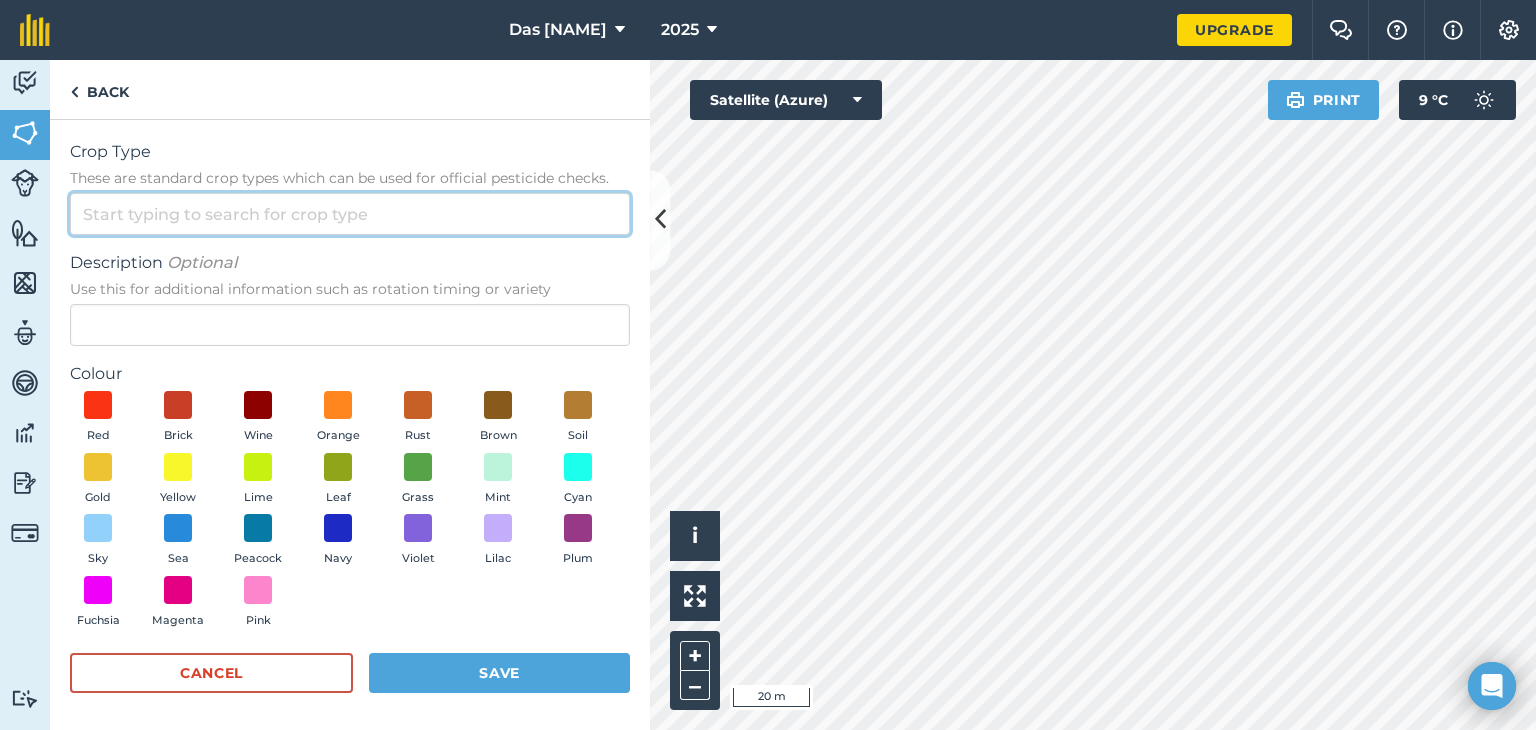 click on "Crop Type These are standard crop types which can be used for official pesticide checks." at bounding box center (350, 214) 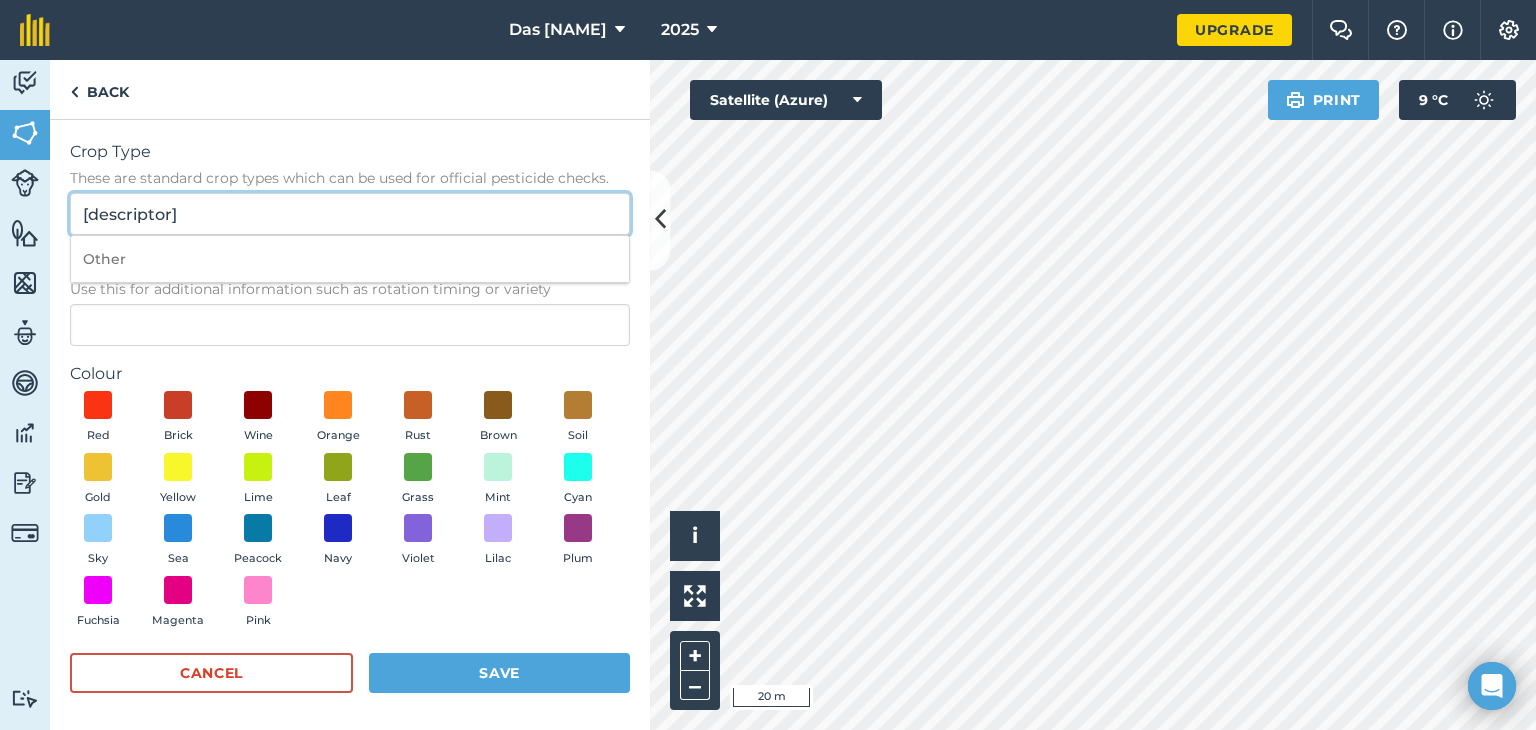 type on "s" 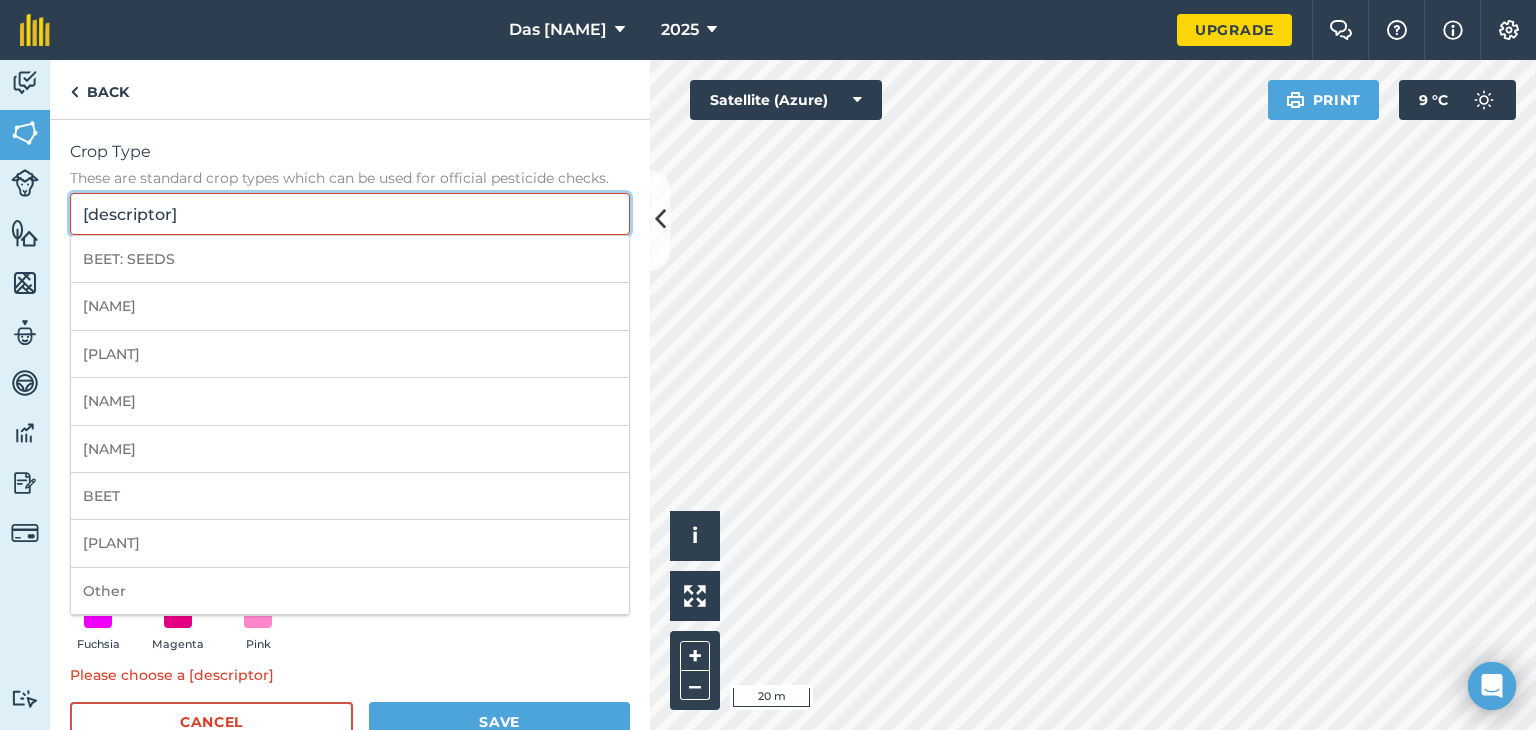 type on "b" 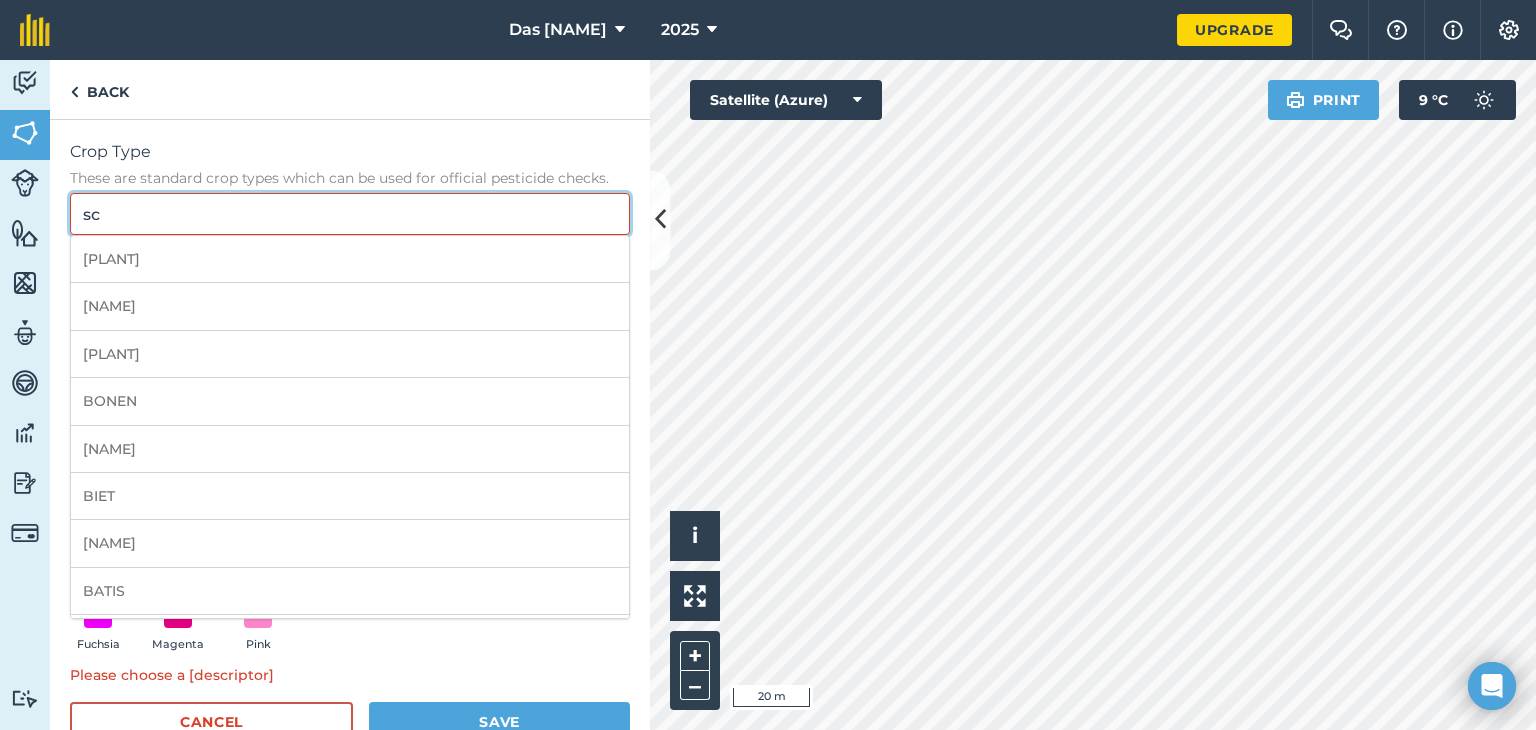 type on "s" 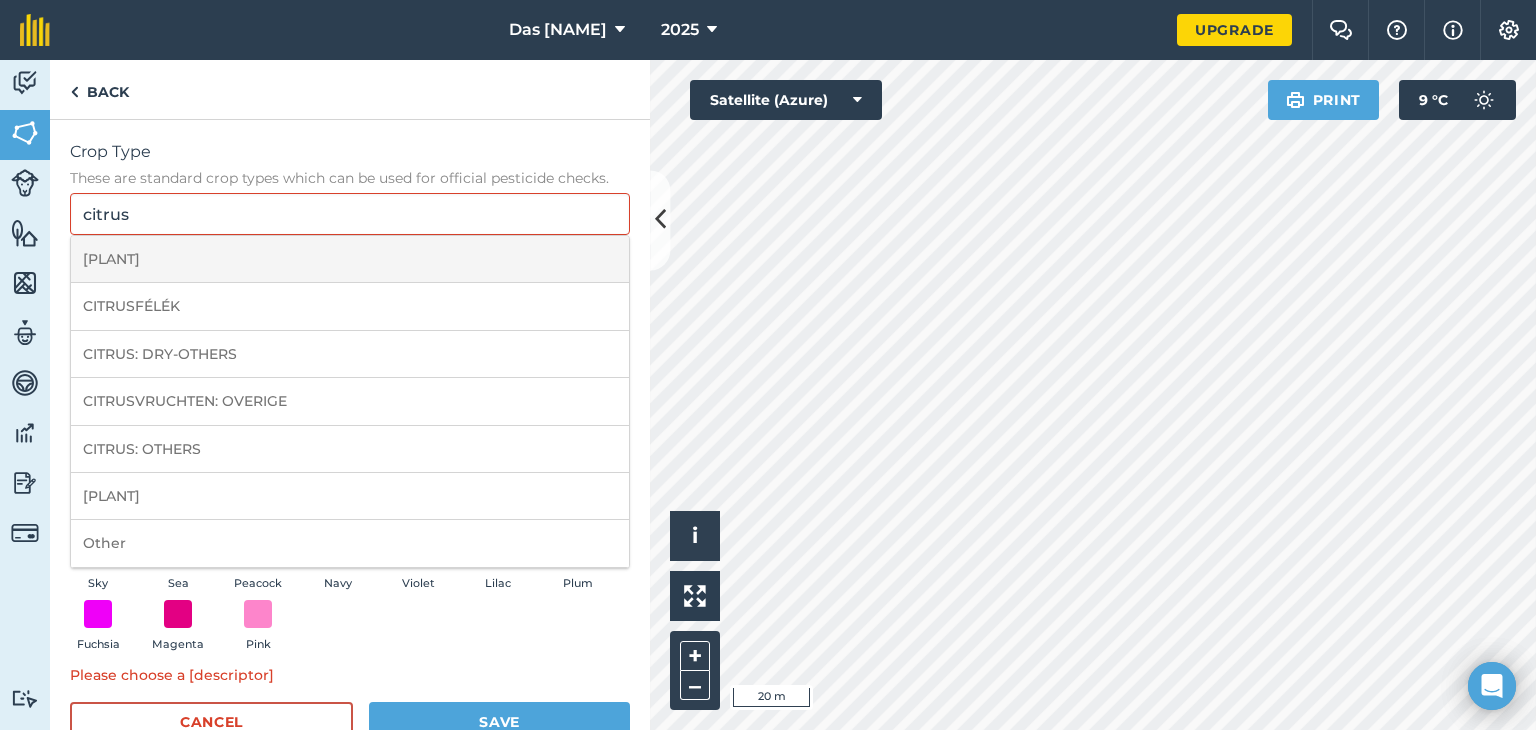 click on "[PLANT]" at bounding box center (350, 259) 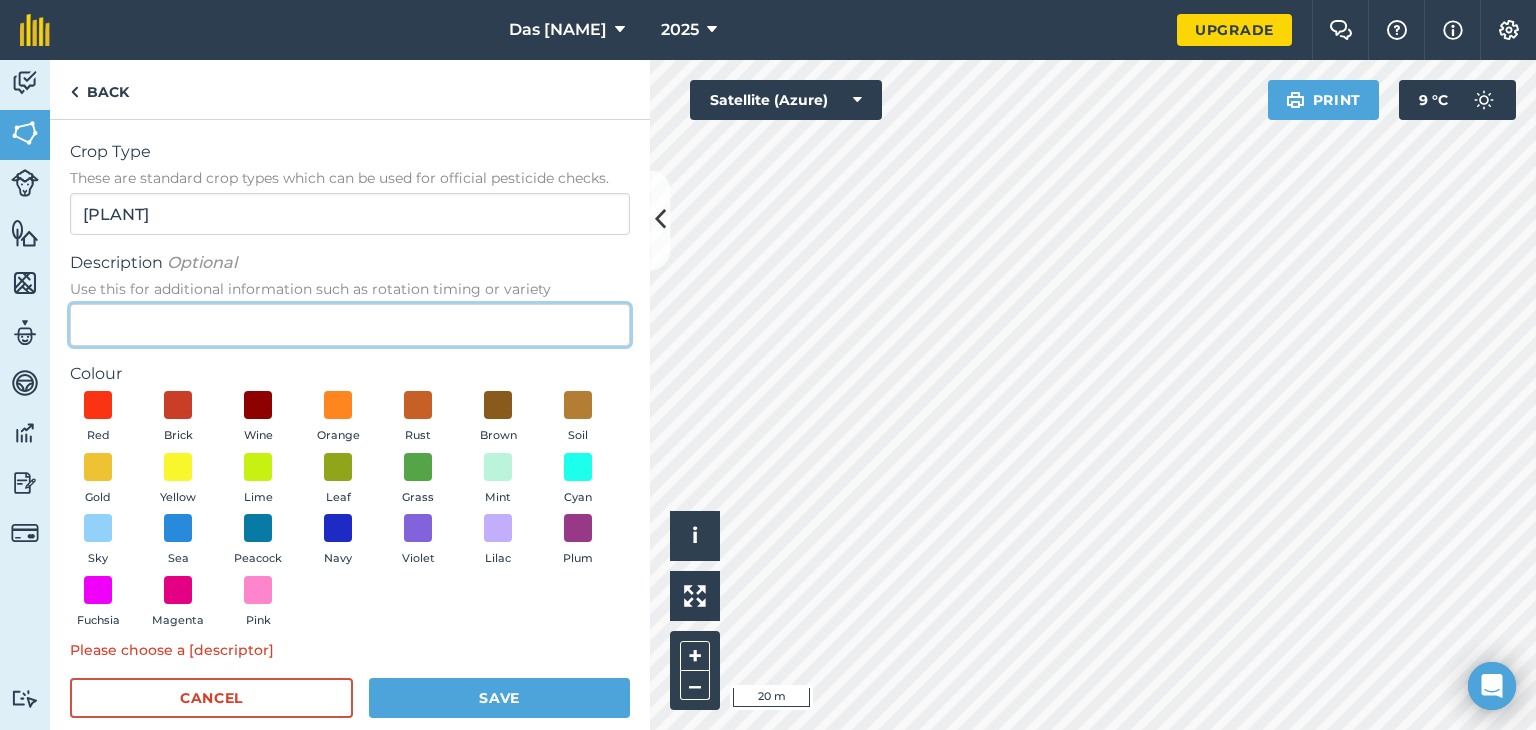 click on "Description   Optional Use this for additional information such as rotation timing or variety" at bounding box center (350, 325) 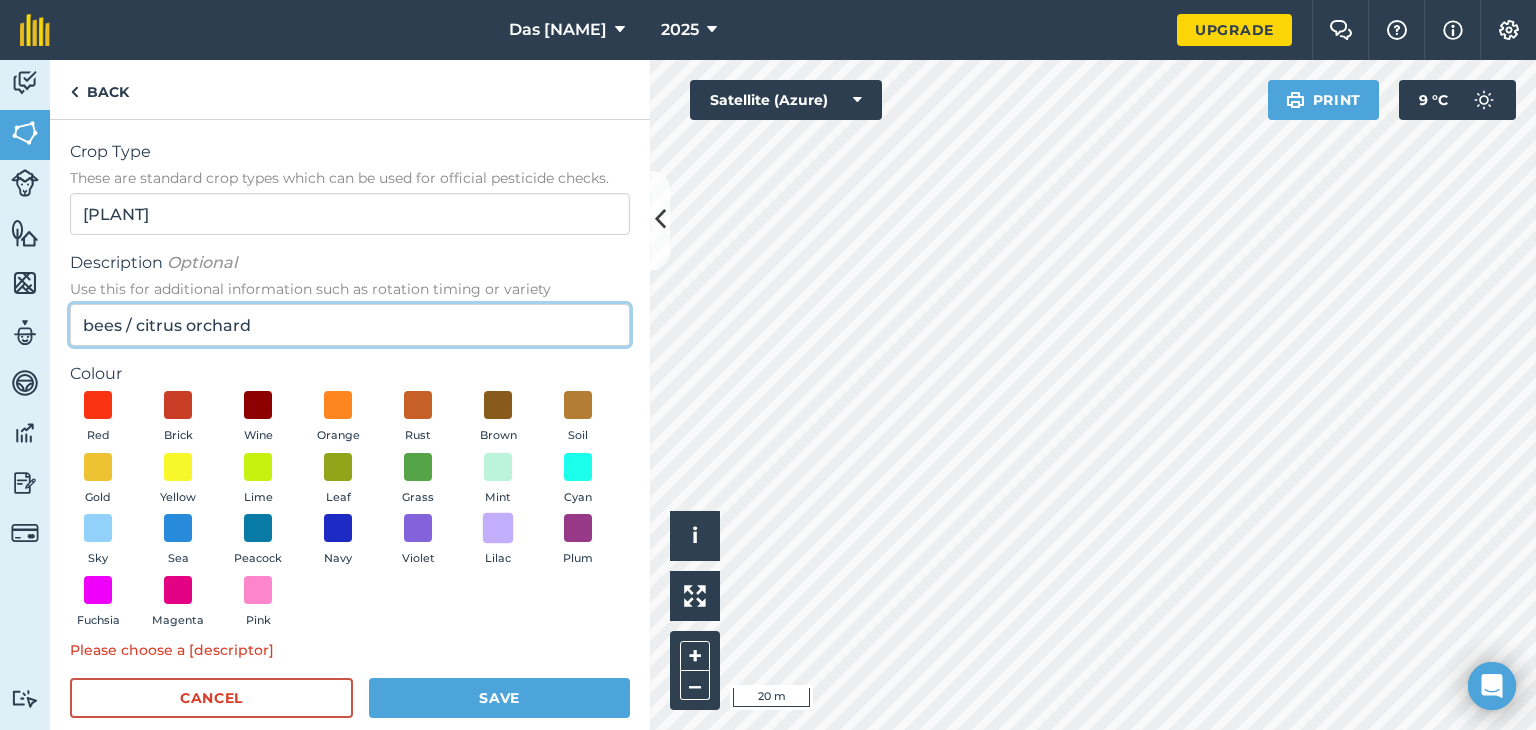 type on "bees / citrus orchard" 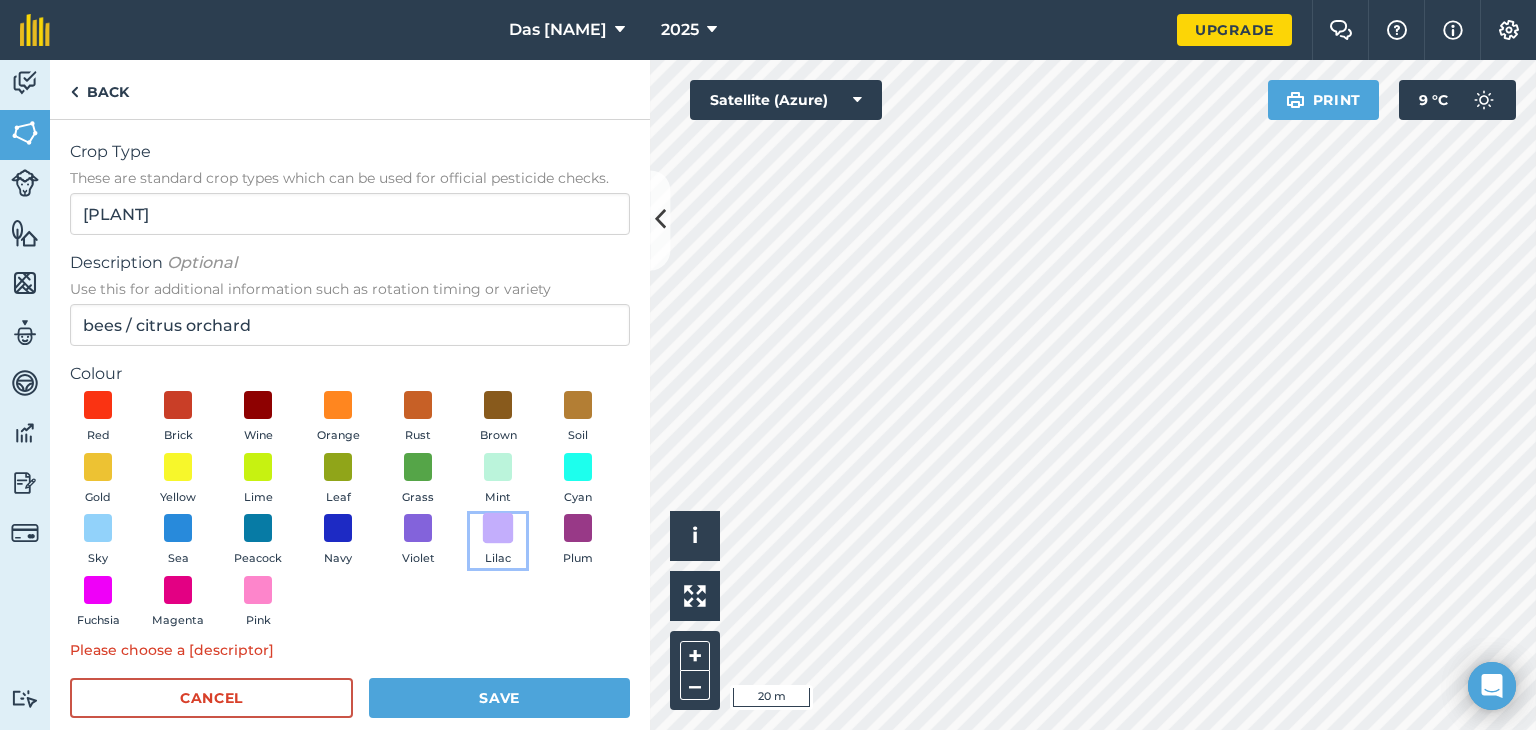 click at bounding box center [498, 528] 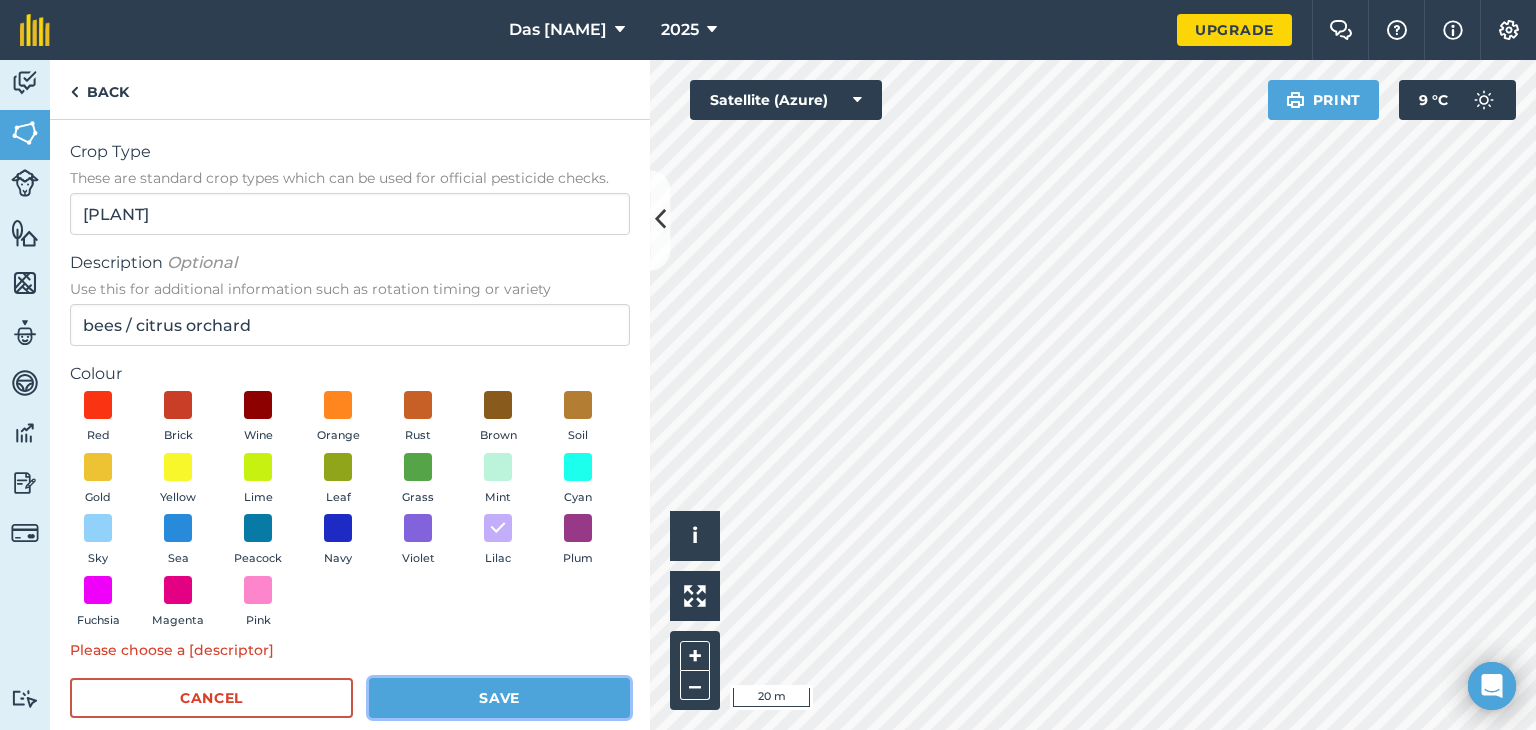 click on "Save" at bounding box center (499, 698) 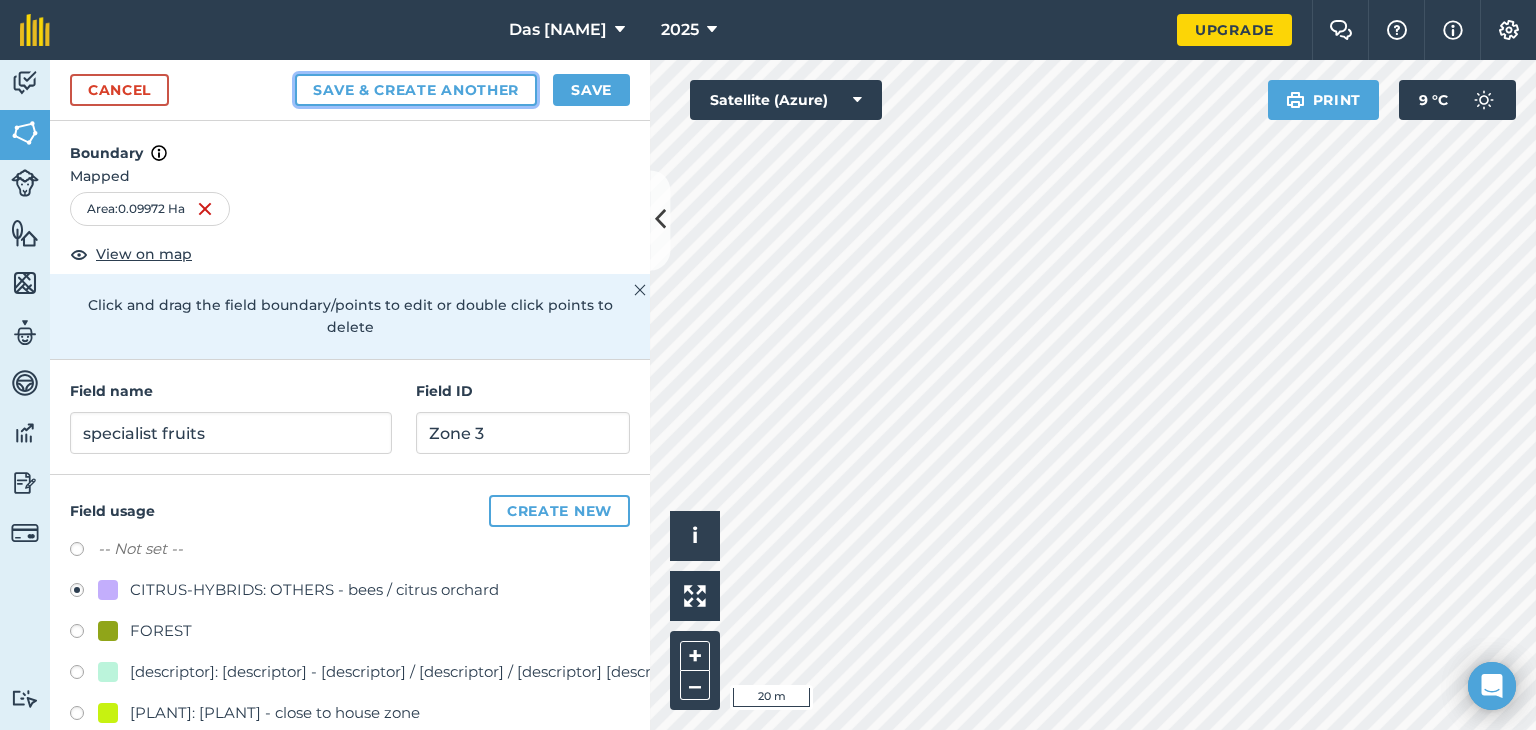 click on "Save & Create Another" at bounding box center (416, 90) 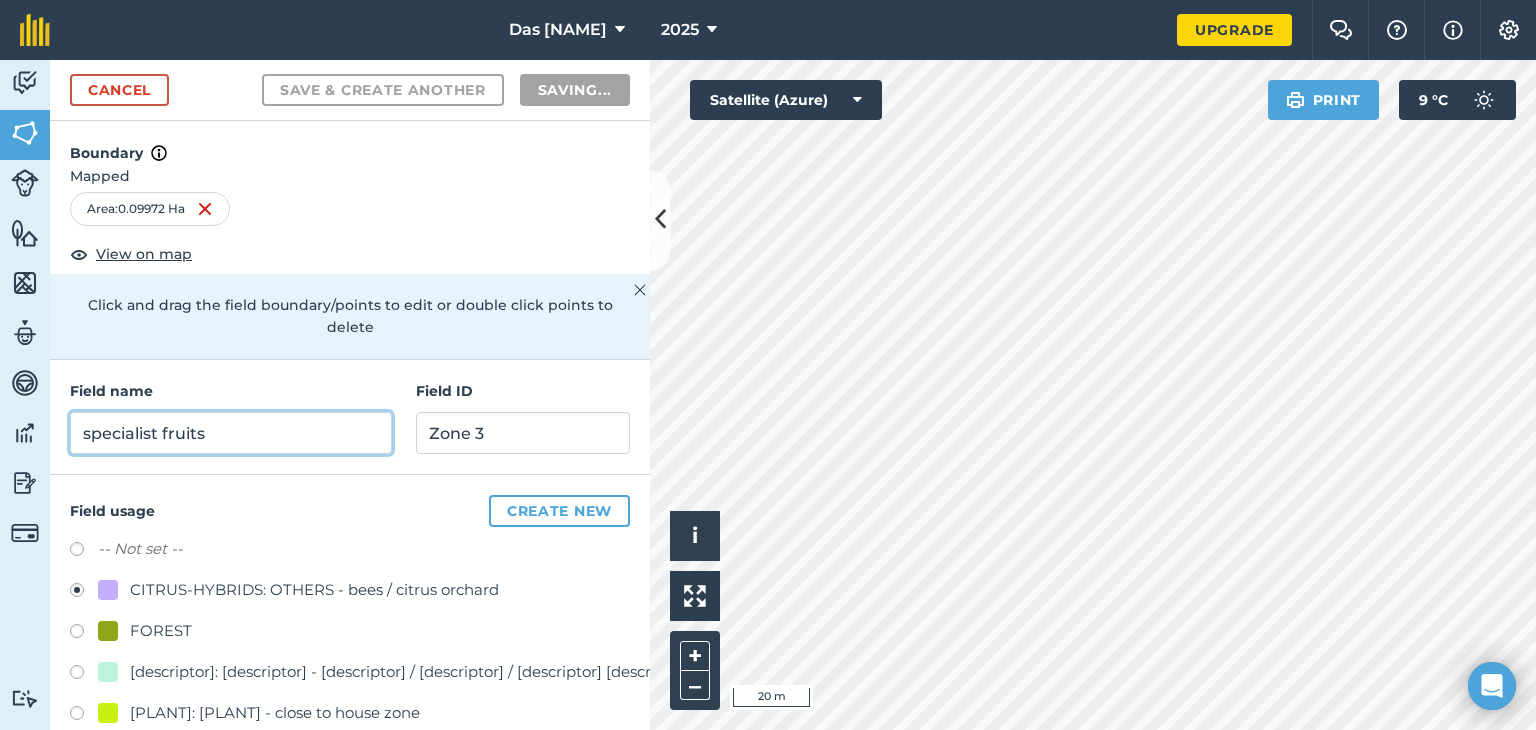 radio on "false" 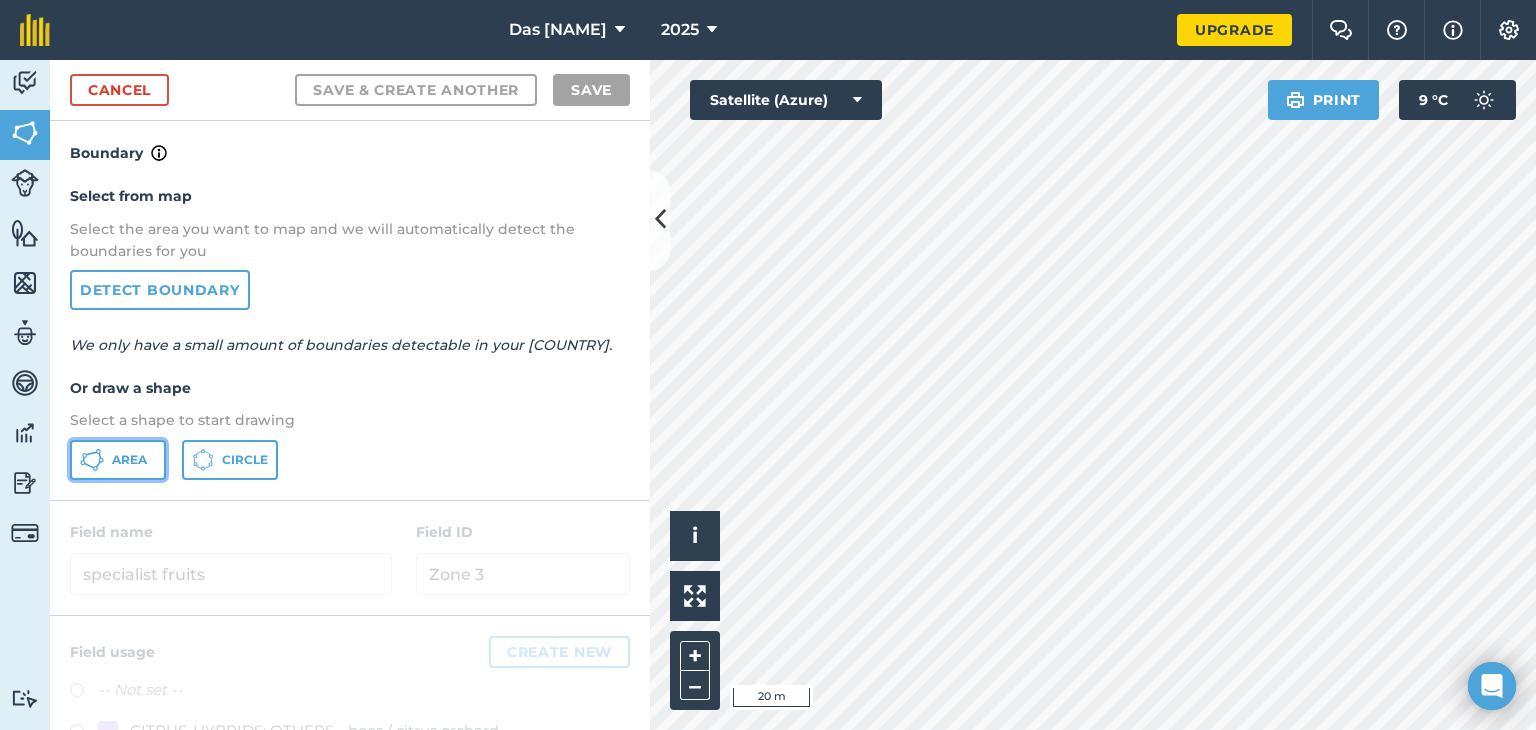 click on "Area" at bounding box center [118, 460] 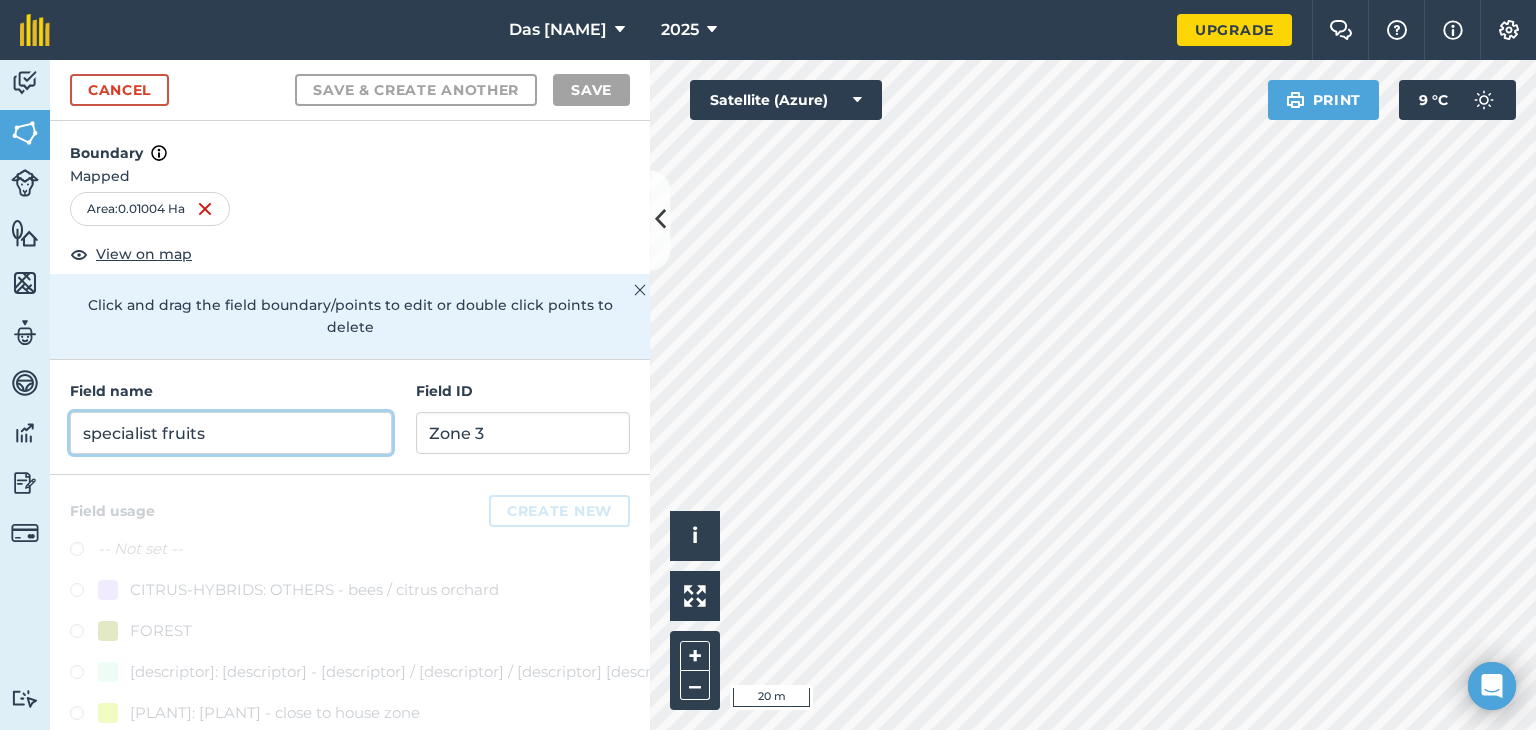 click on "specialist fruits" at bounding box center [231, 433] 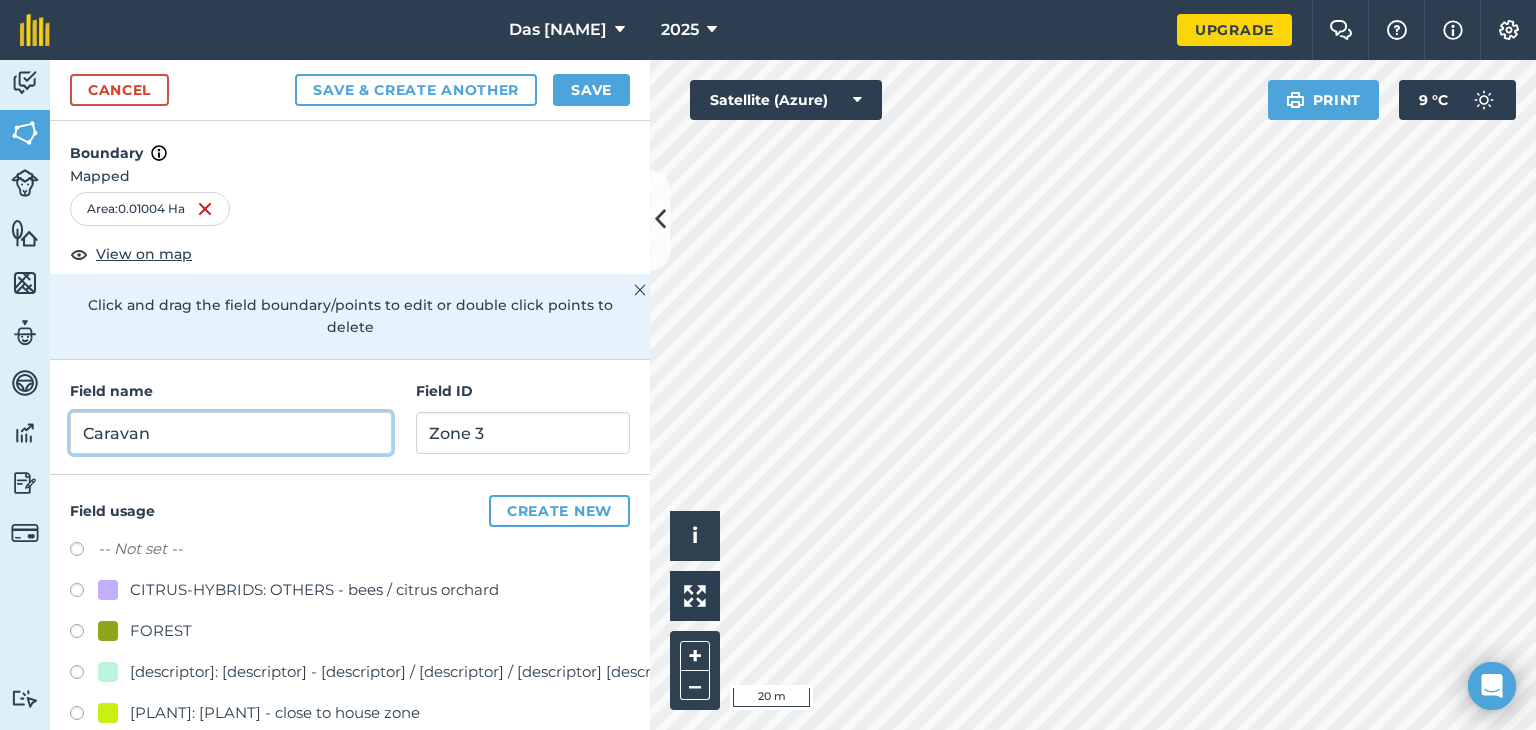 type on "Caravan" 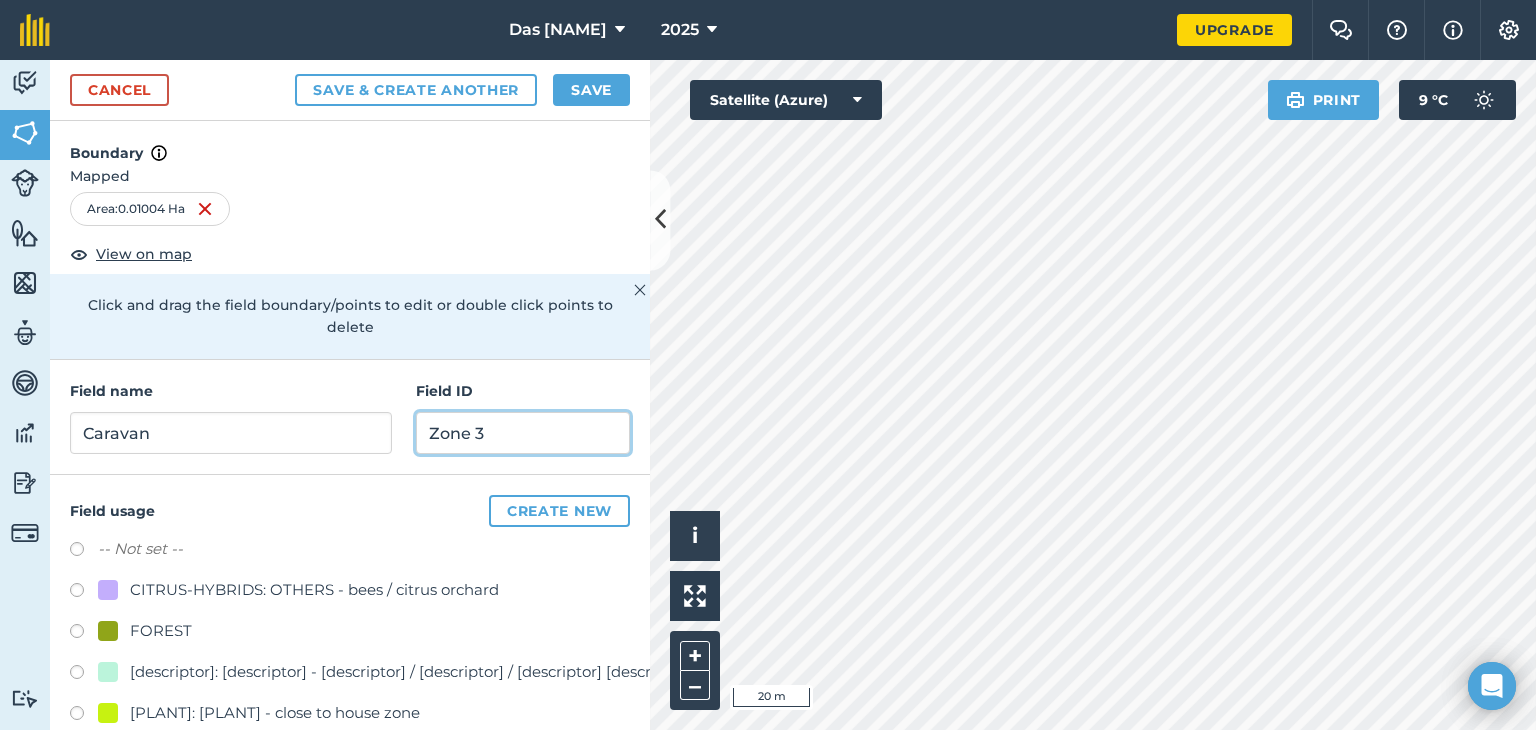 click on "Zone 3" at bounding box center [523, 433] 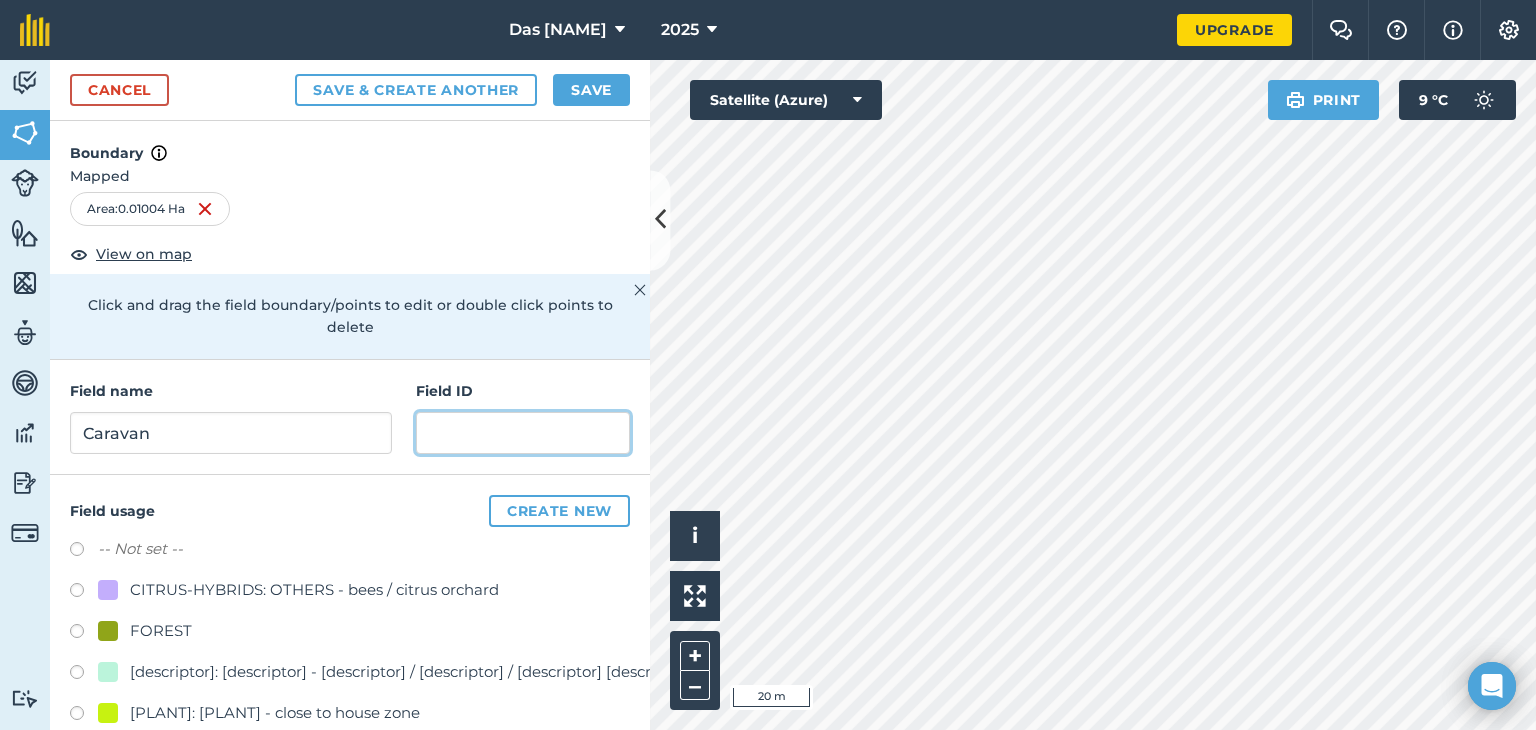 type on "X" 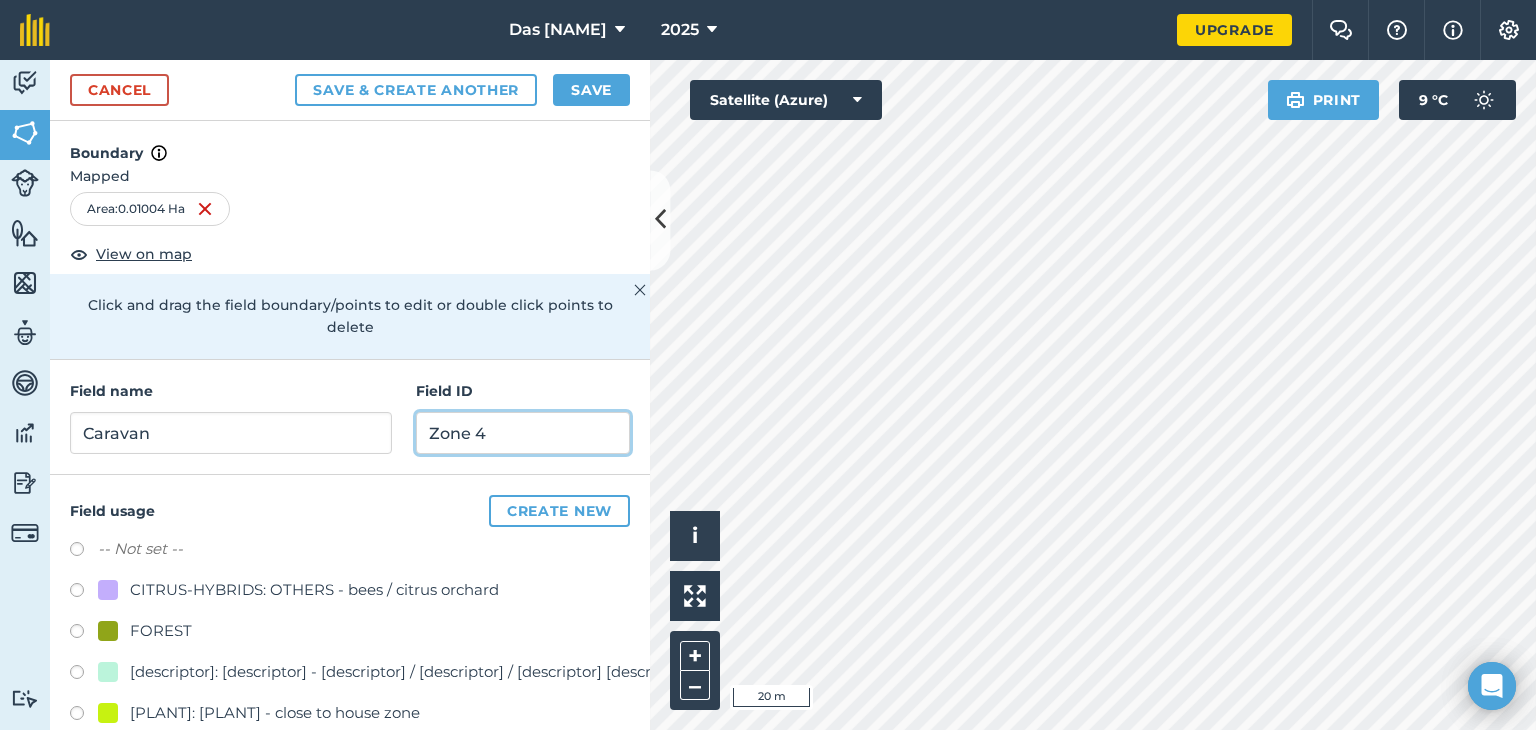type on "Zone 4" 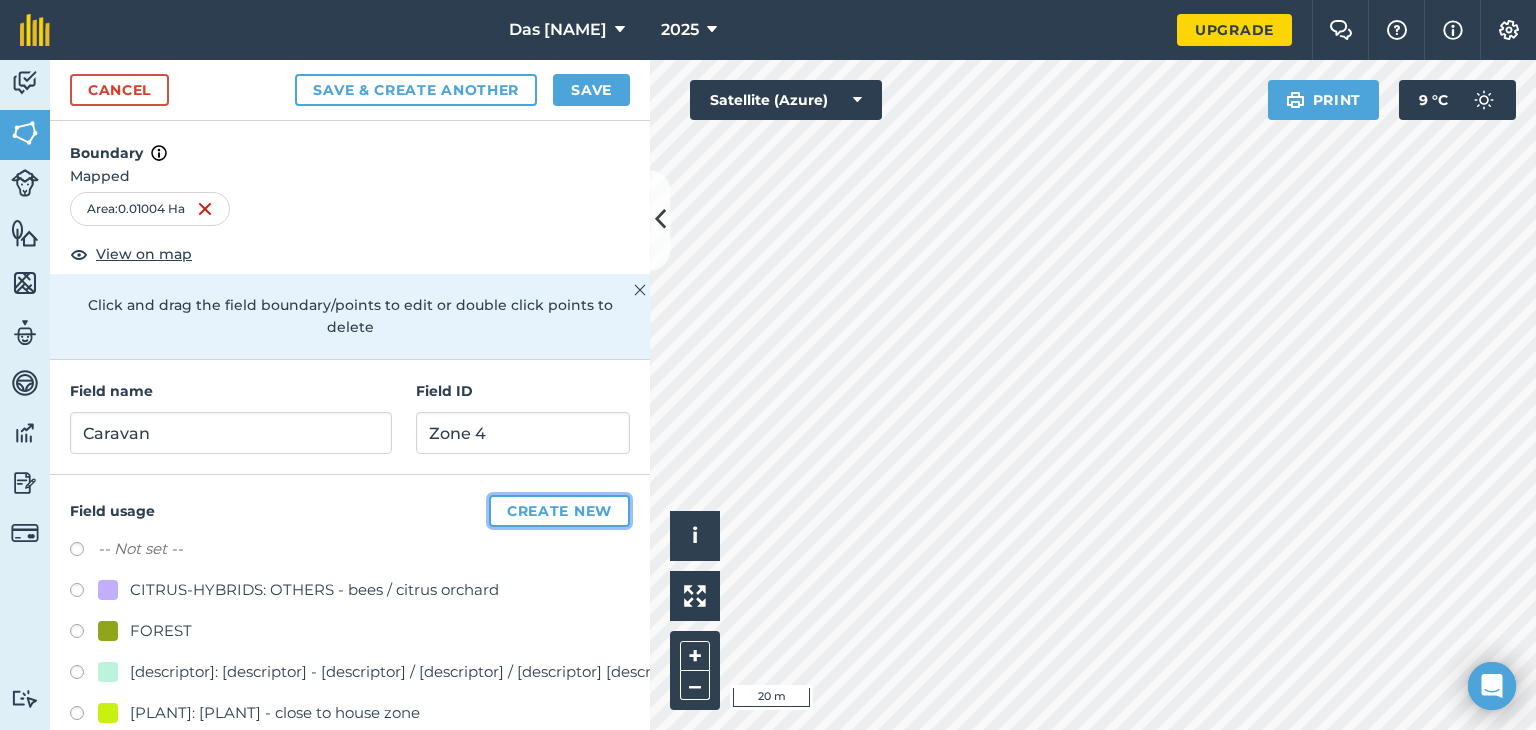 click on "Create new" at bounding box center [559, 511] 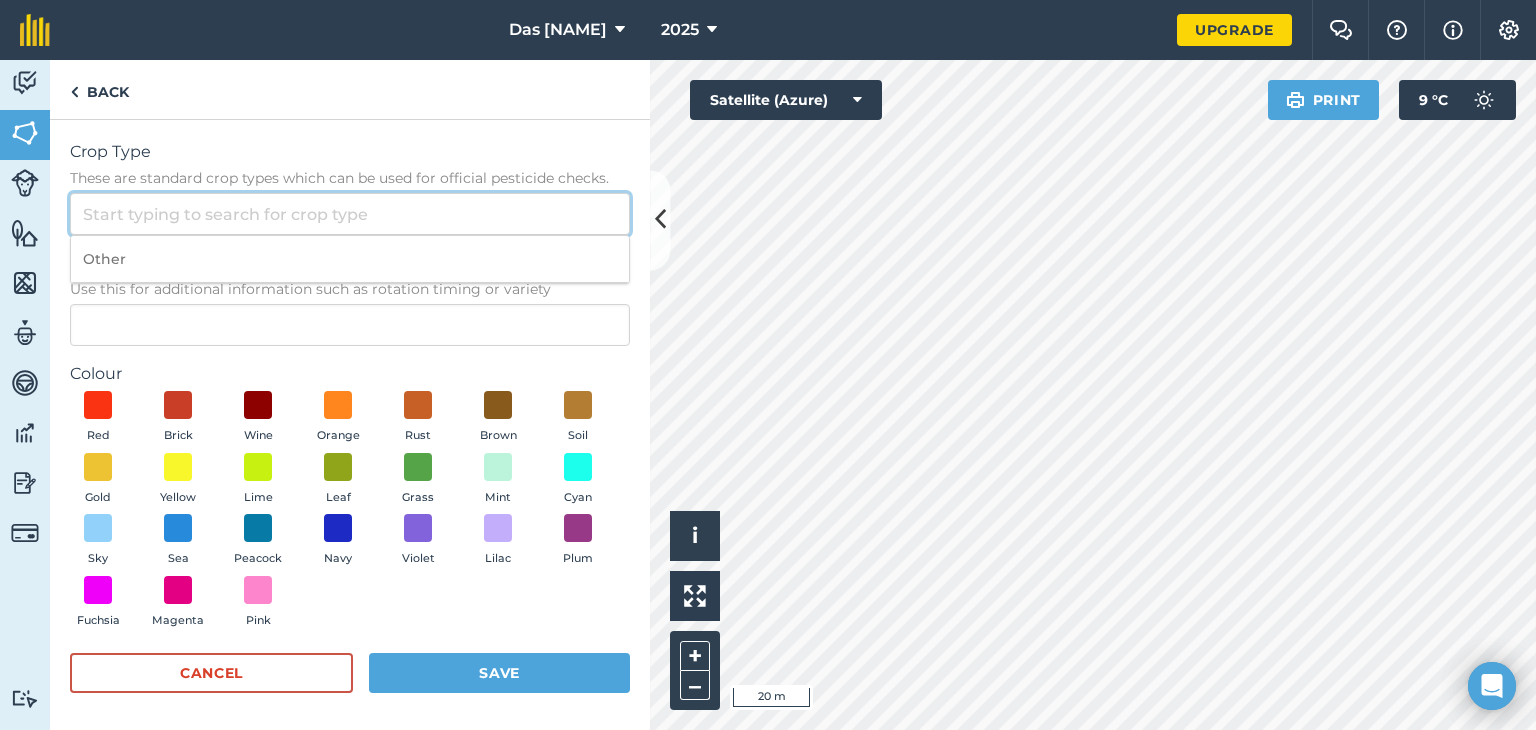 click on "Crop Type These are standard crop types which can be used for official pesticide checks." at bounding box center (350, 214) 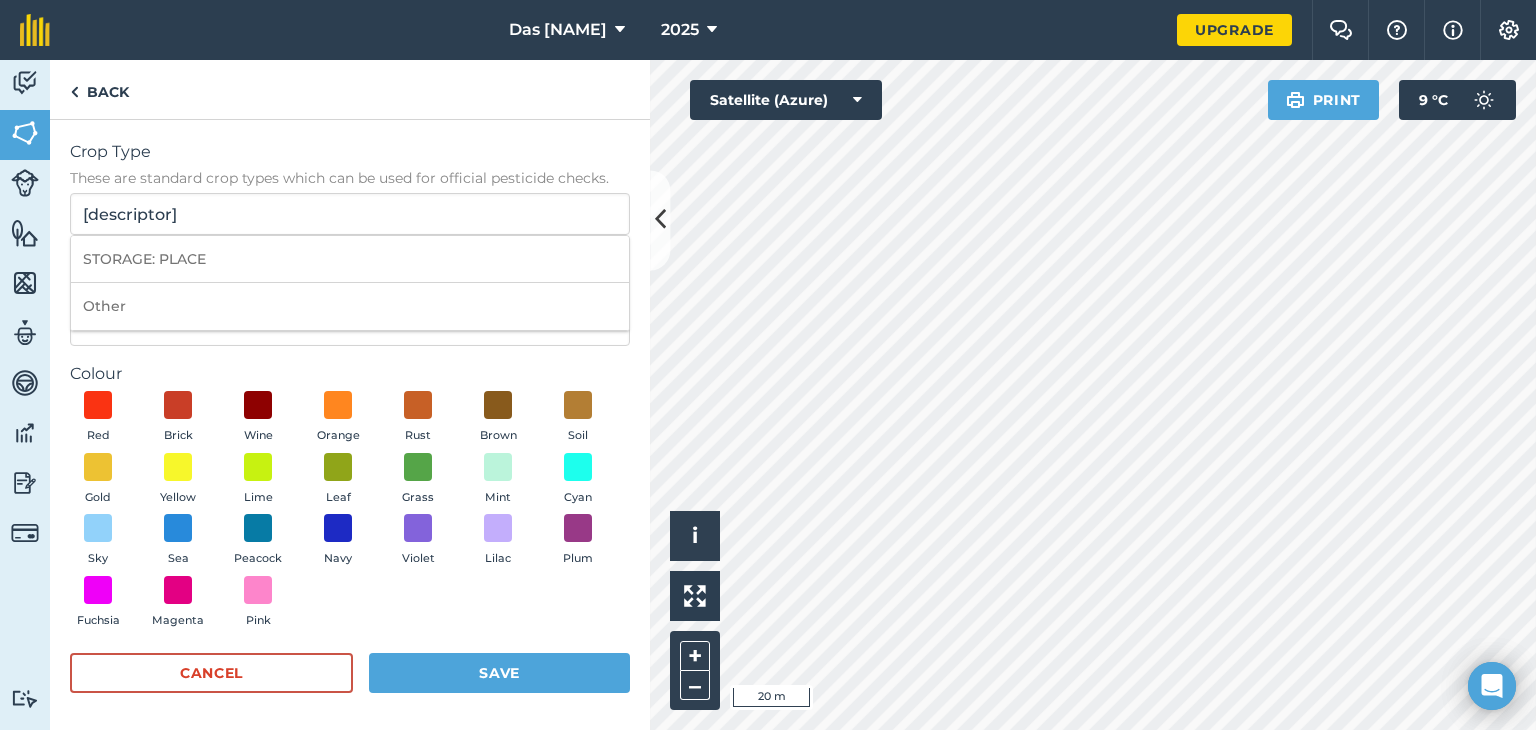 click on "Other" at bounding box center [350, 306] 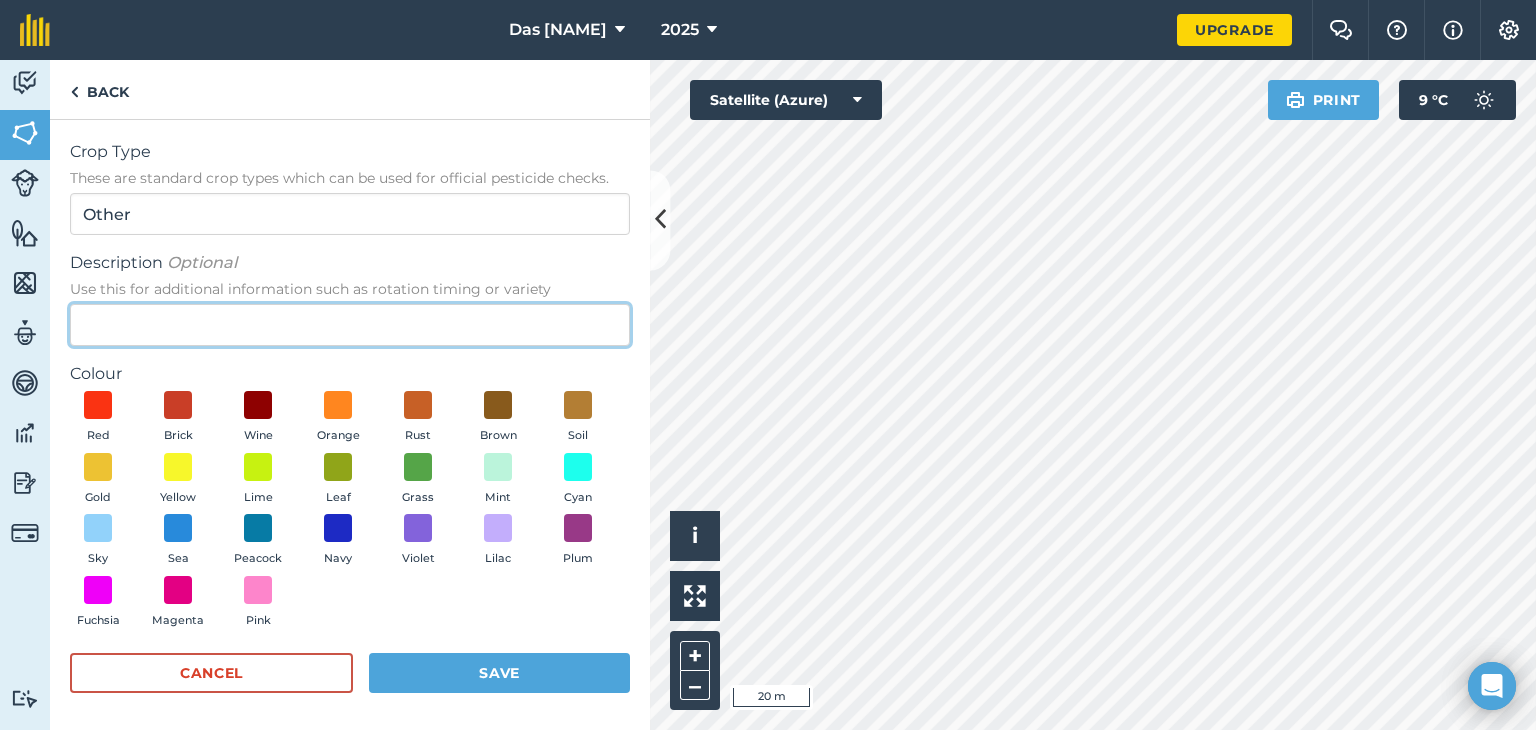 click on "Description   Optional Use this for additional information such as rotation timing or variety" at bounding box center (350, 325) 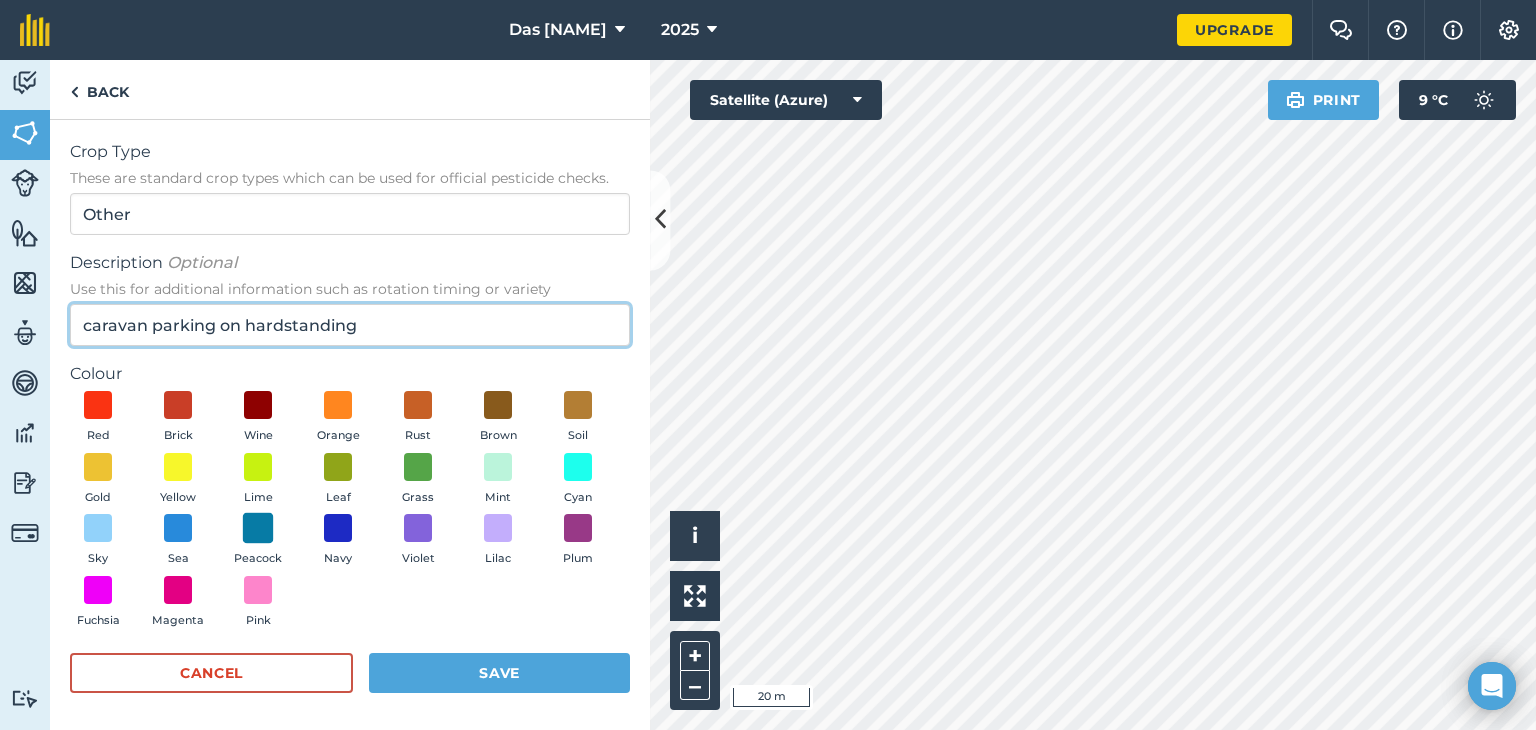 type on "caravan parking on hardstanding" 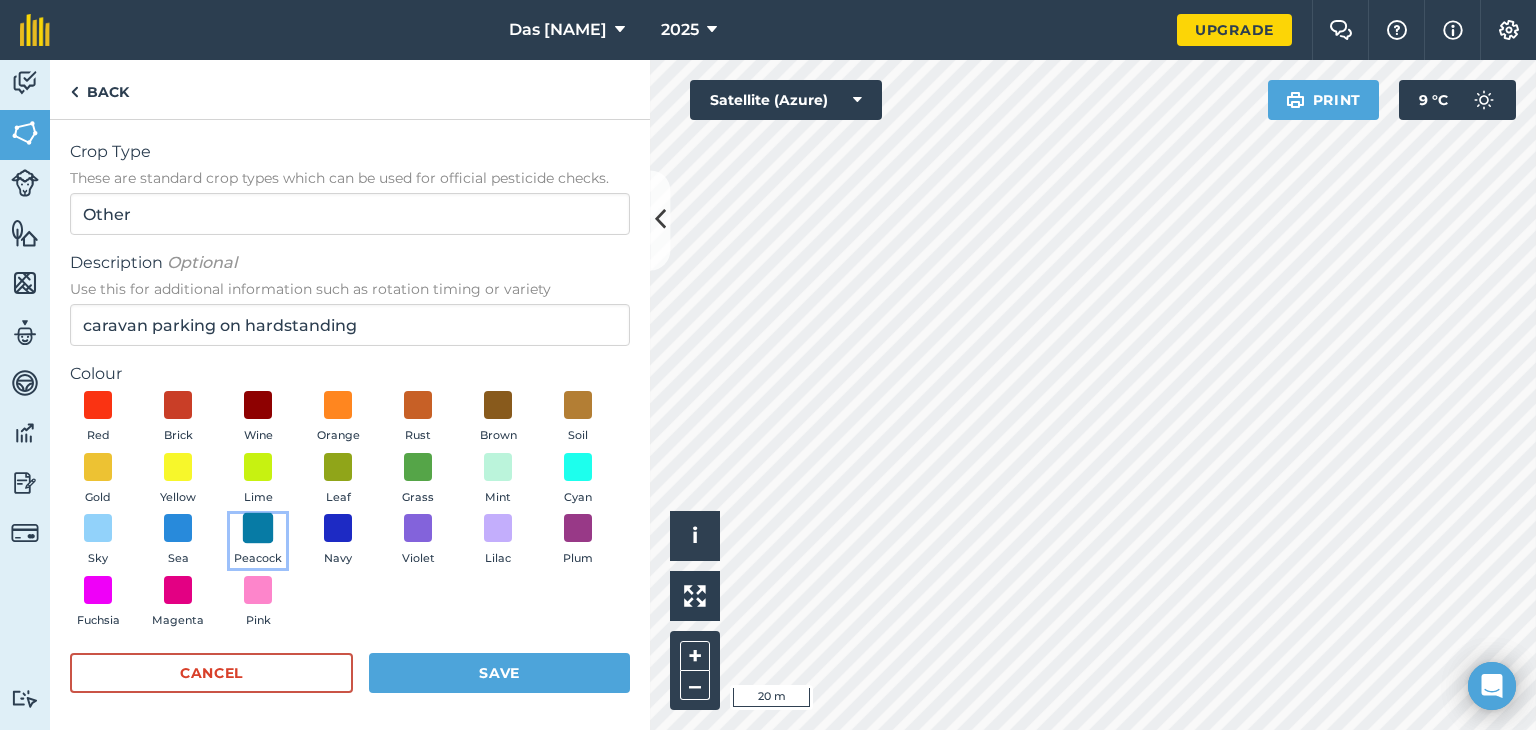 click at bounding box center (258, 528) 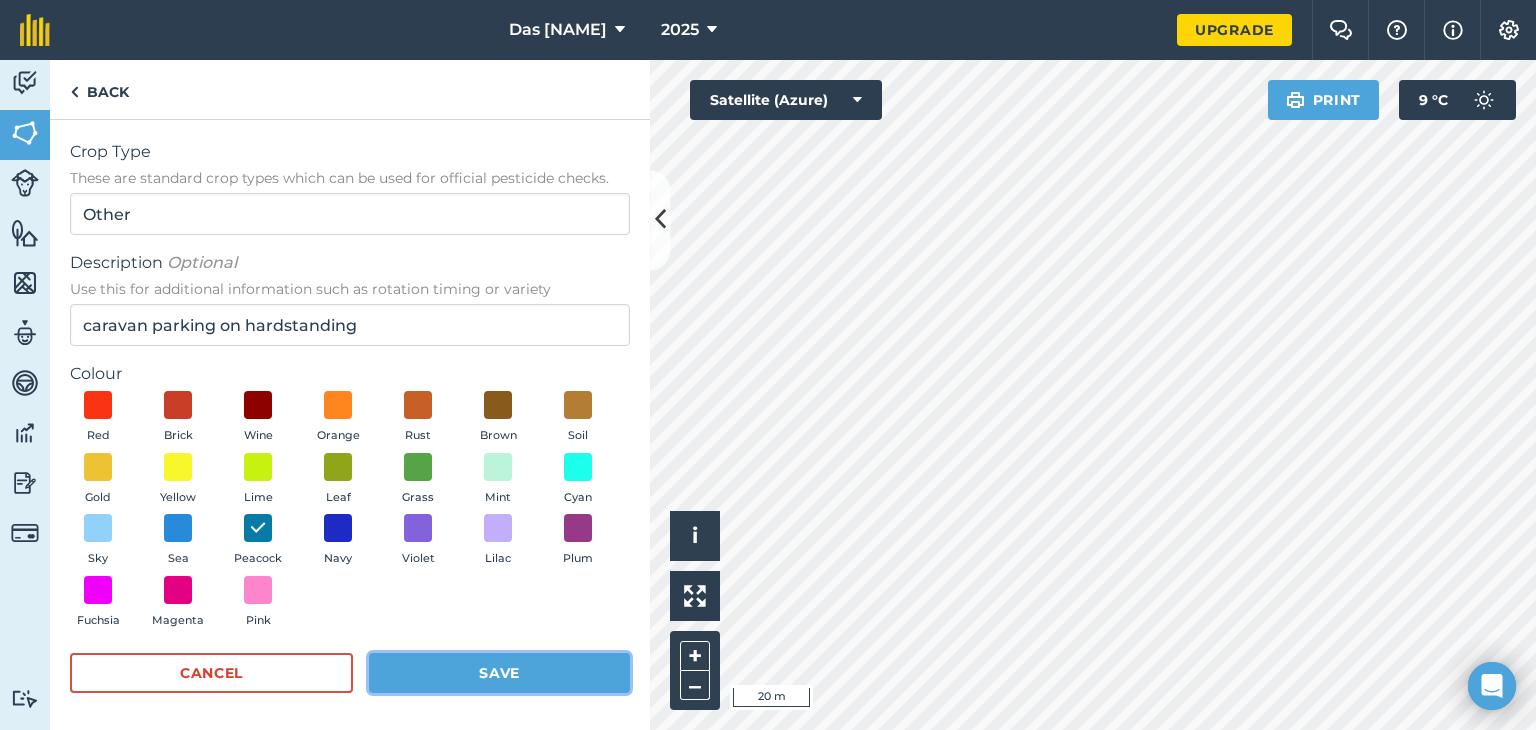 click on "Save" at bounding box center (499, 673) 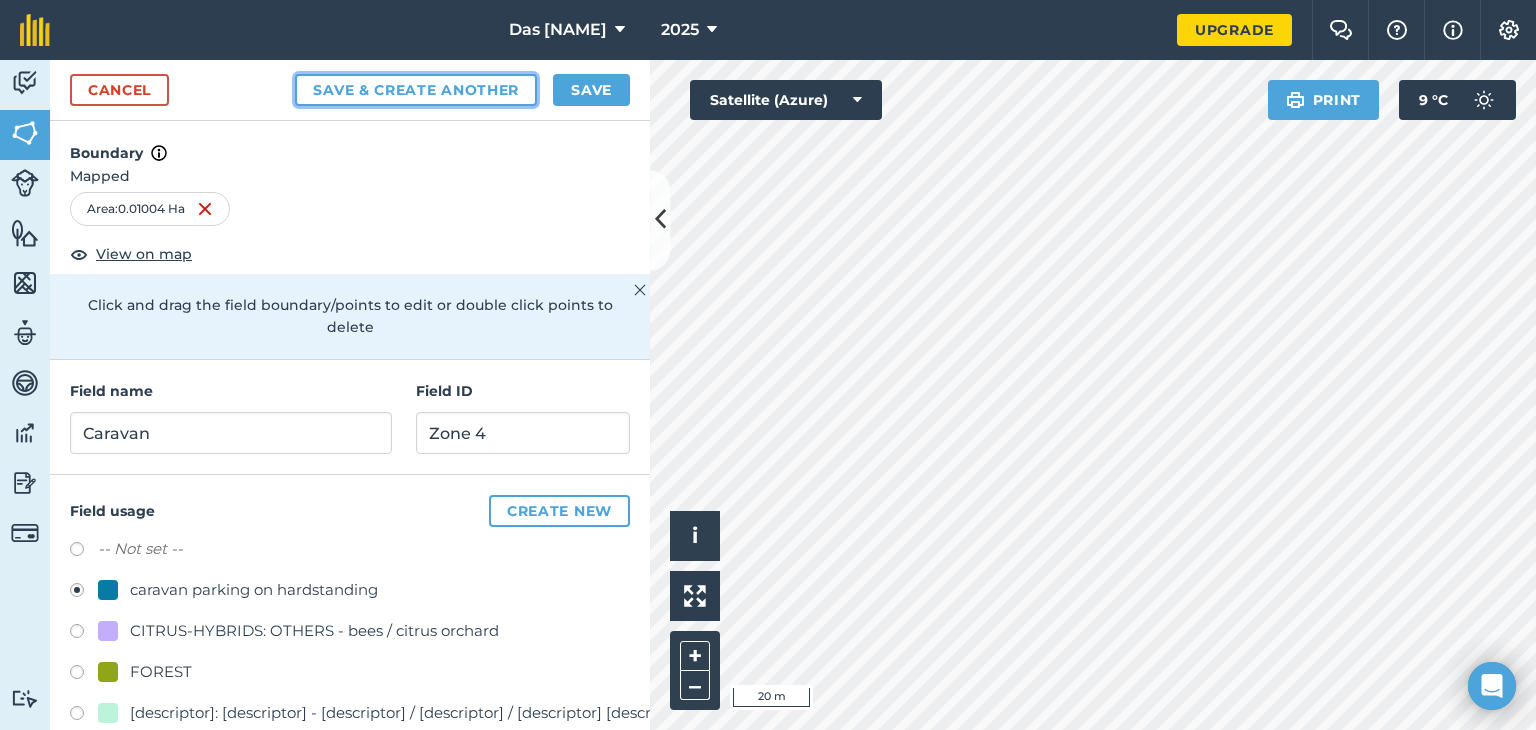 click on "Save & Create Another" at bounding box center [416, 90] 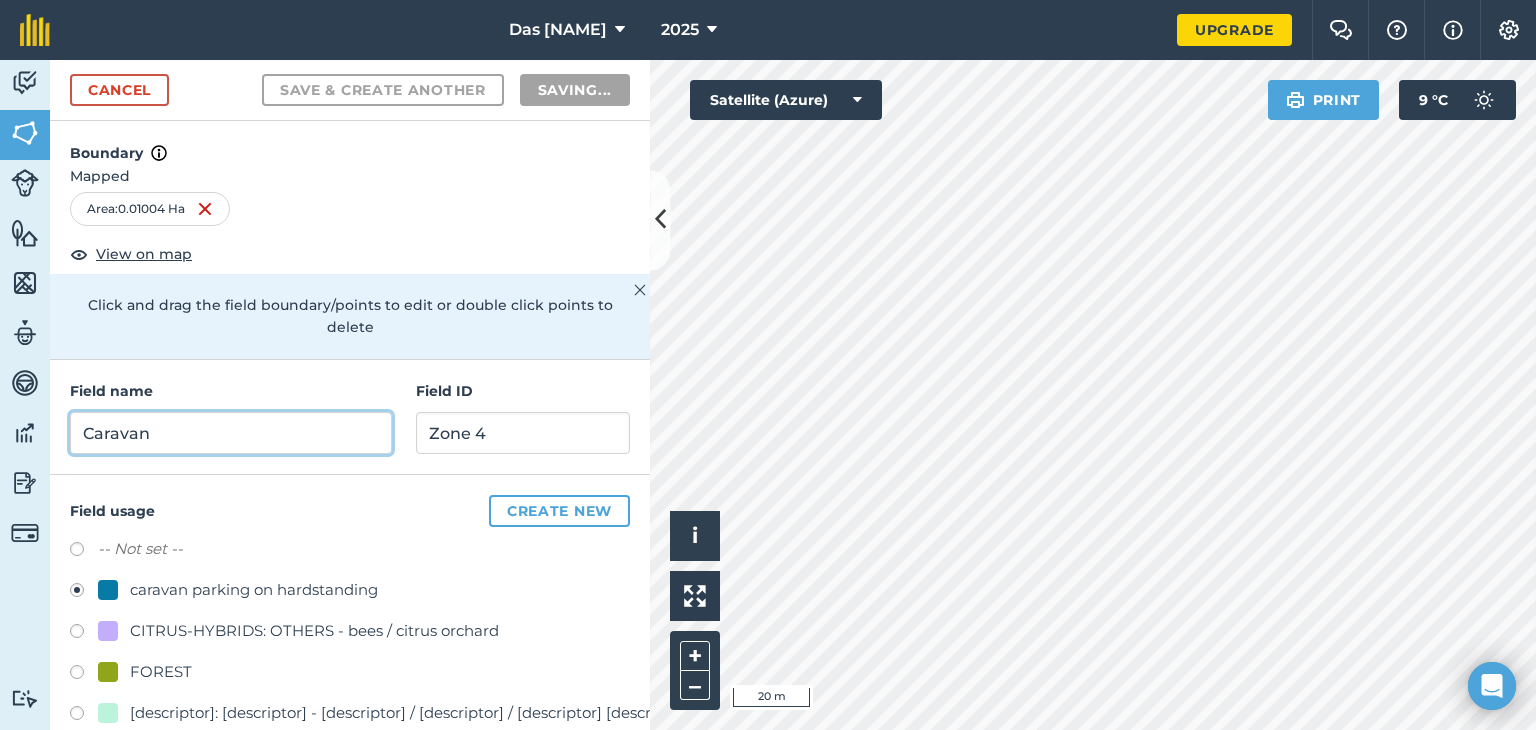 radio on "false" 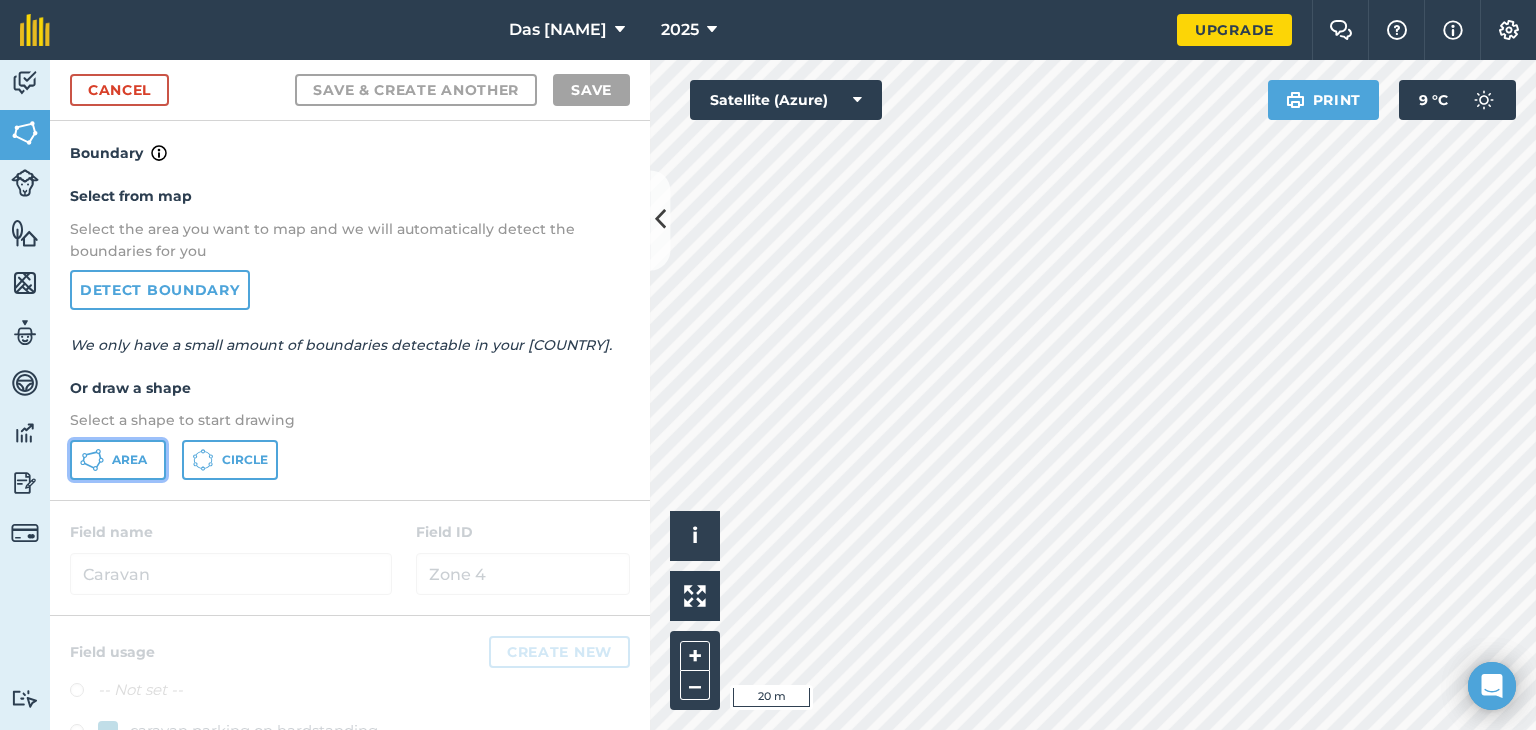 click on "Area" at bounding box center [129, 460] 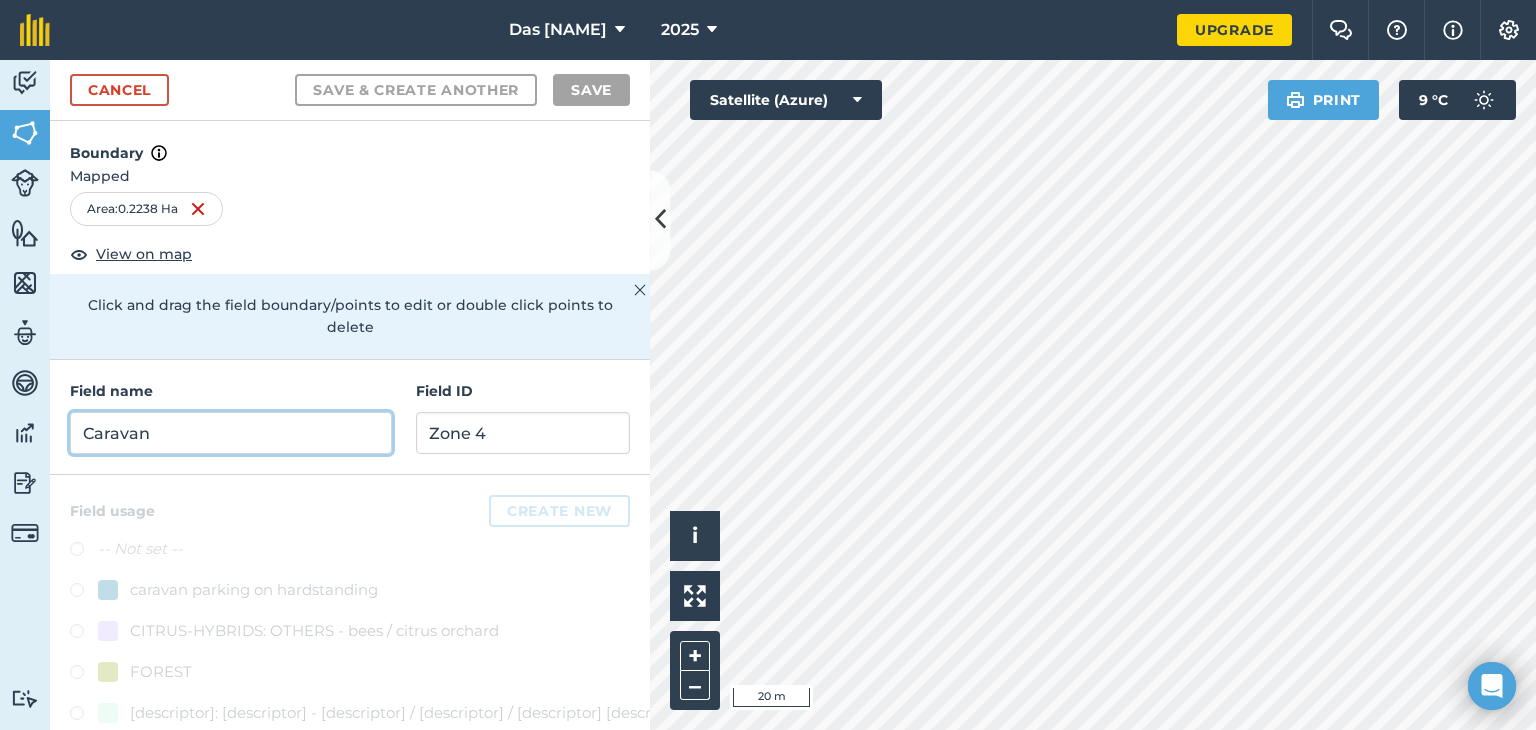 click on "Caravan" at bounding box center (231, 433) 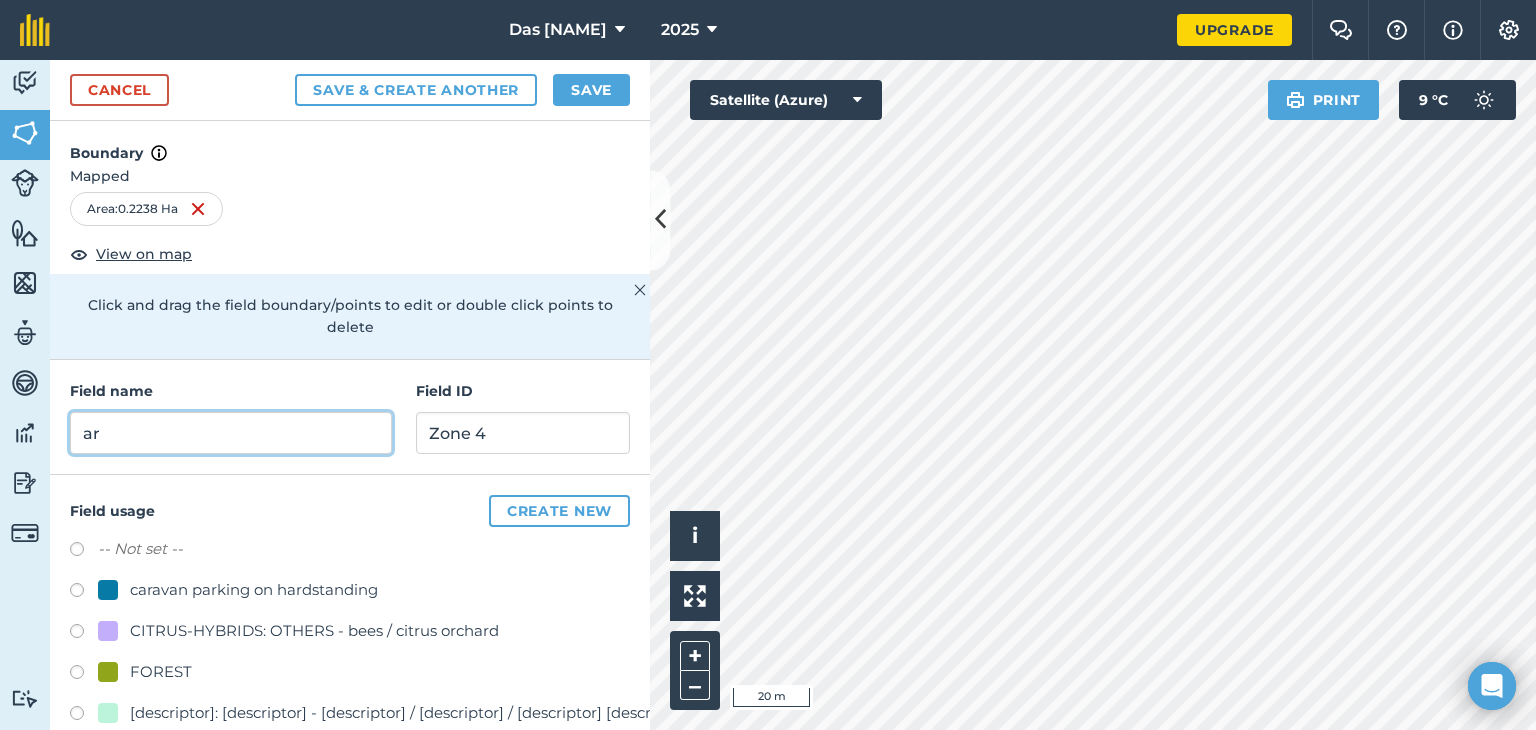 type on "a" 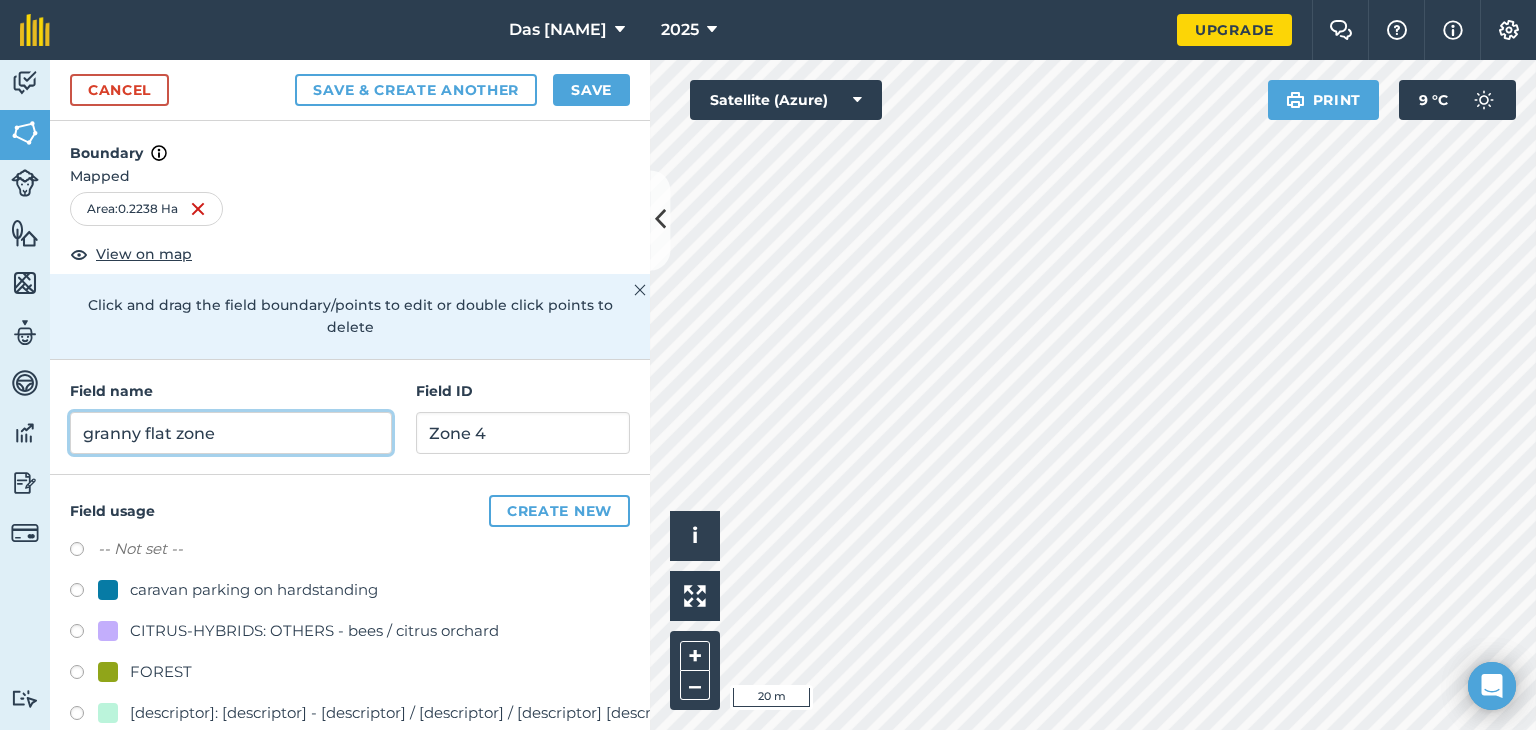 type on "granny flat zone" 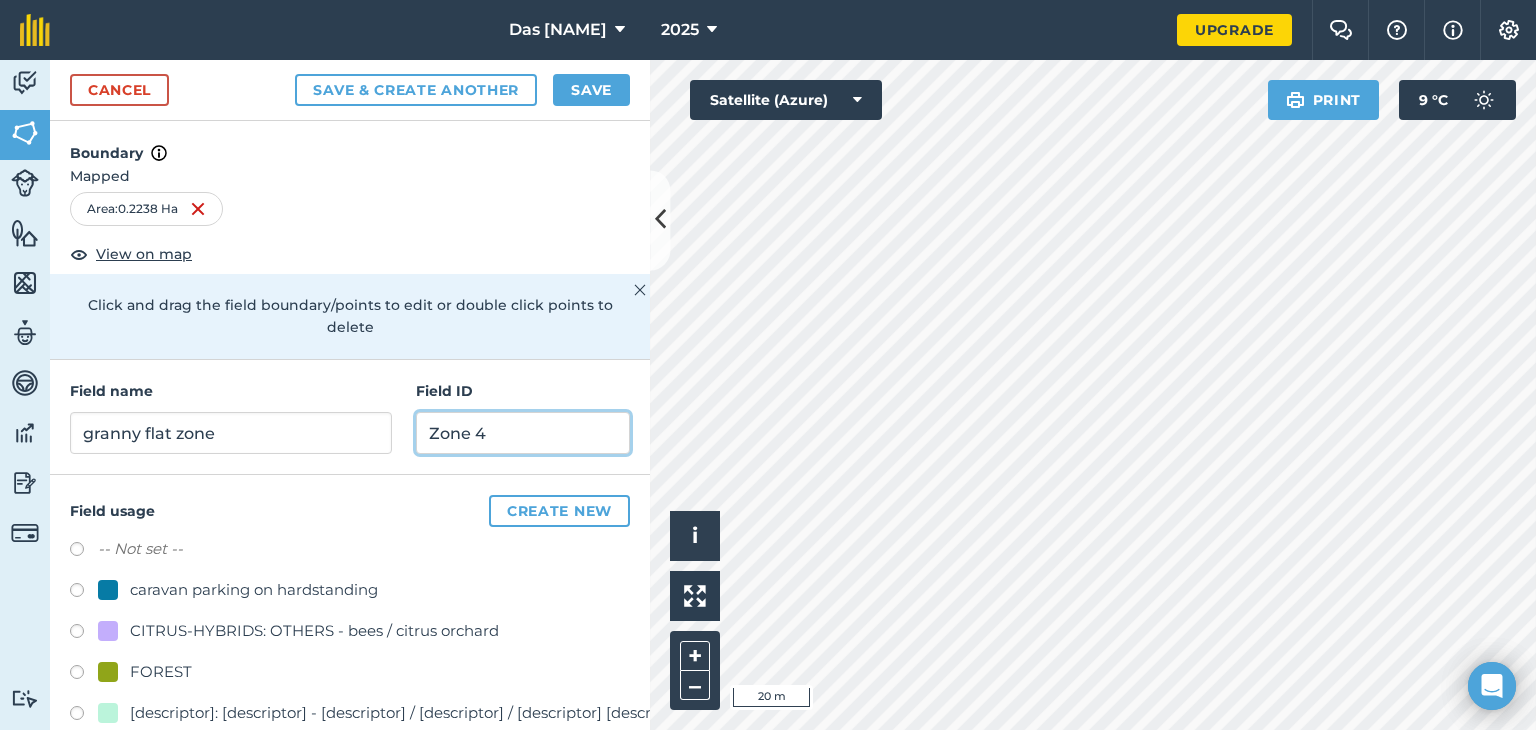 click on "Zone 4" at bounding box center [523, 433] 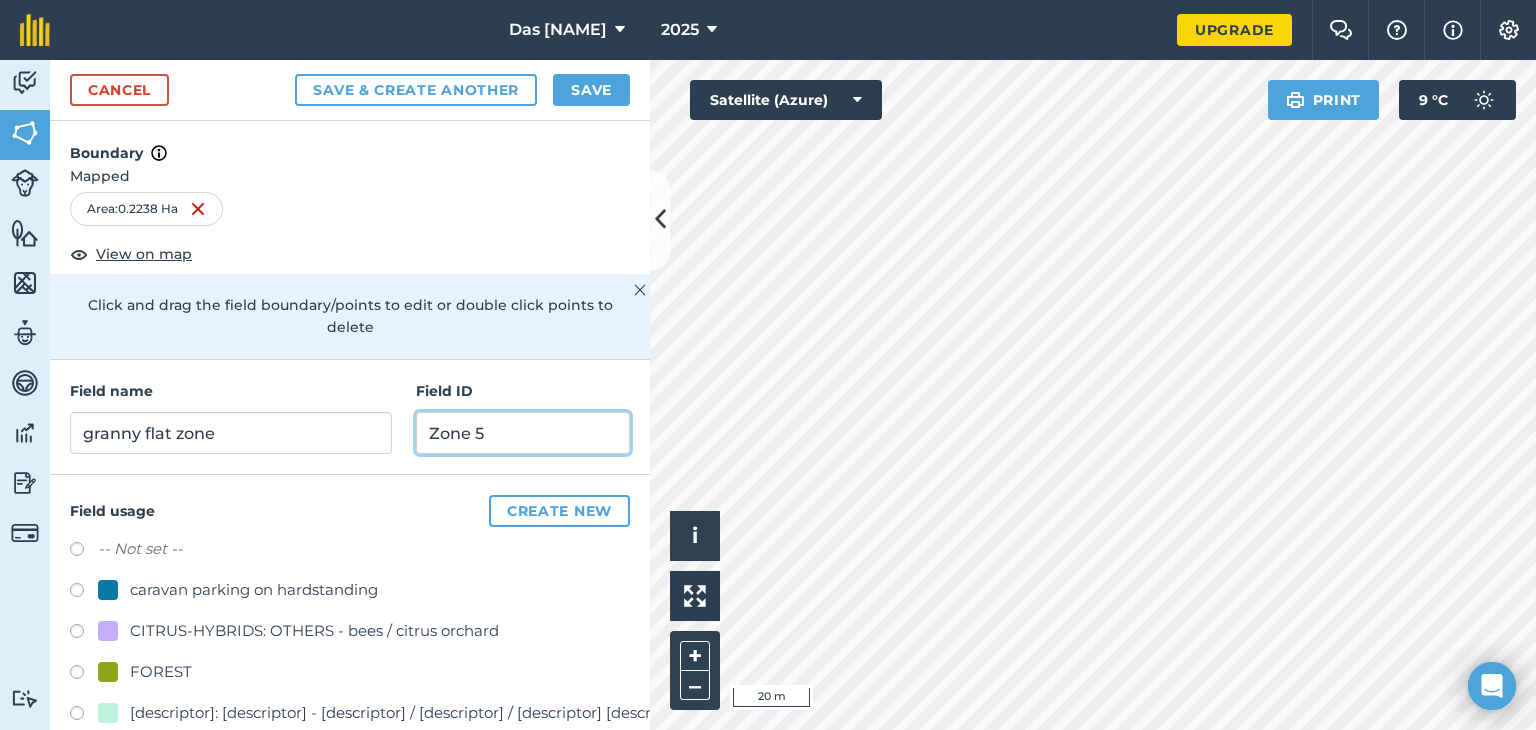 type on "Zone 5" 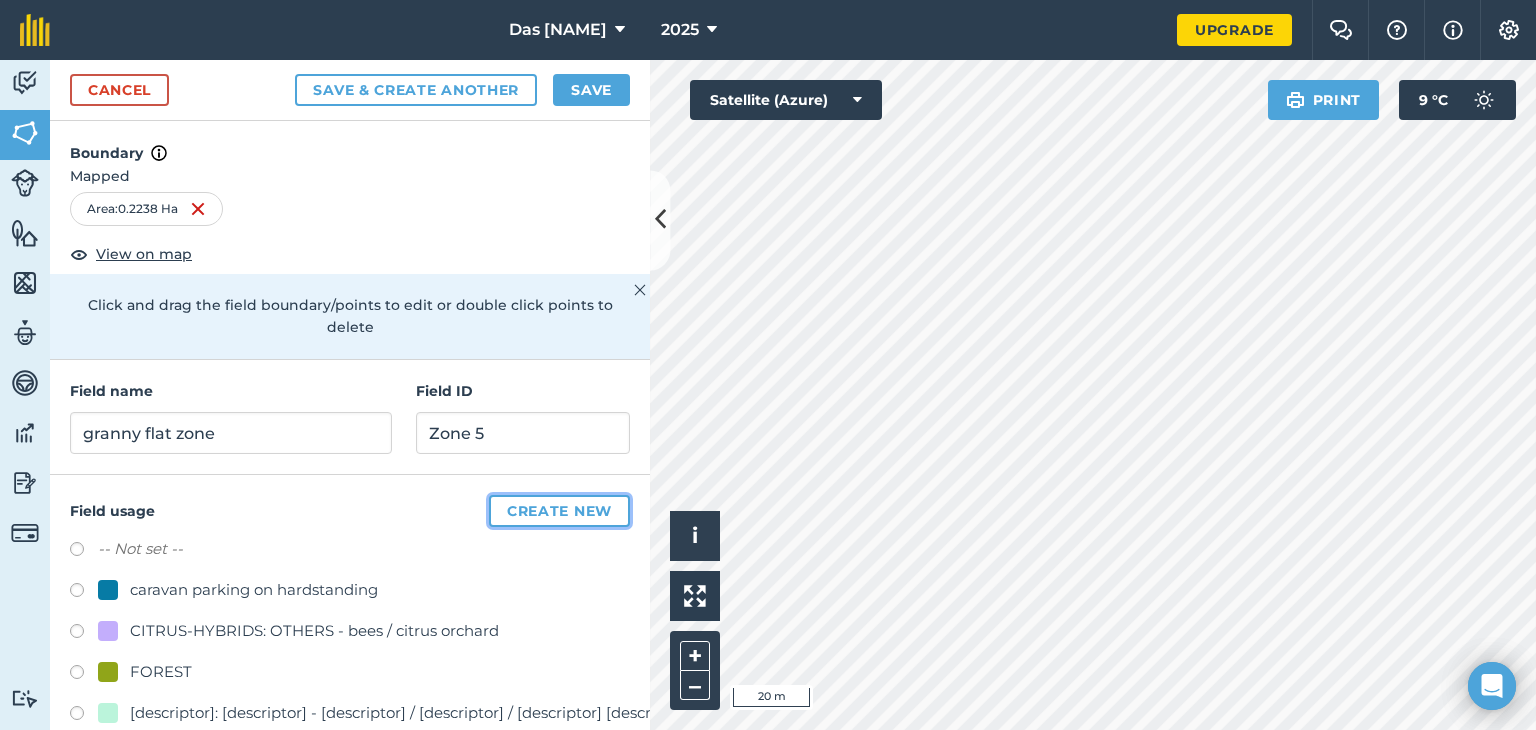 click on "Create new" at bounding box center [559, 511] 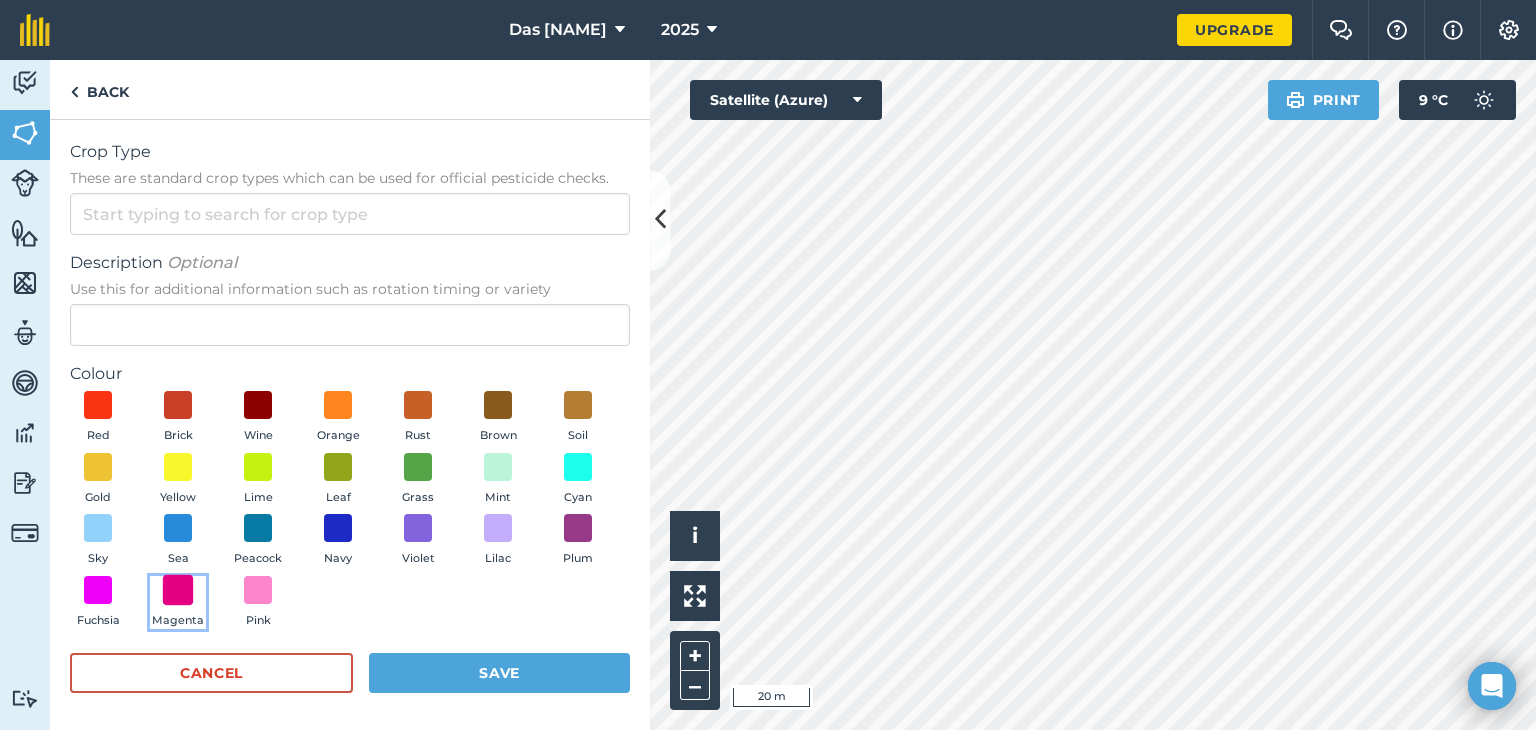 click at bounding box center (178, 589) 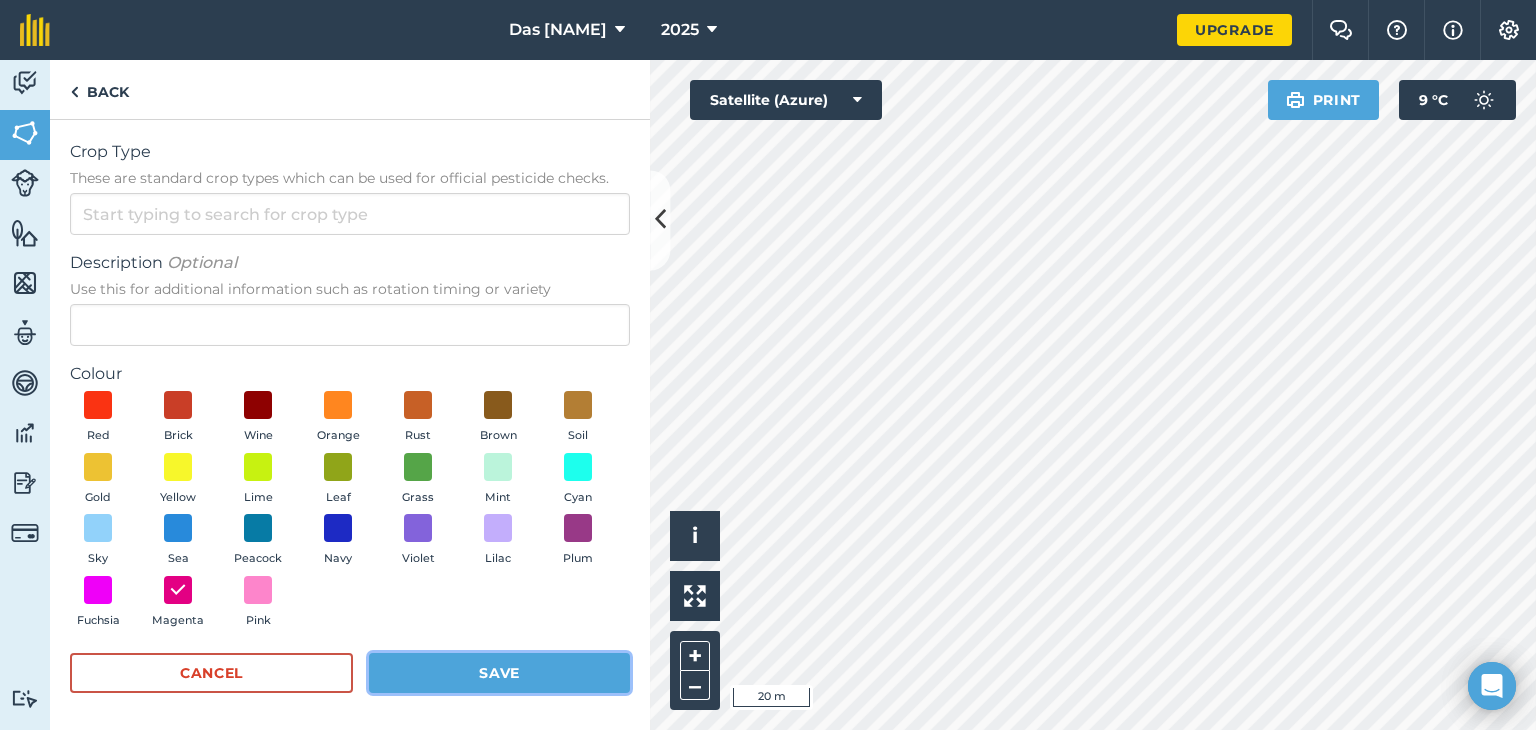 click on "Save" at bounding box center (499, 673) 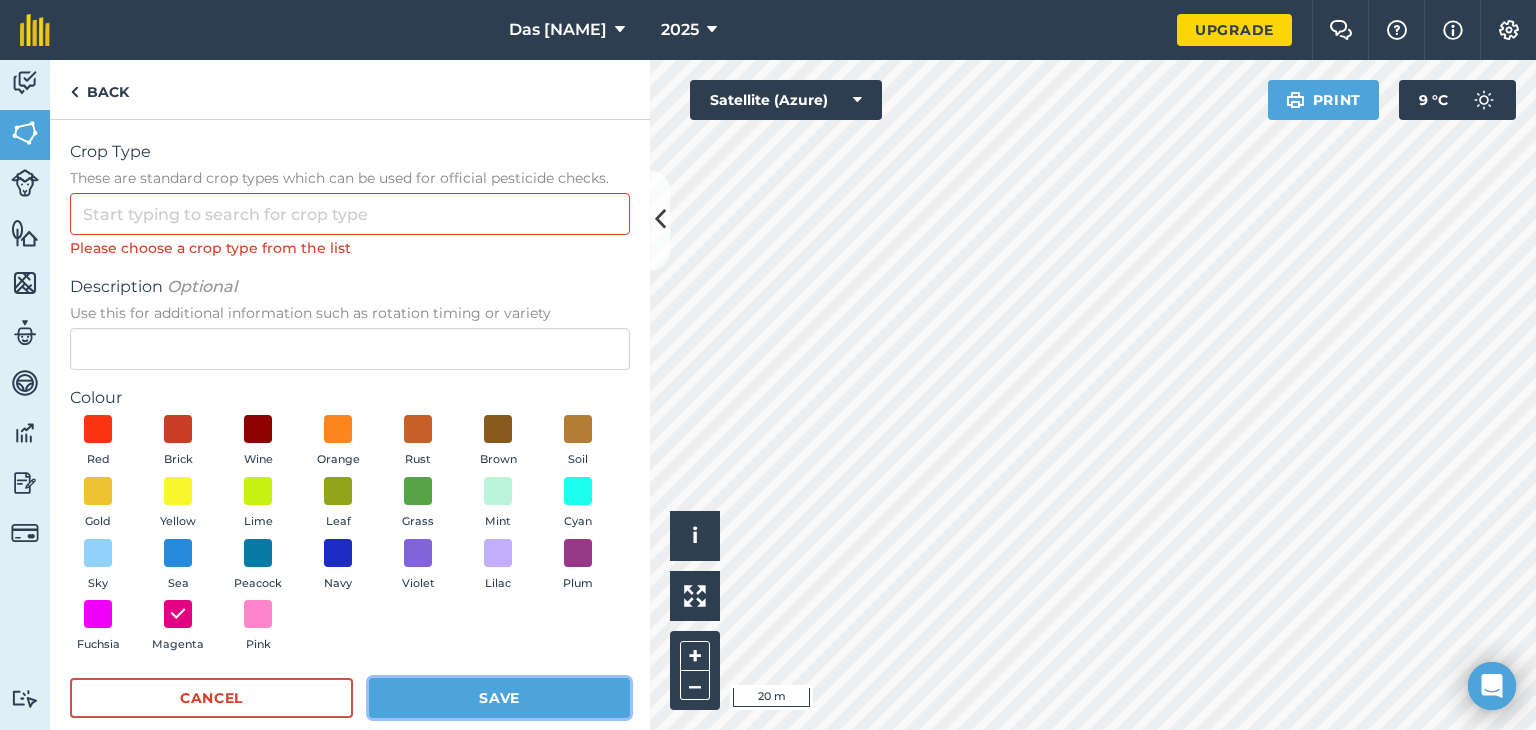 click on "Save" at bounding box center (499, 698) 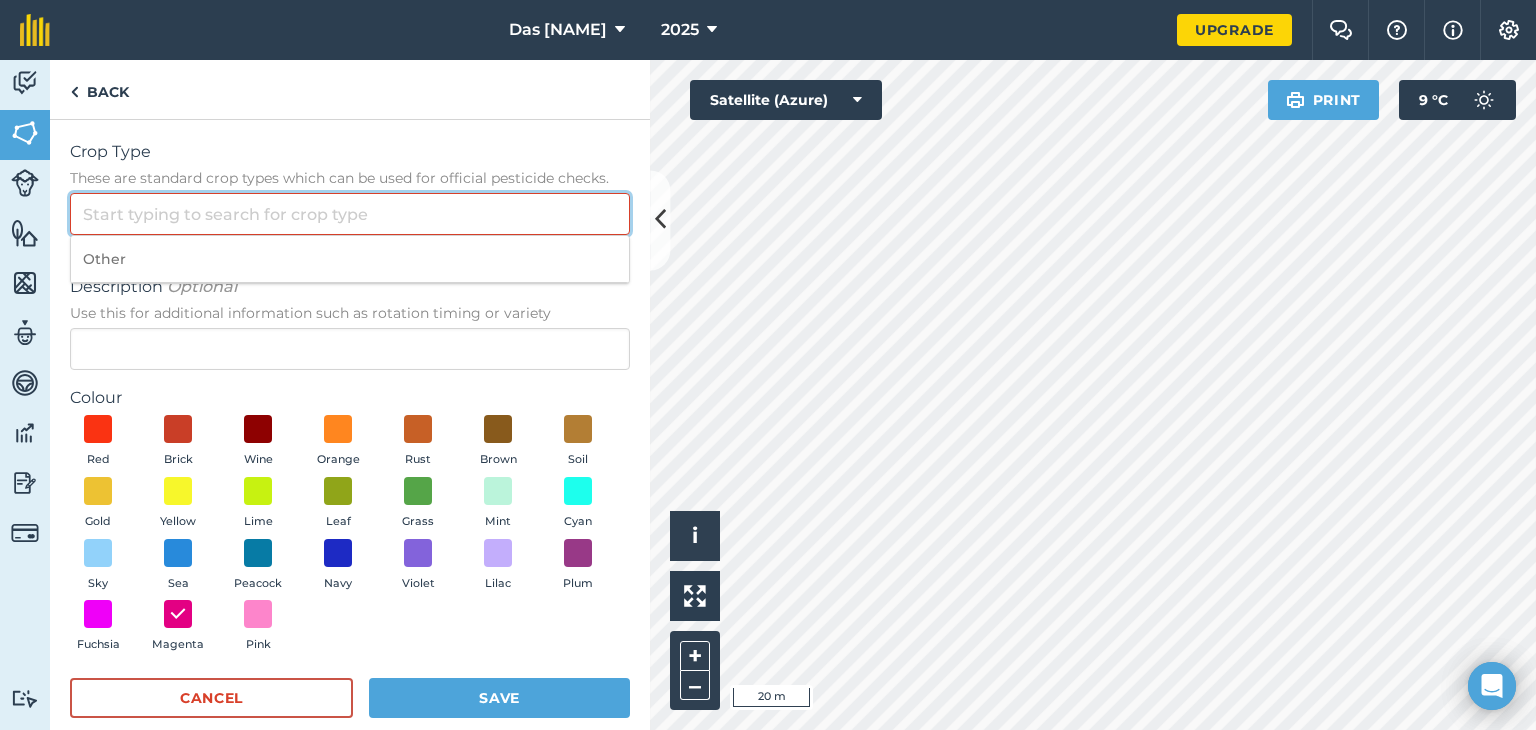 click on "Crop Type These are standard crop types which can be used for official pesticide checks." at bounding box center [350, 214] 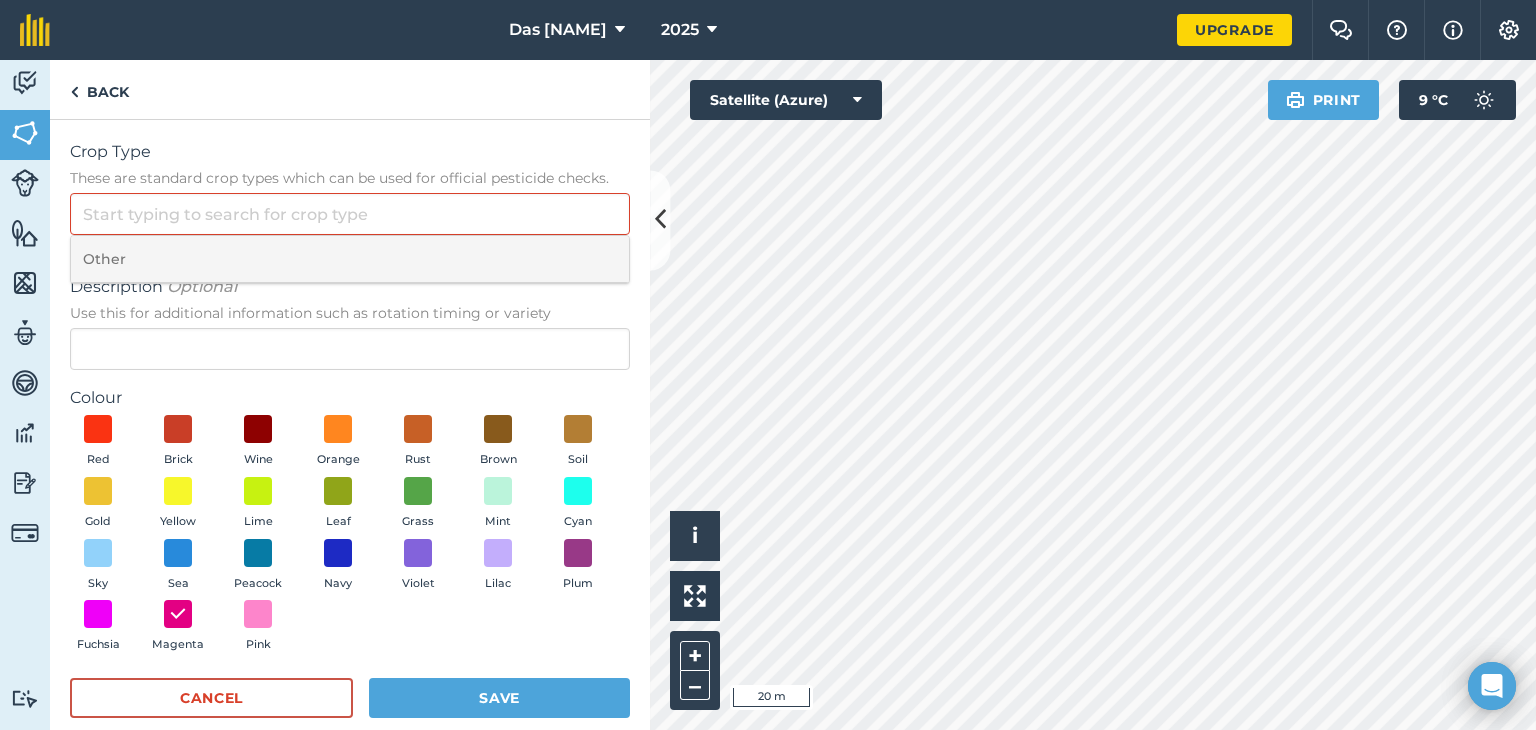 click on "Other" at bounding box center [350, 259] 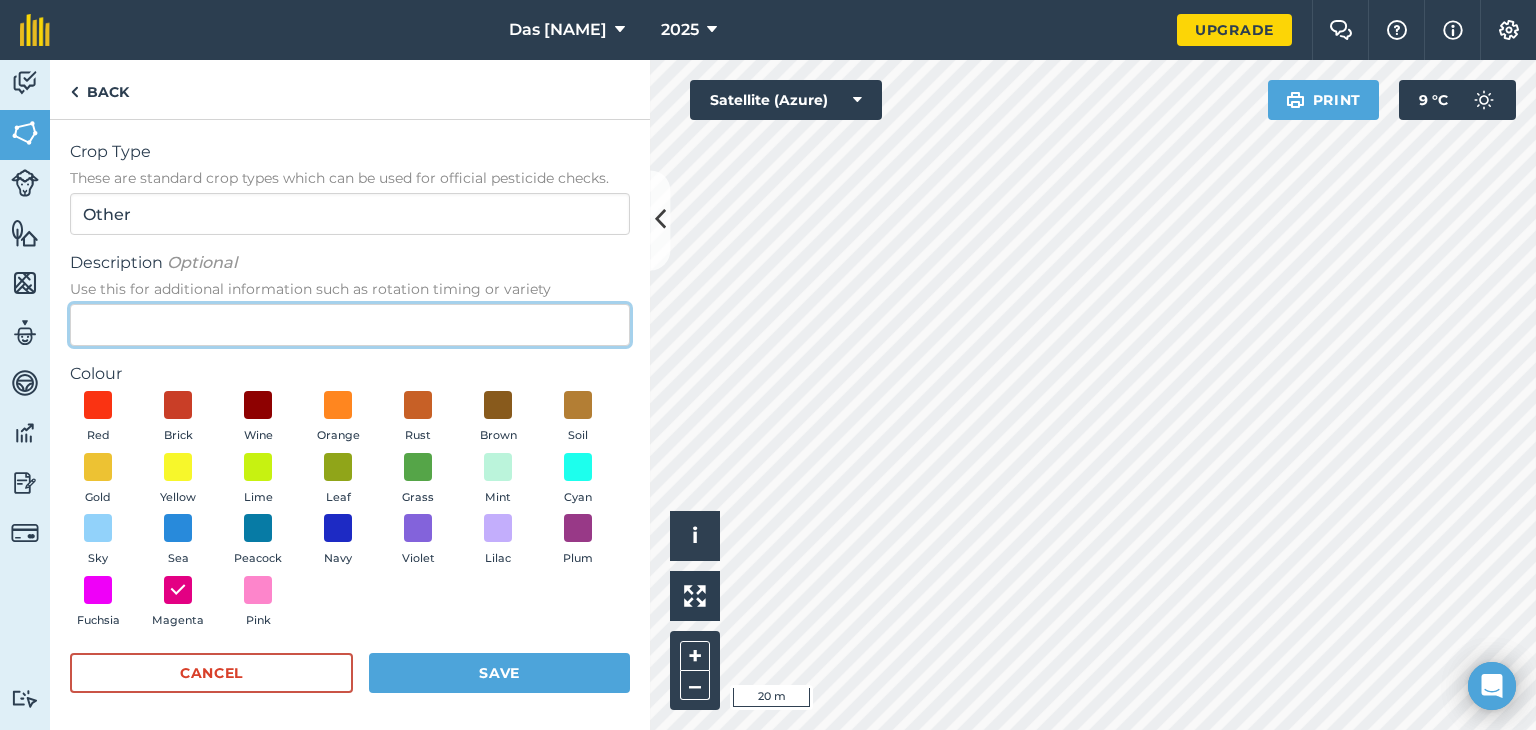 click on "Description   Optional Use this for additional information such as rotation timing or variety" at bounding box center [350, 325] 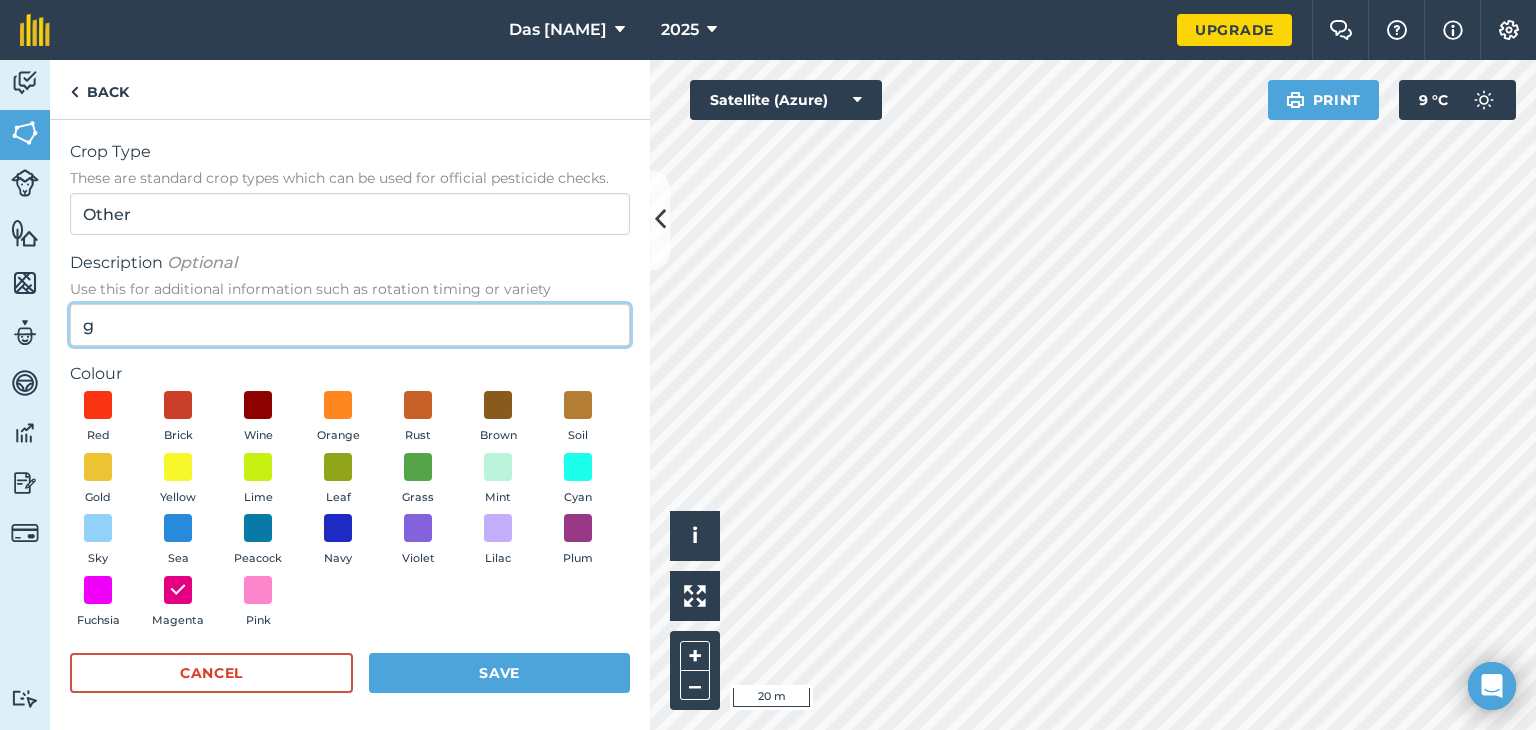 click on "g" at bounding box center (350, 325) 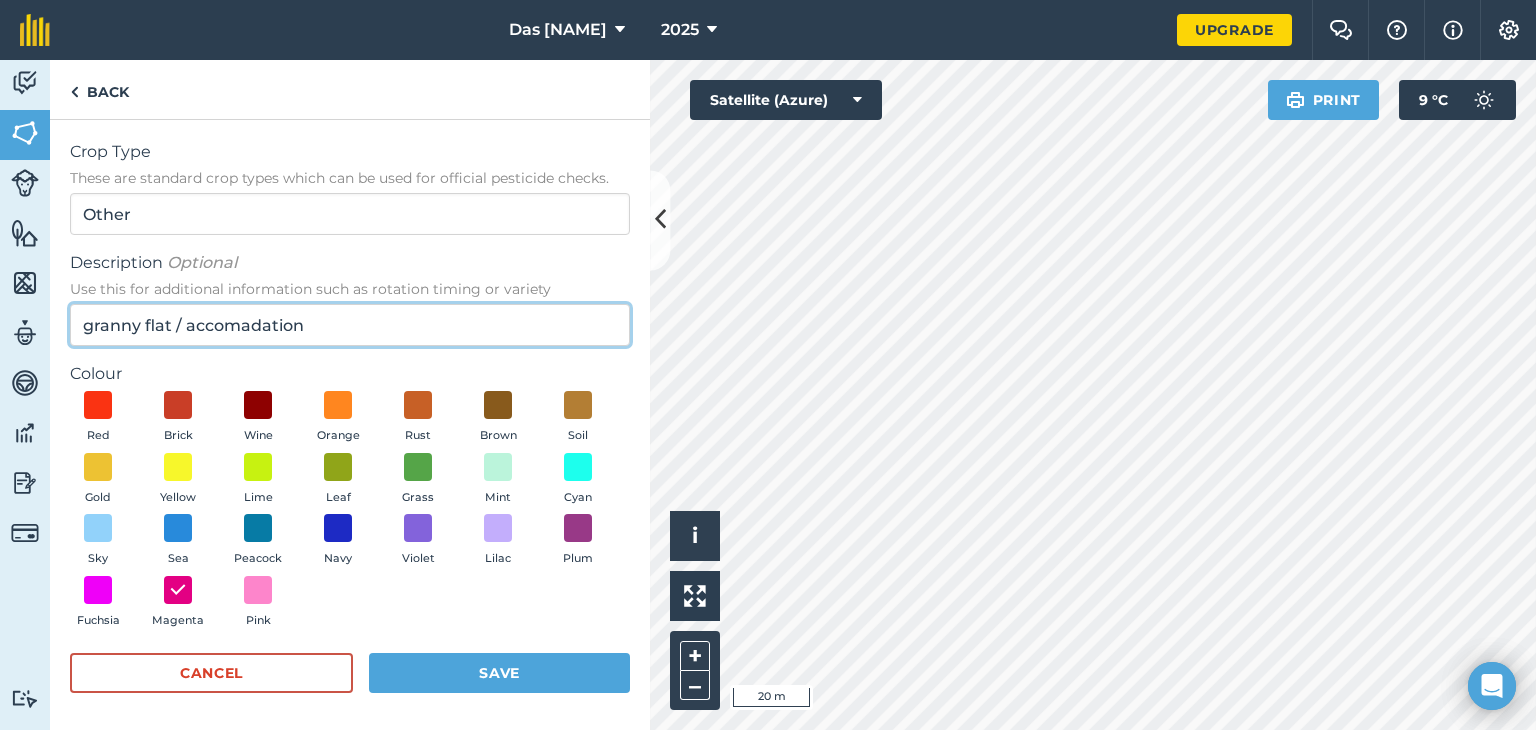 type on "granny flat / accomadation" 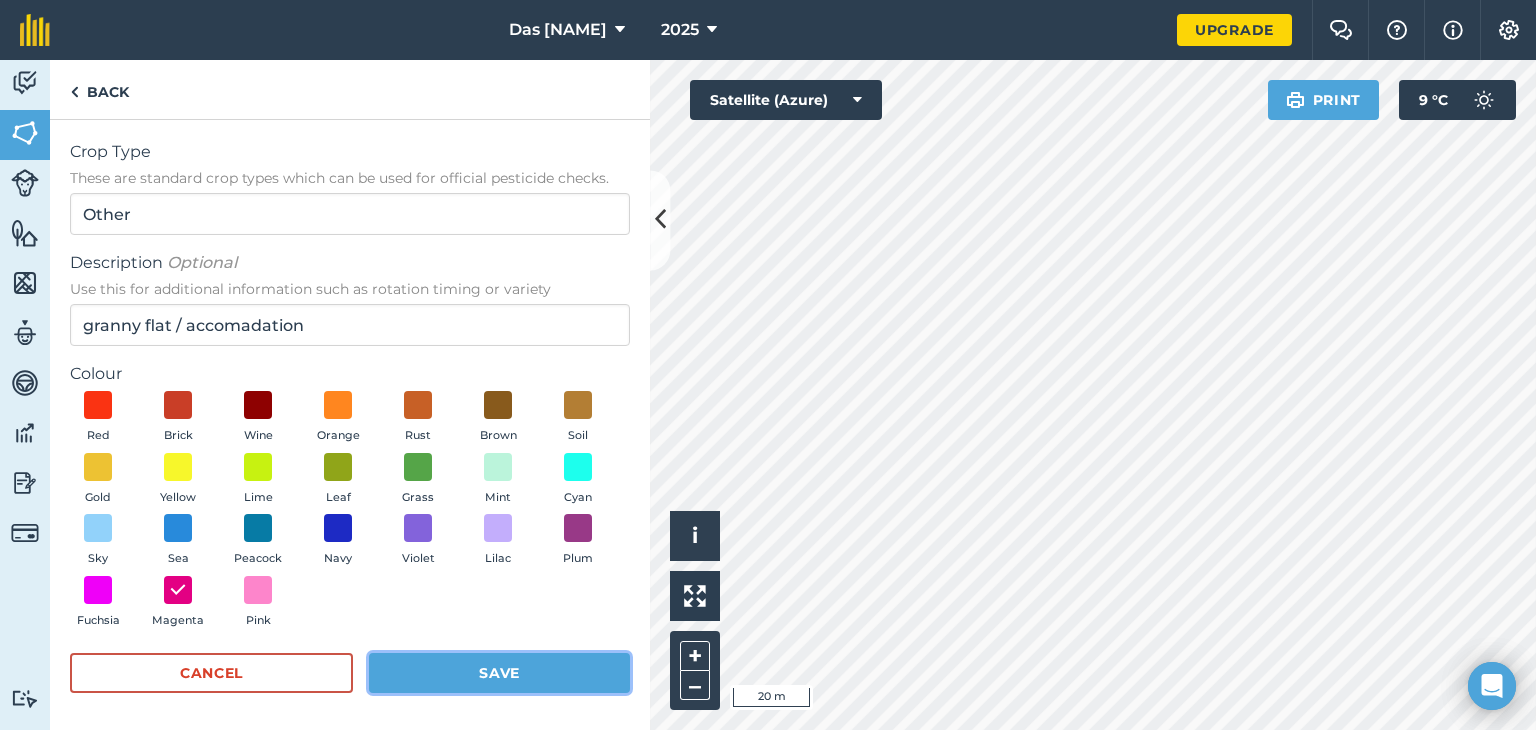 click on "Save" at bounding box center [499, 673] 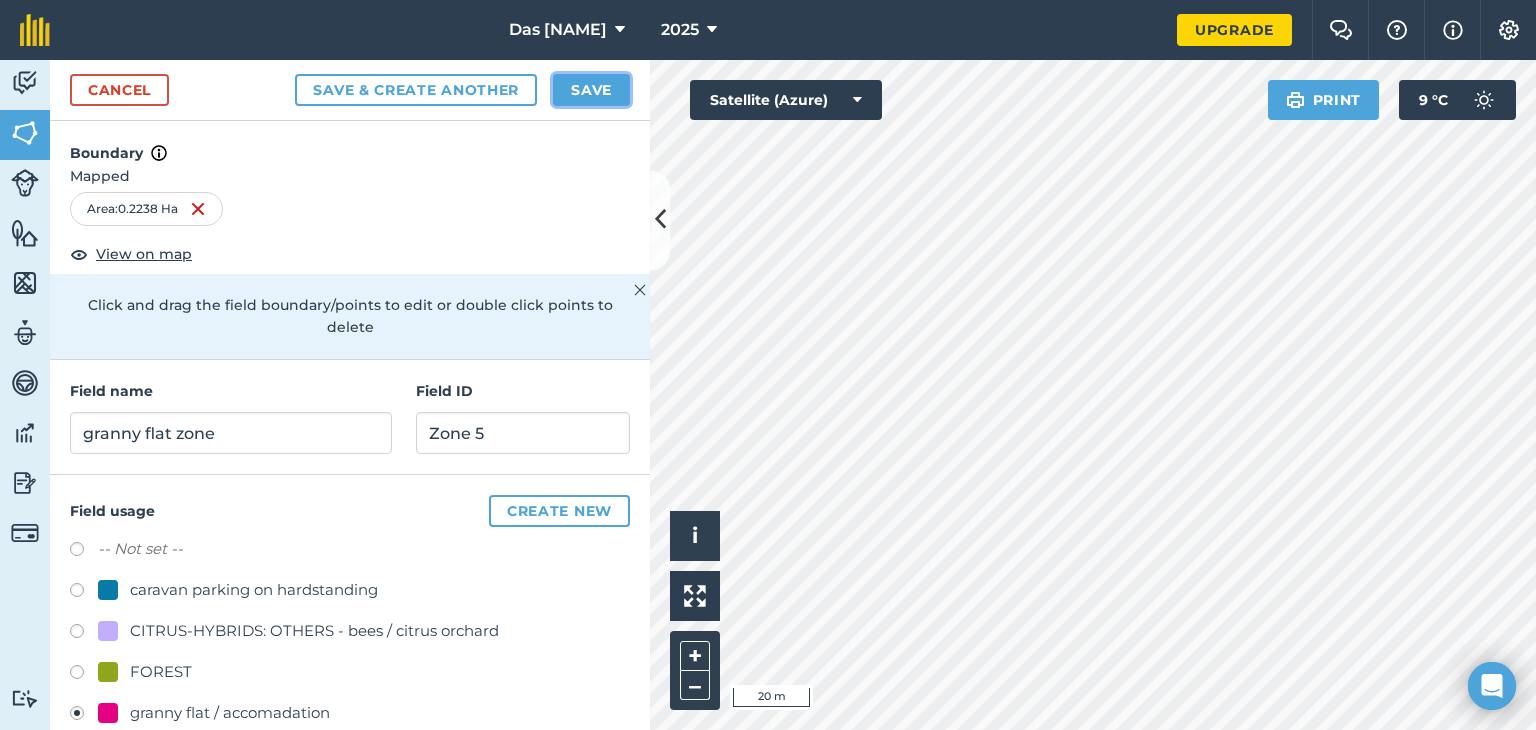click on "Save" at bounding box center [591, 90] 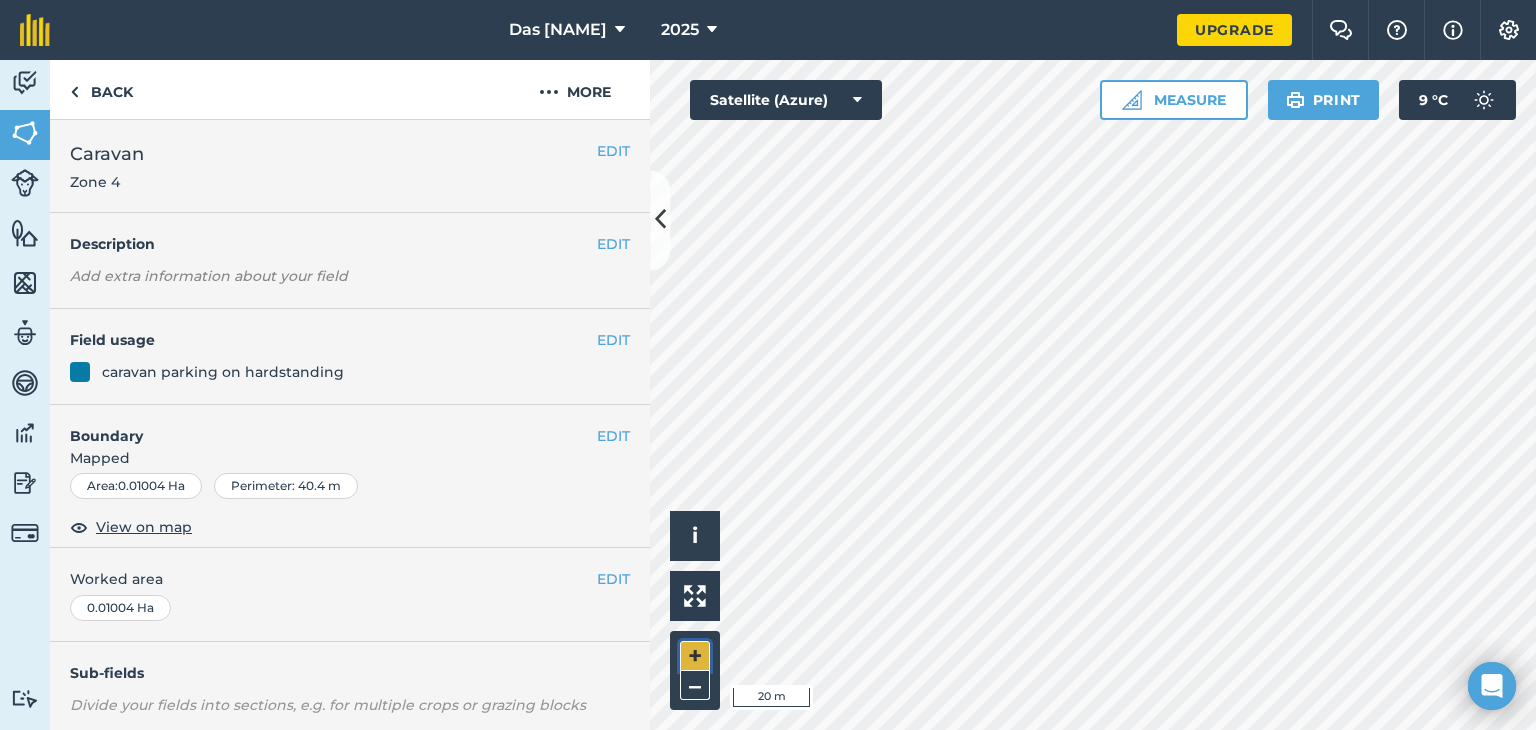 click on "+" at bounding box center [695, 656] 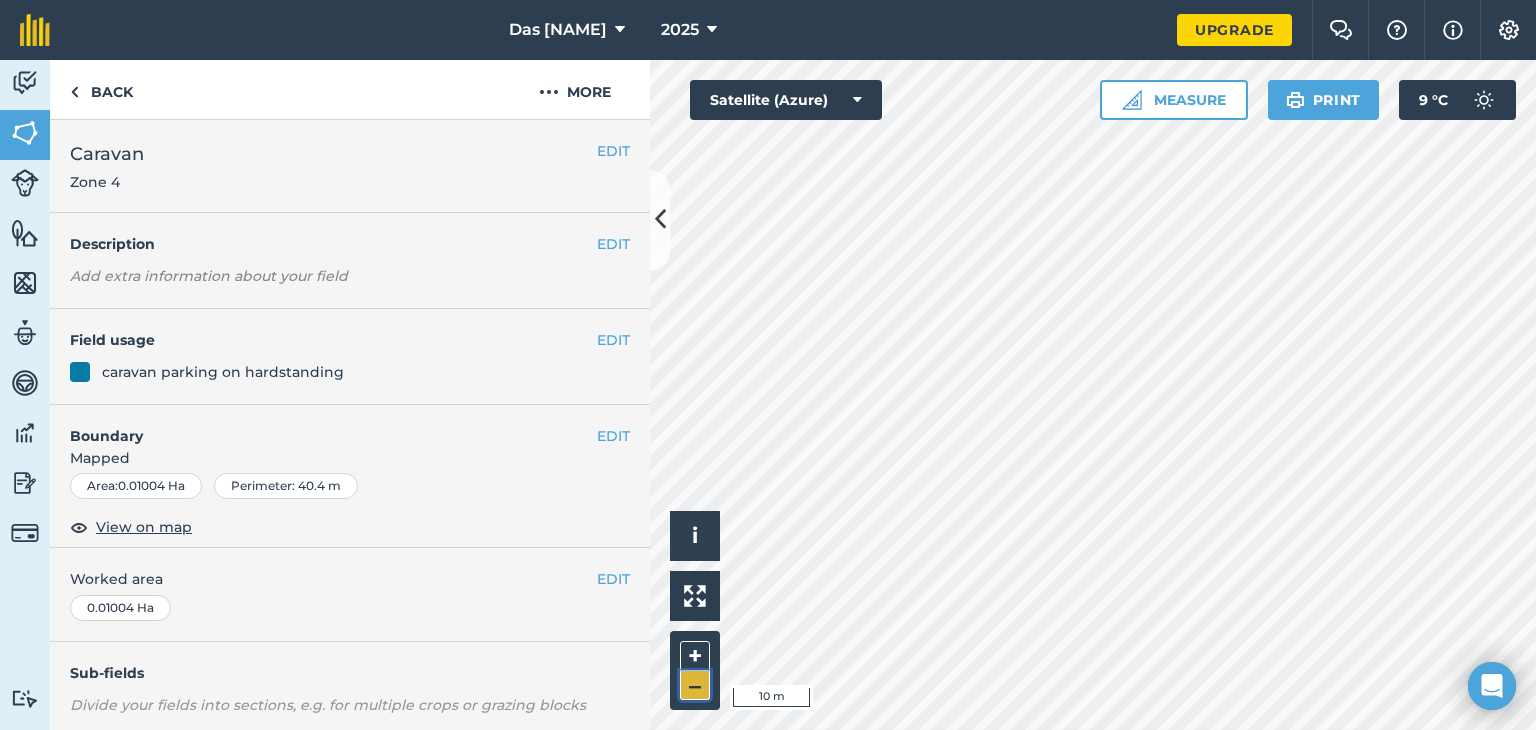 click on "–" at bounding box center [695, 685] 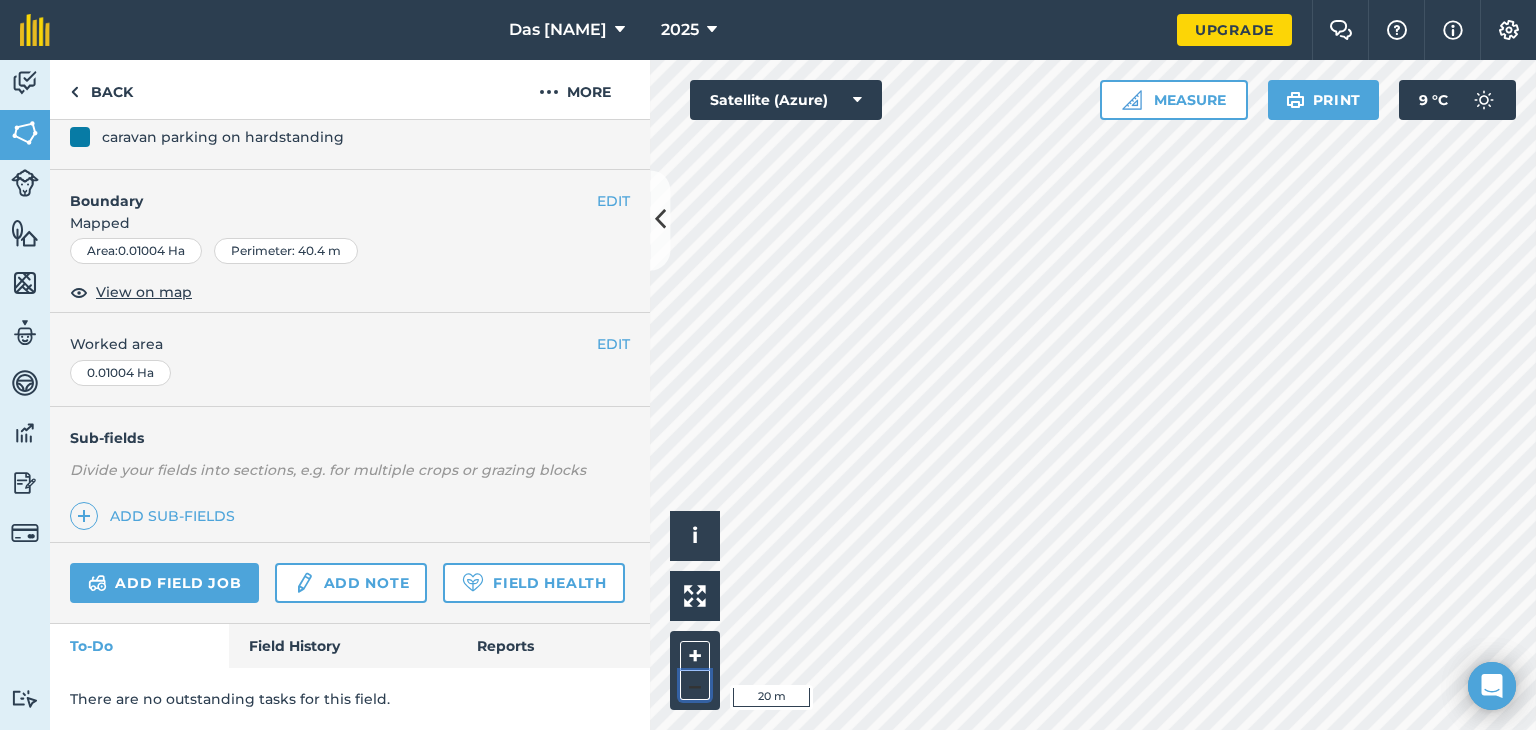 scroll, scrollTop: 288, scrollLeft: 0, axis: vertical 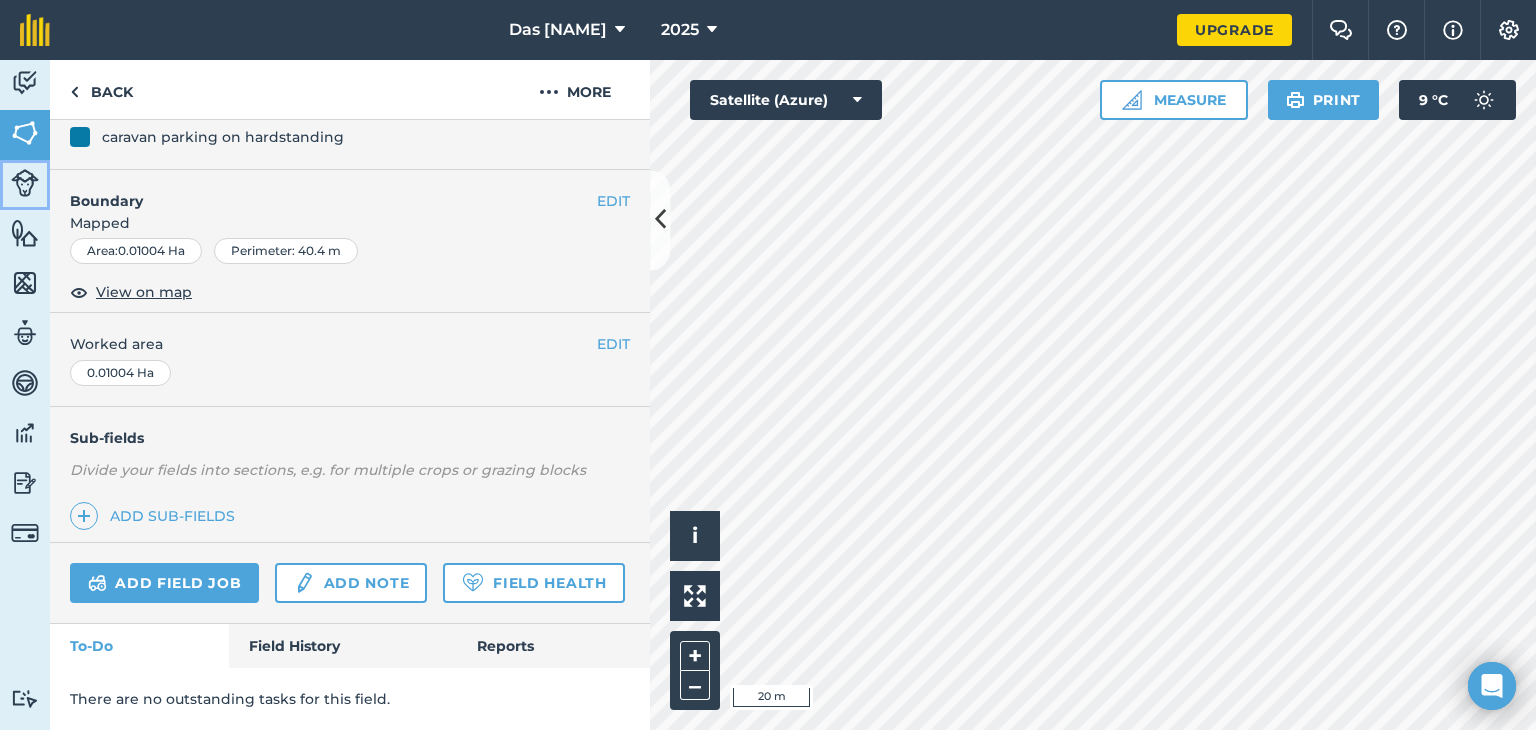 click at bounding box center (25, 183) 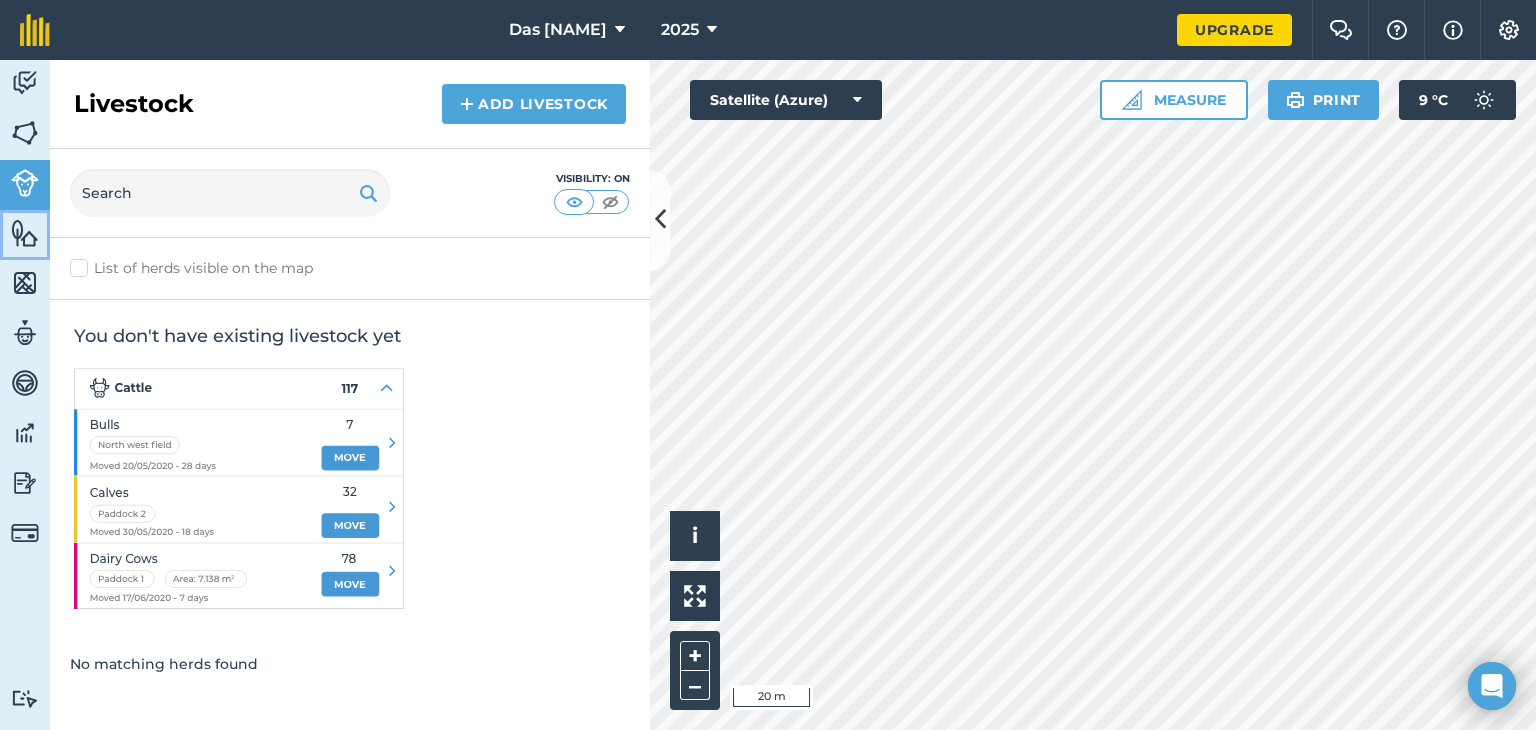 click at bounding box center (25, 233) 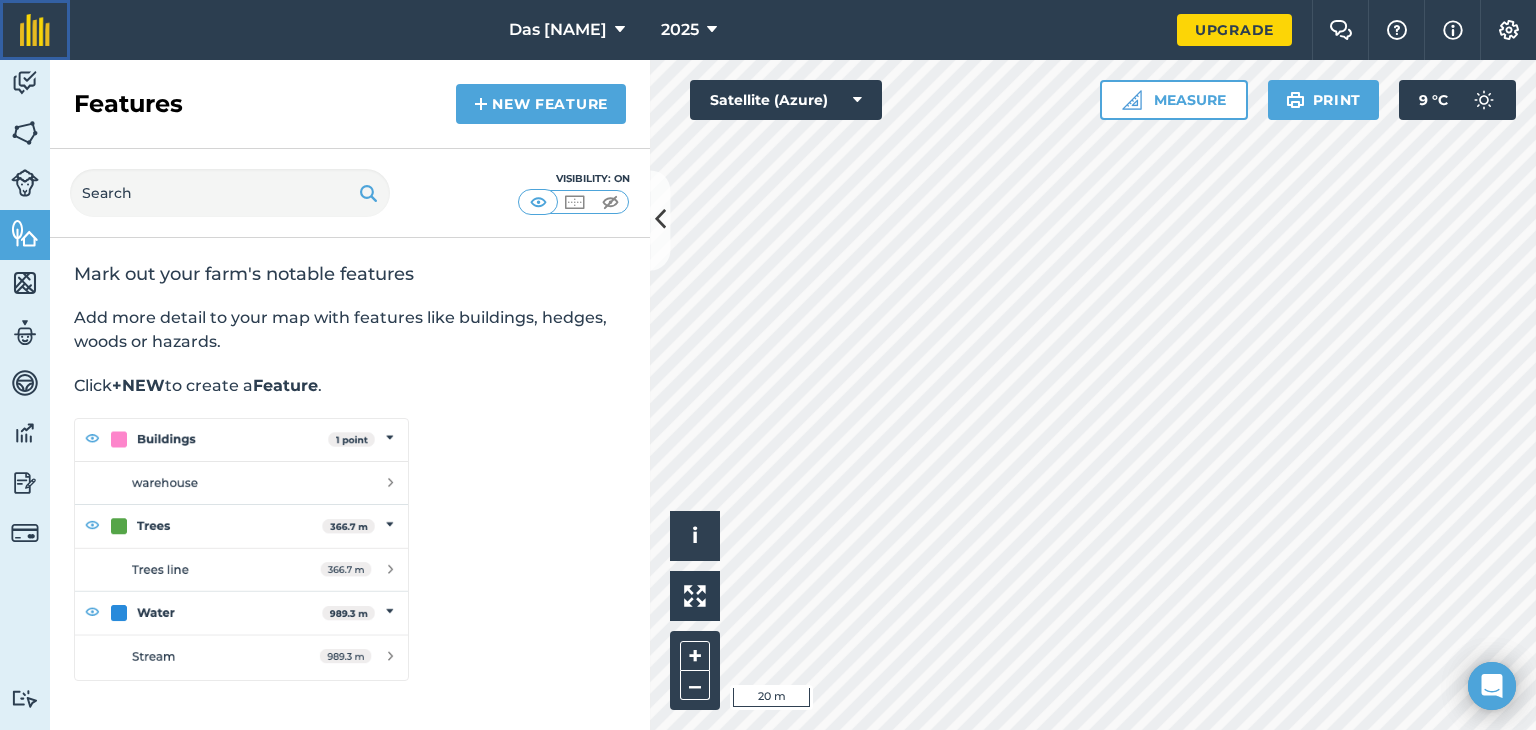 click at bounding box center (35, 30) 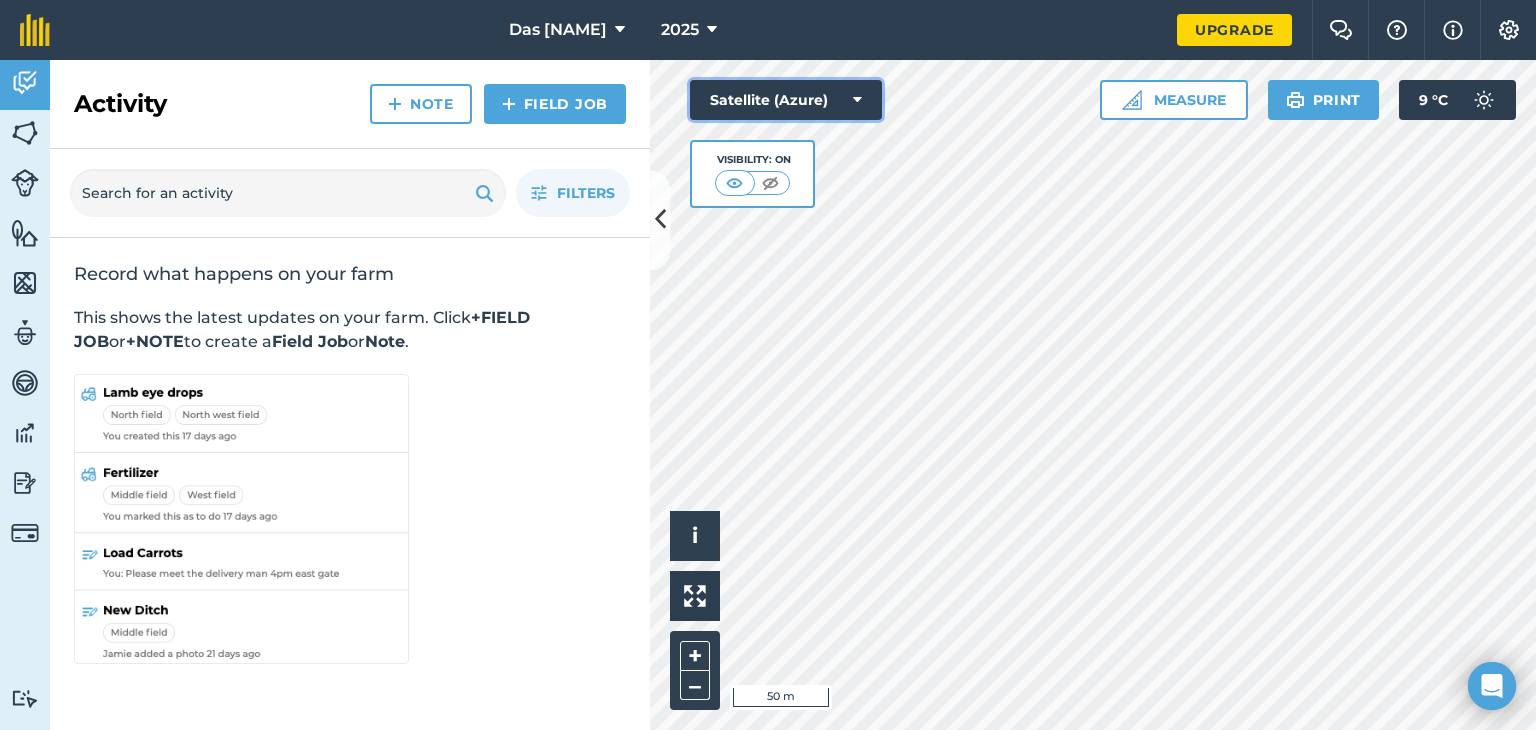 click on "Satellite (Azure)" at bounding box center [786, 100] 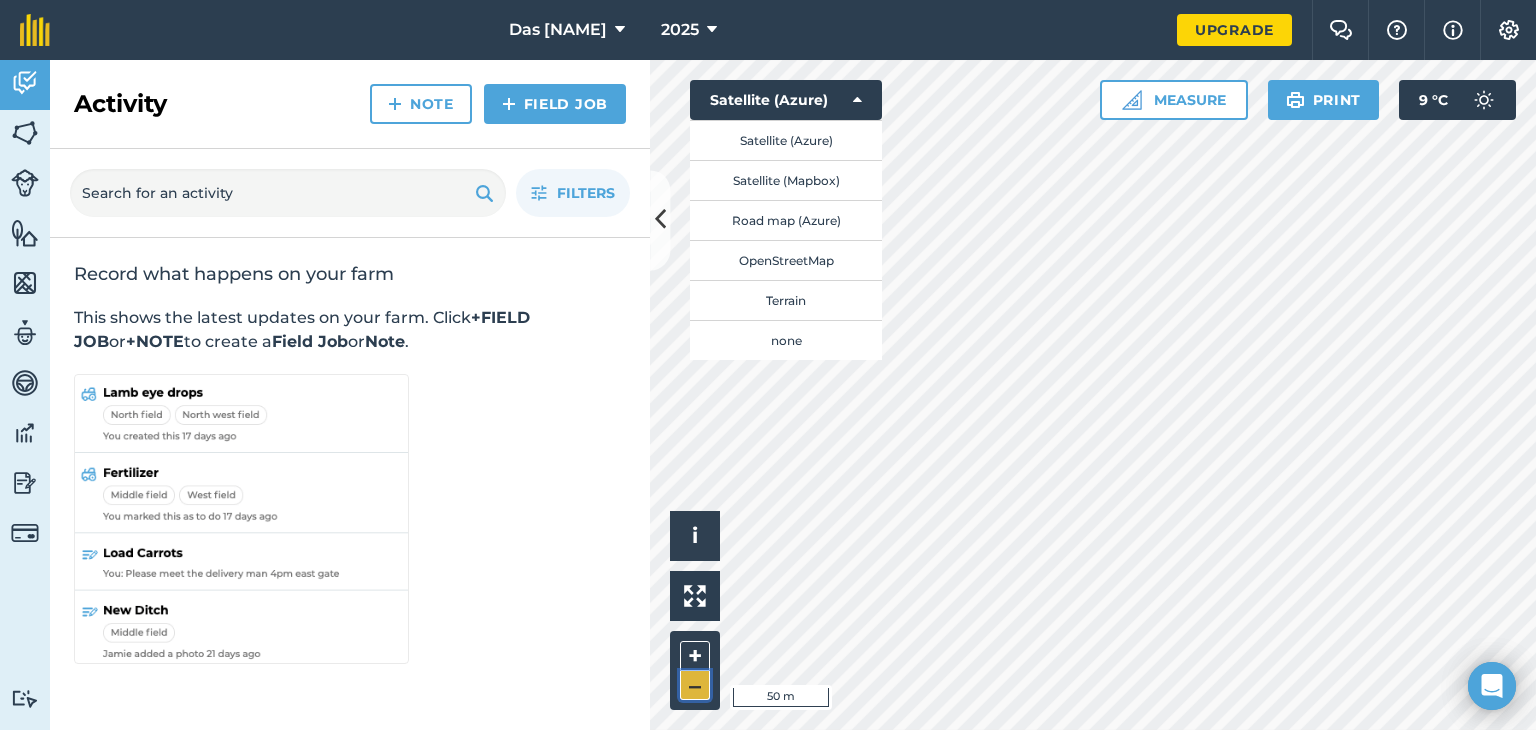 click on "–" at bounding box center [695, 685] 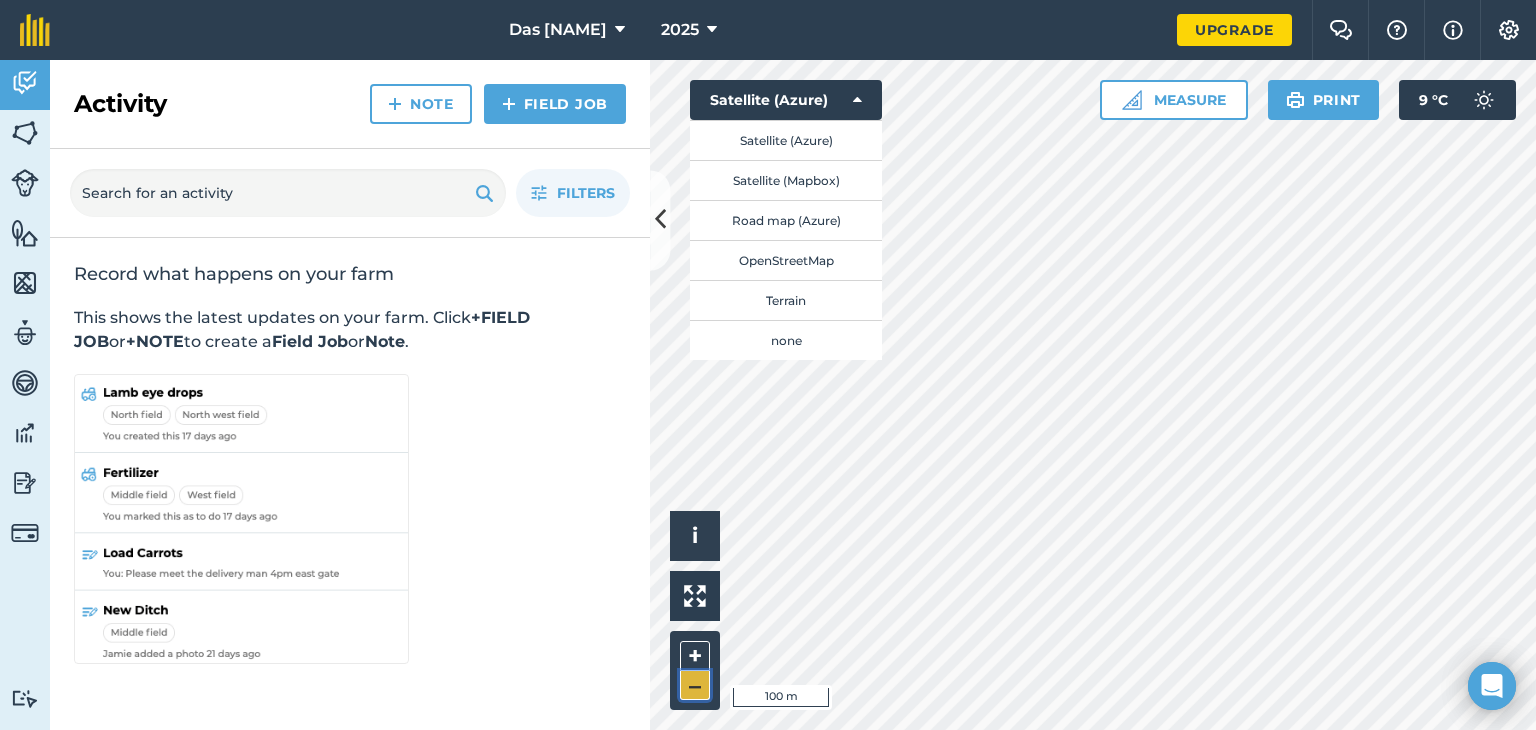 click on "–" at bounding box center (695, 685) 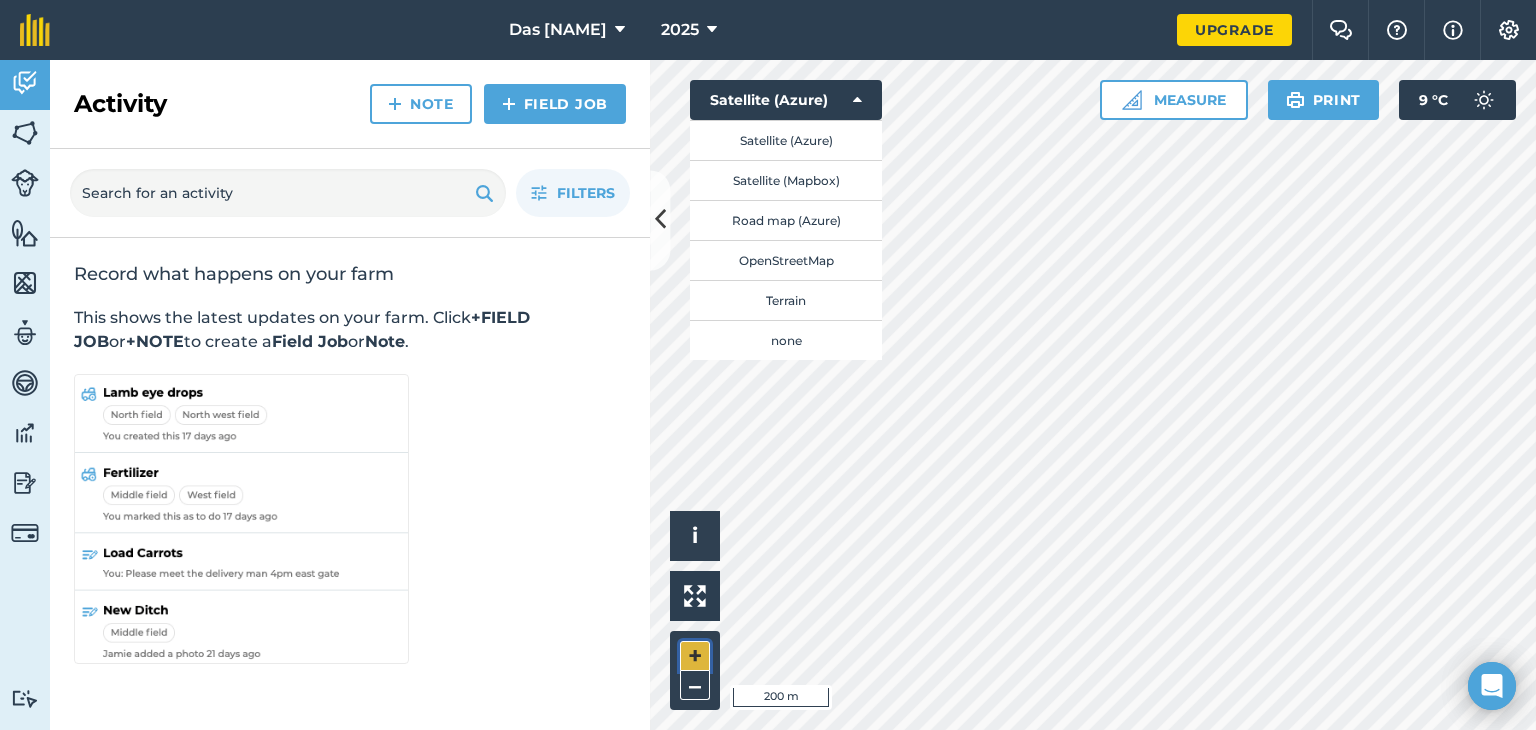 click on "+" at bounding box center [695, 656] 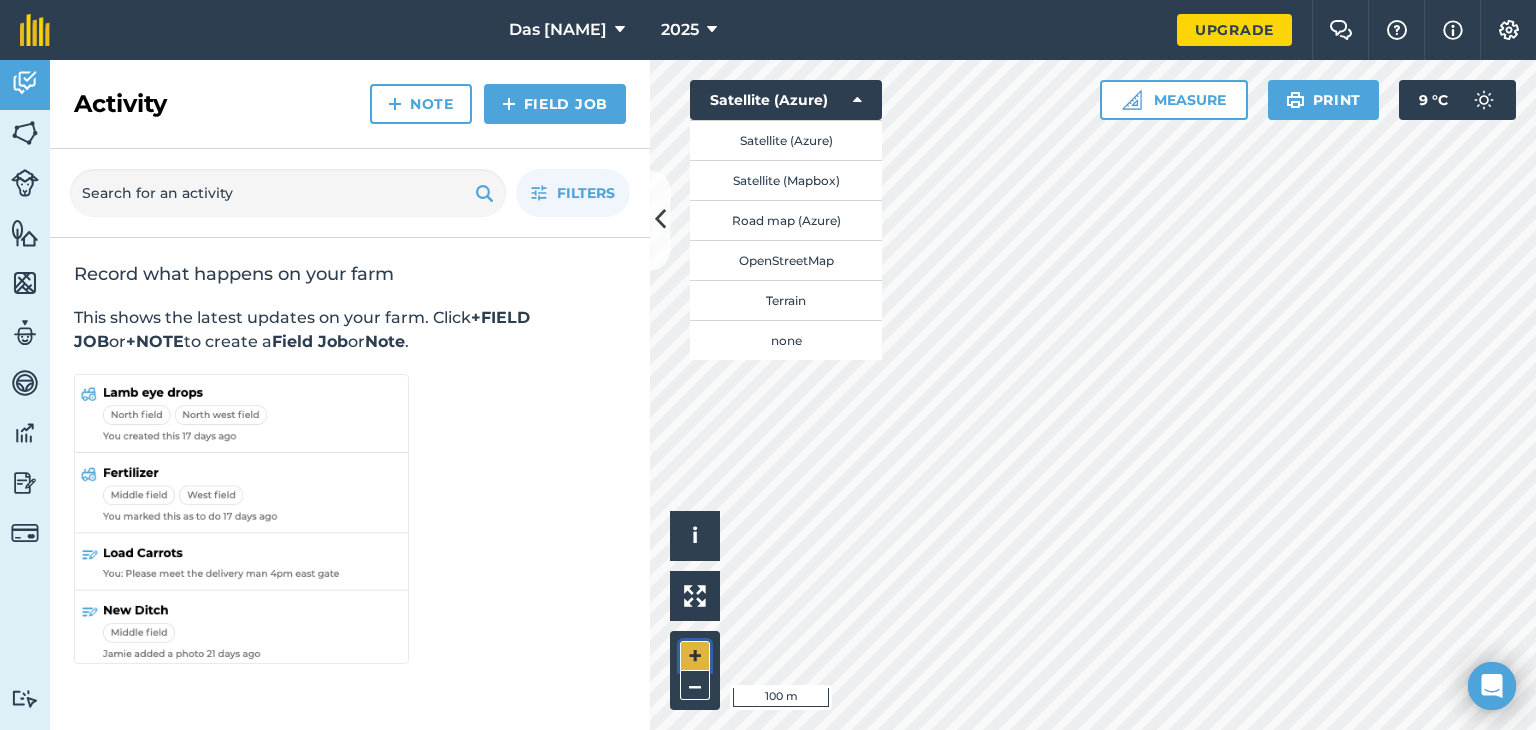 click on "+" at bounding box center (695, 656) 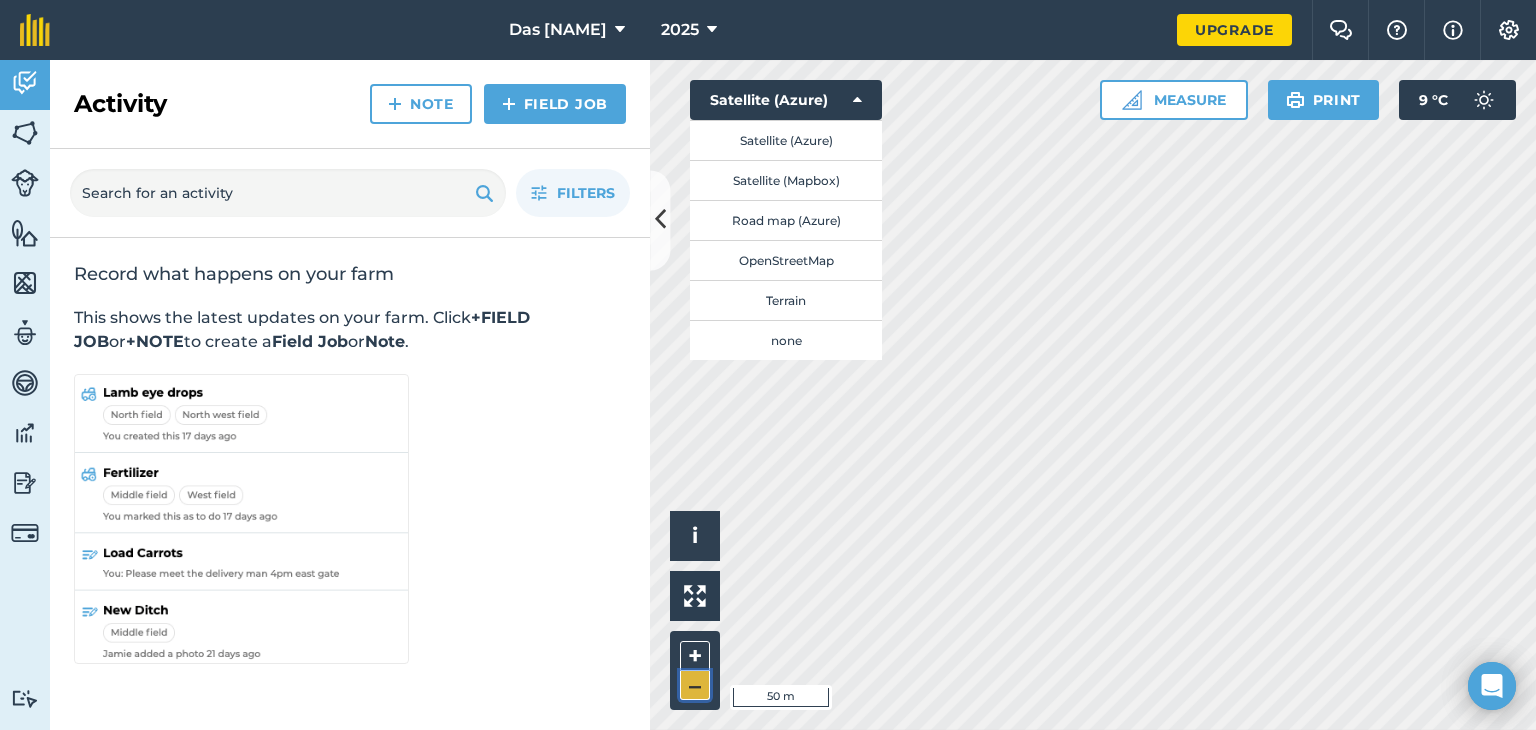 click on "–" at bounding box center (695, 685) 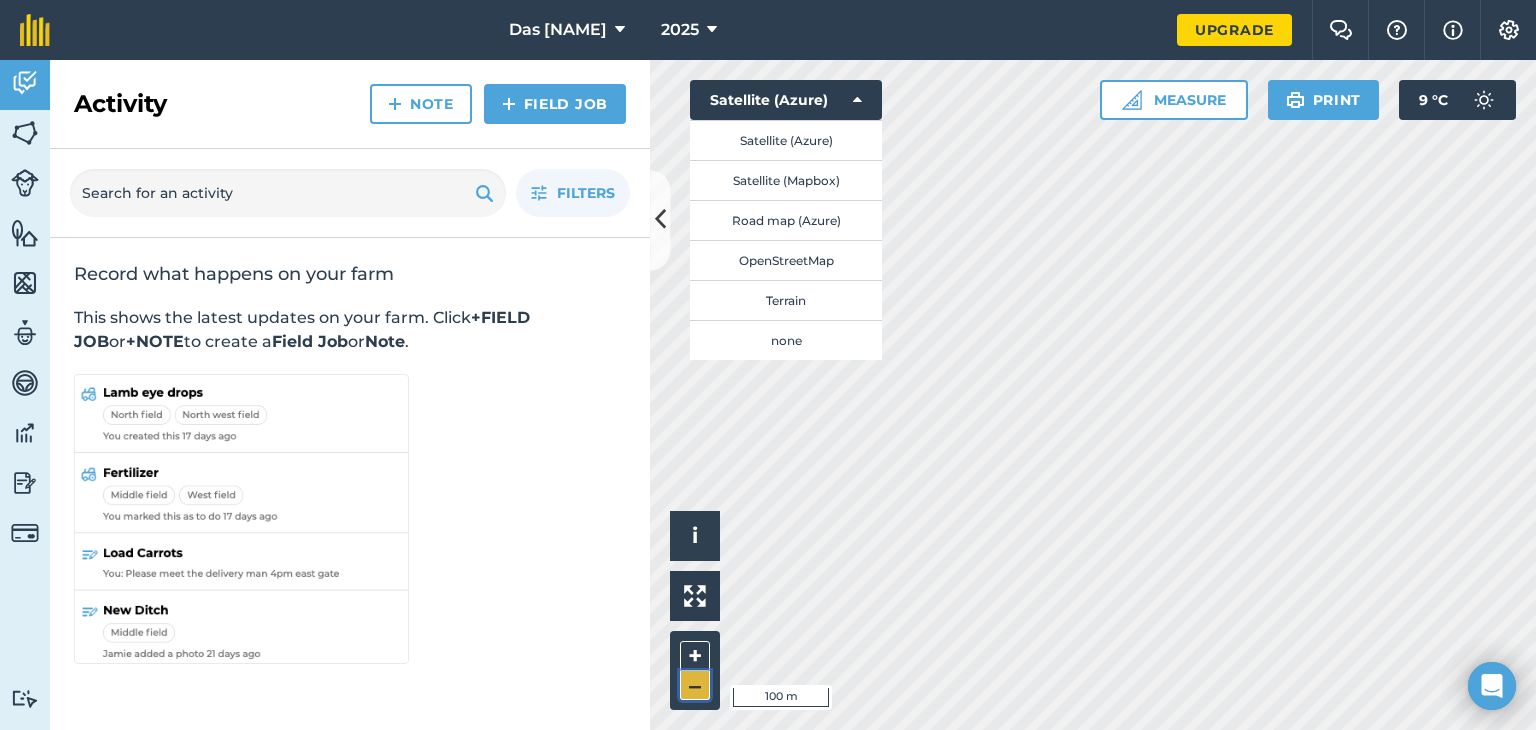 click on "–" at bounding box center (695, 685) 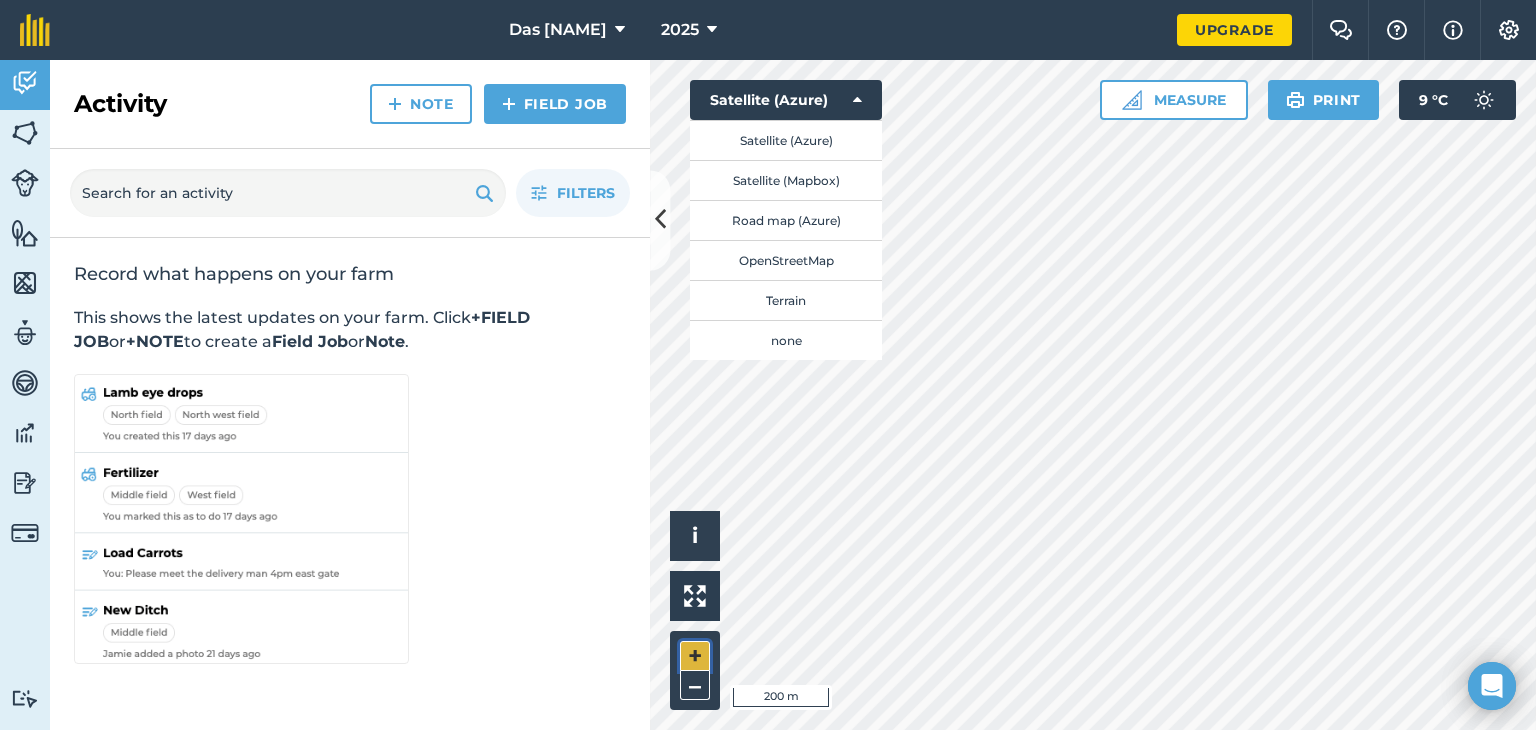 click on "+" at bounding box center (695, 656) 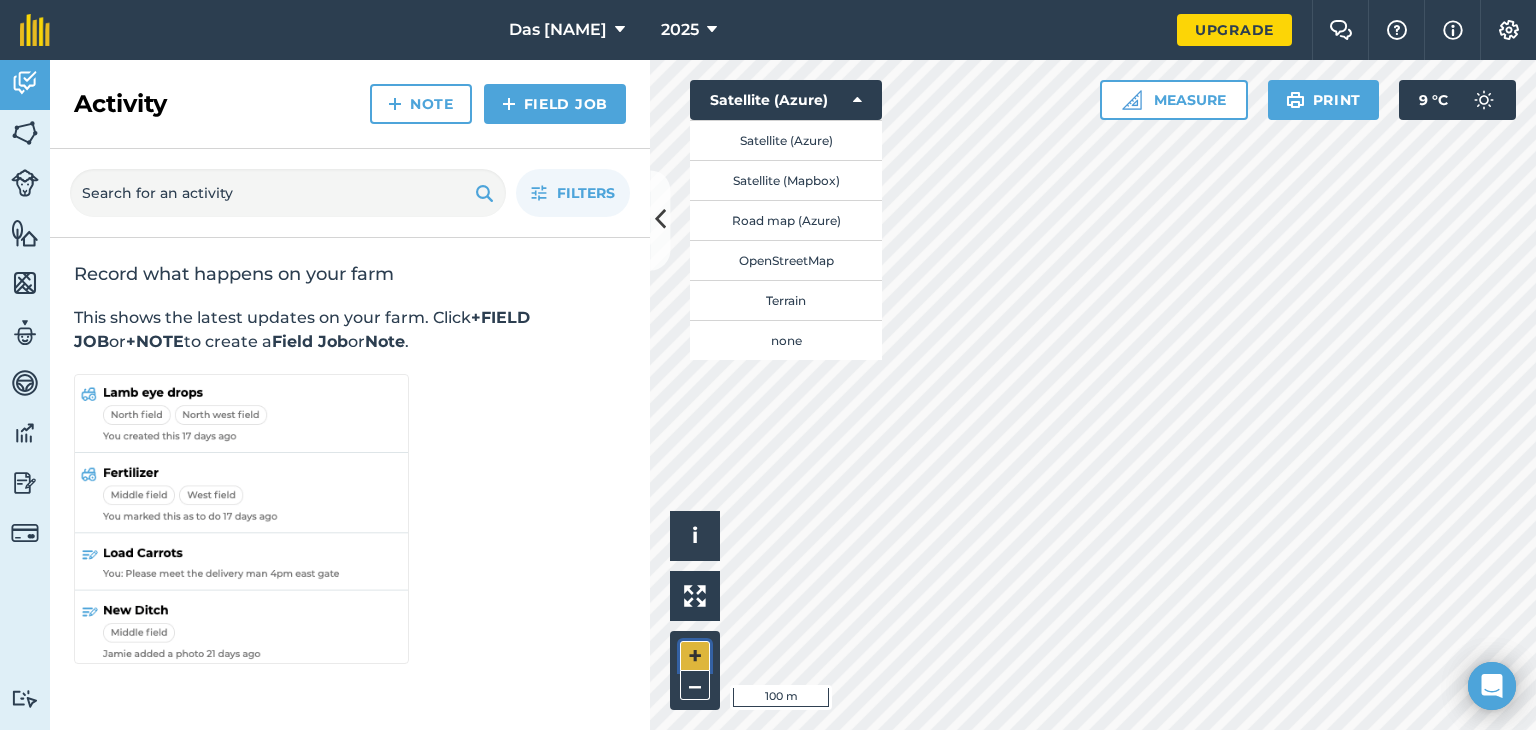 click on "+" at bounding box center (695, 656) 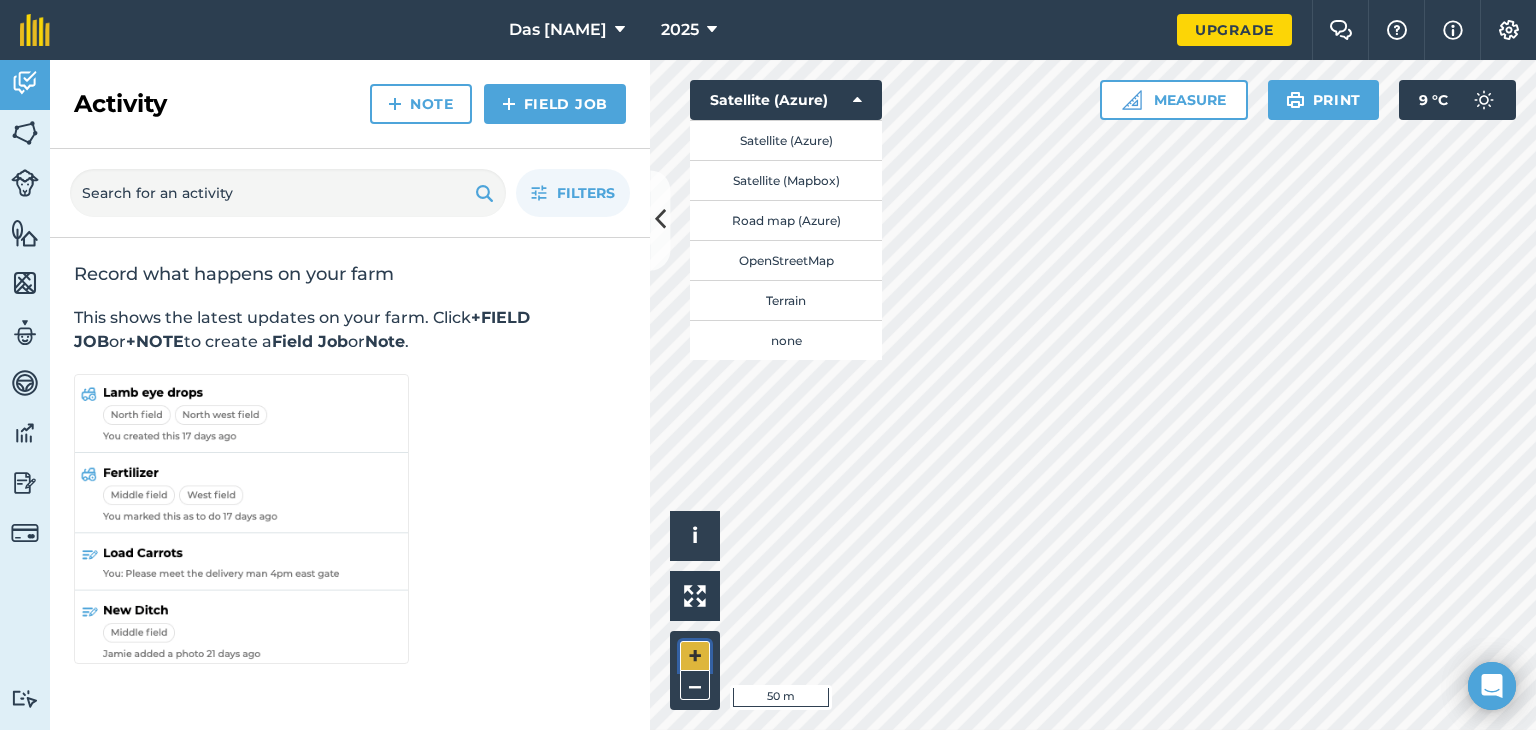click on "+" at bounding box center (695, 656) 